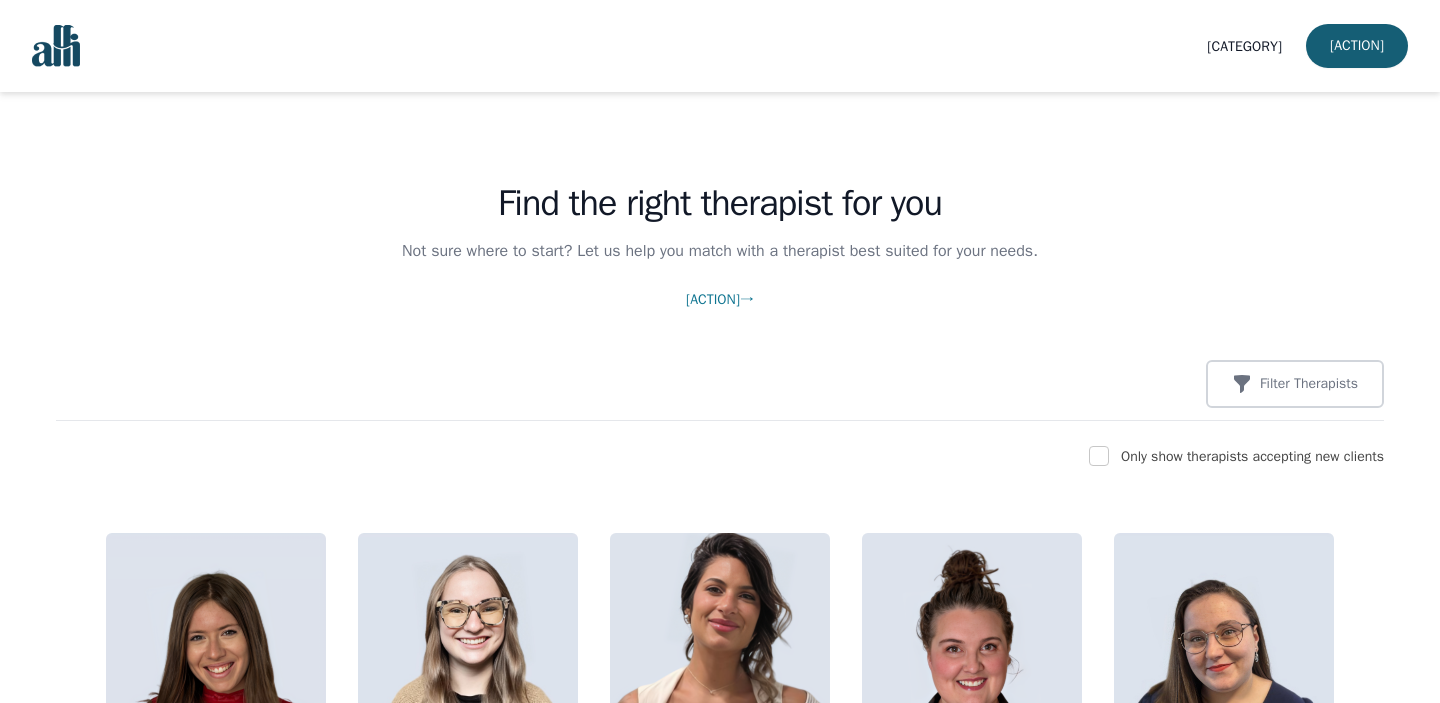 scroll, scrollTop: 0, scrollLeft: 0, axis: both 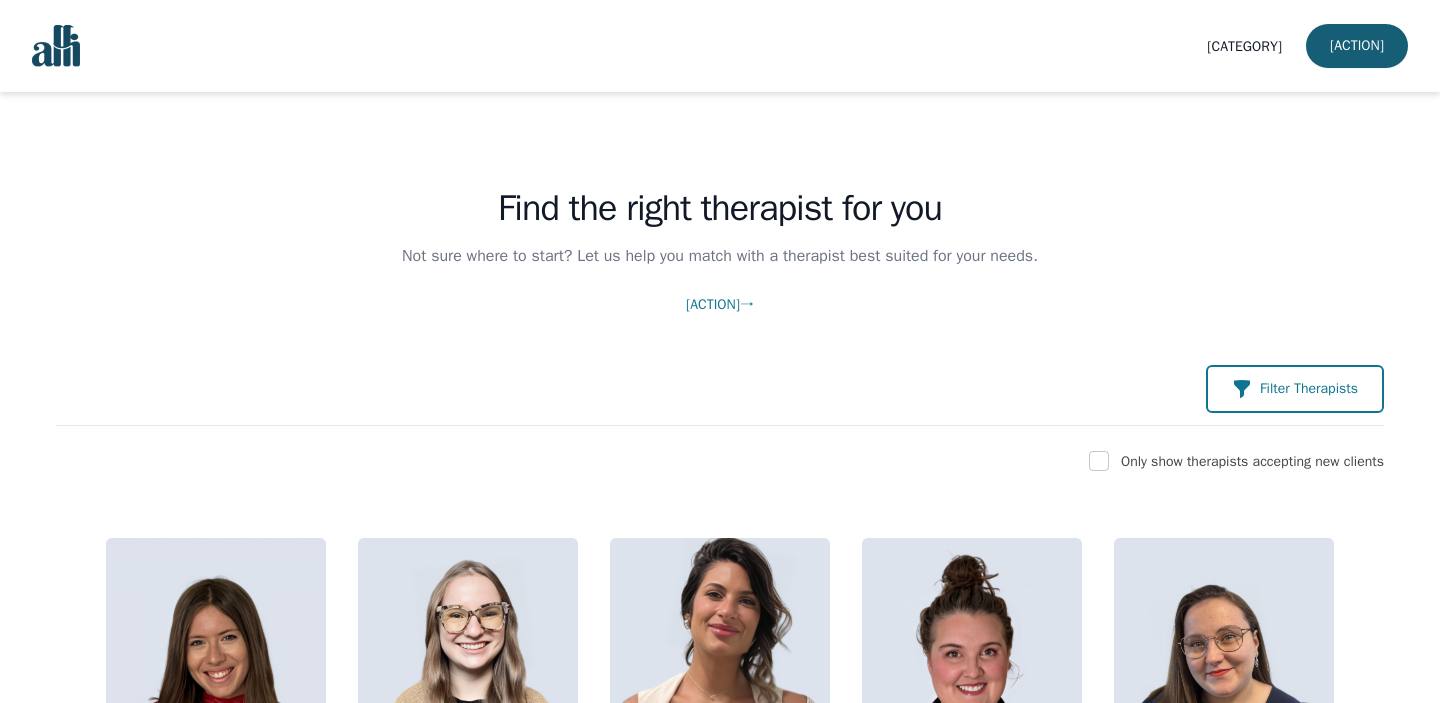 click on "Filter Therapists" at bounding box center [1309, 389] 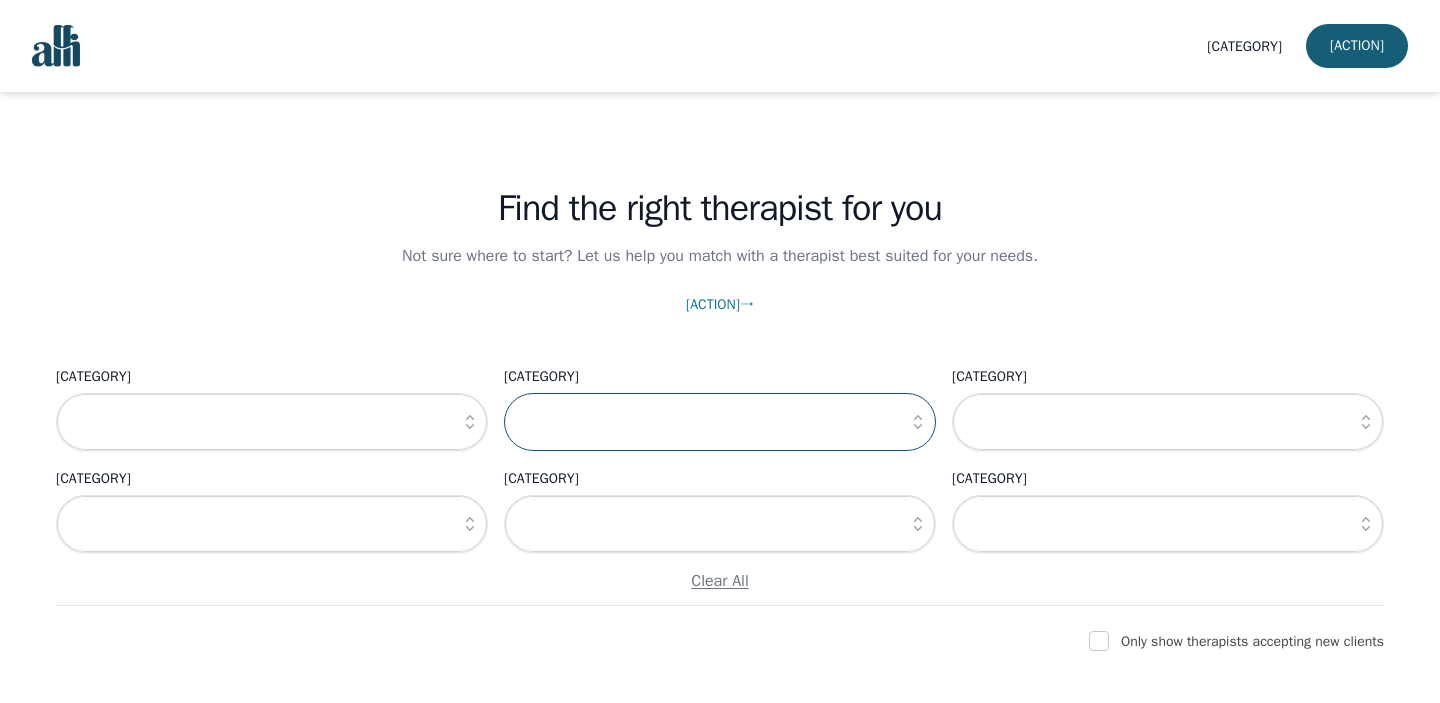 click at bounding box center [720, 422] 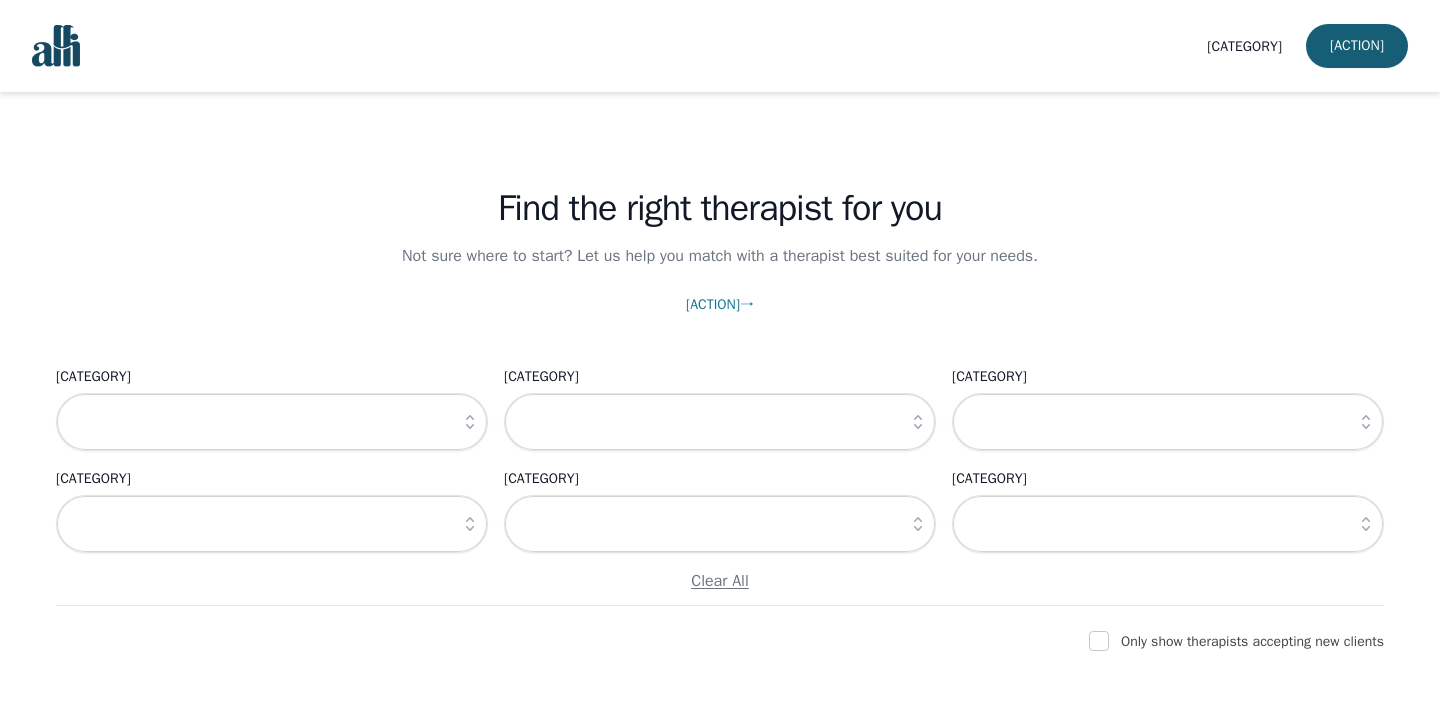 click at bounding box center [918, 422] 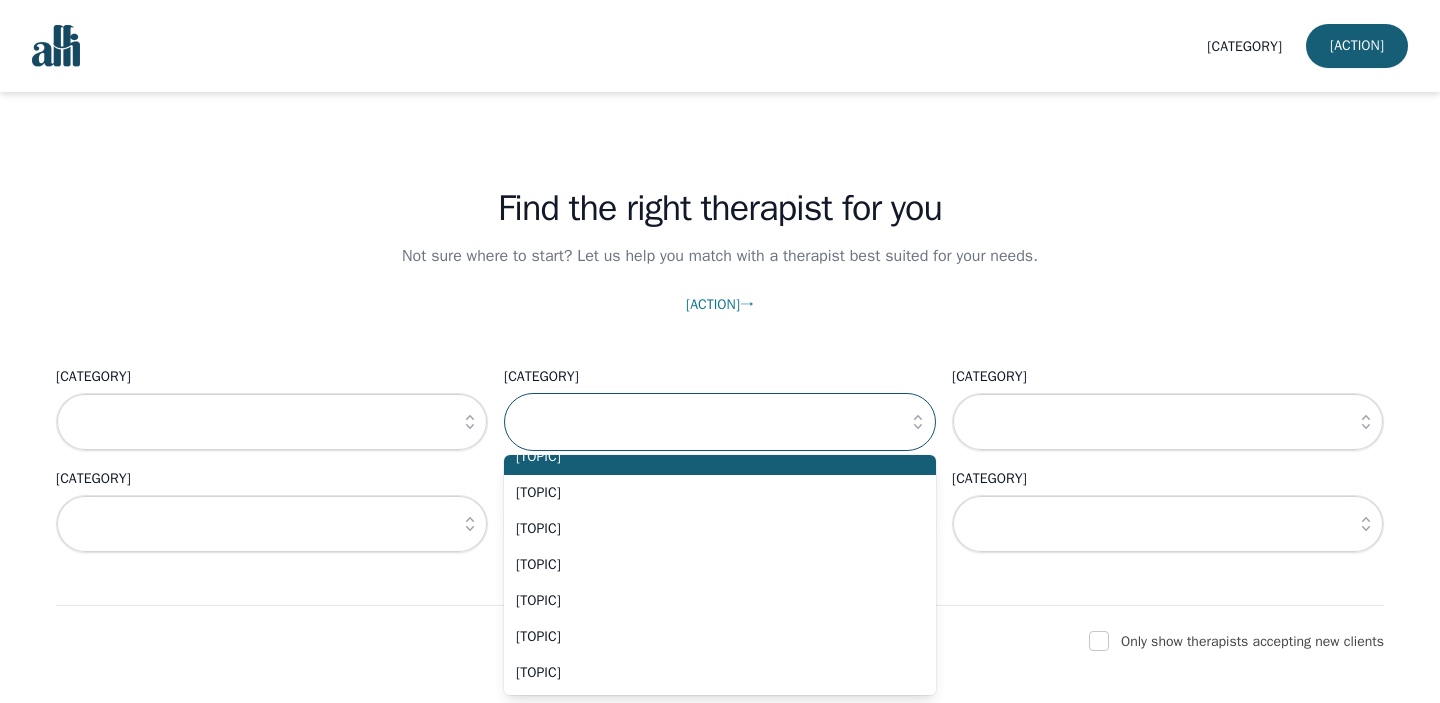 scroll, scrollTop: 0, scrollLeft: 0, axis: both 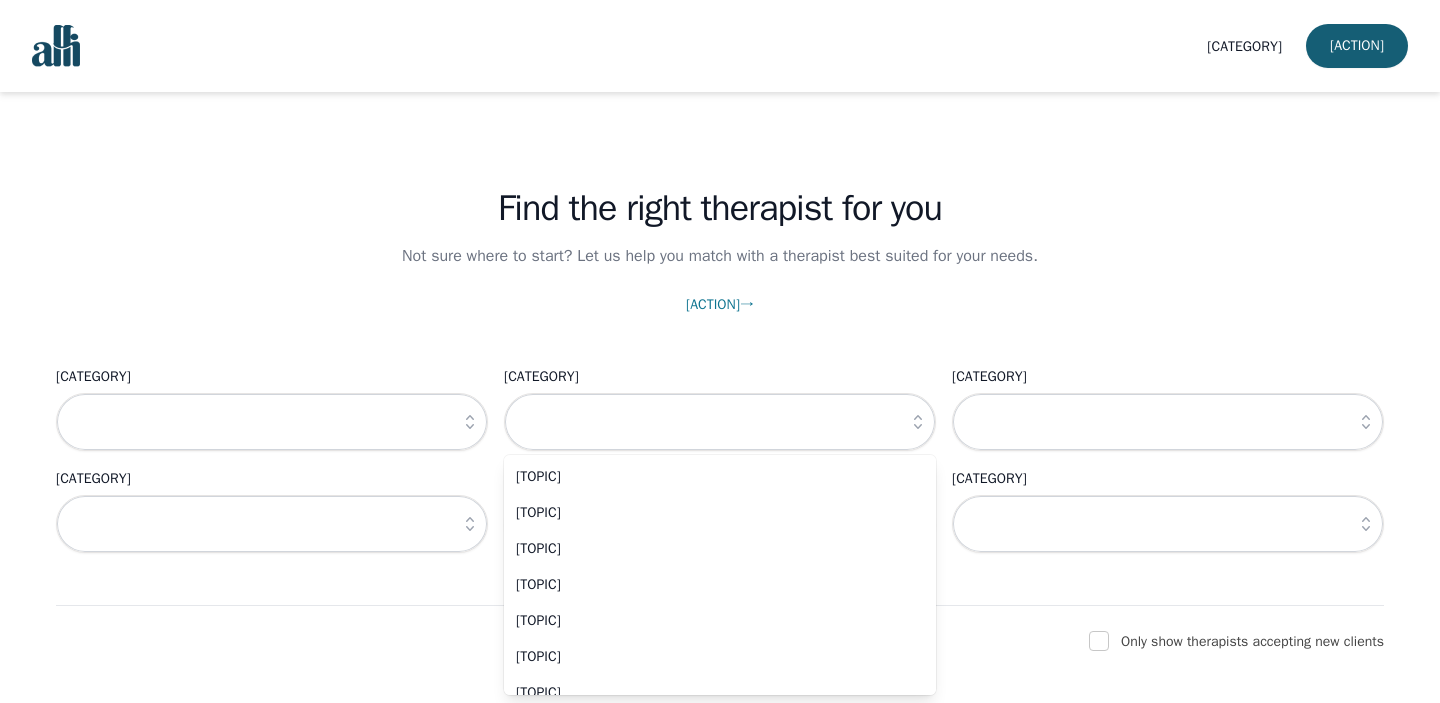 click at bounding box center [918, 422] 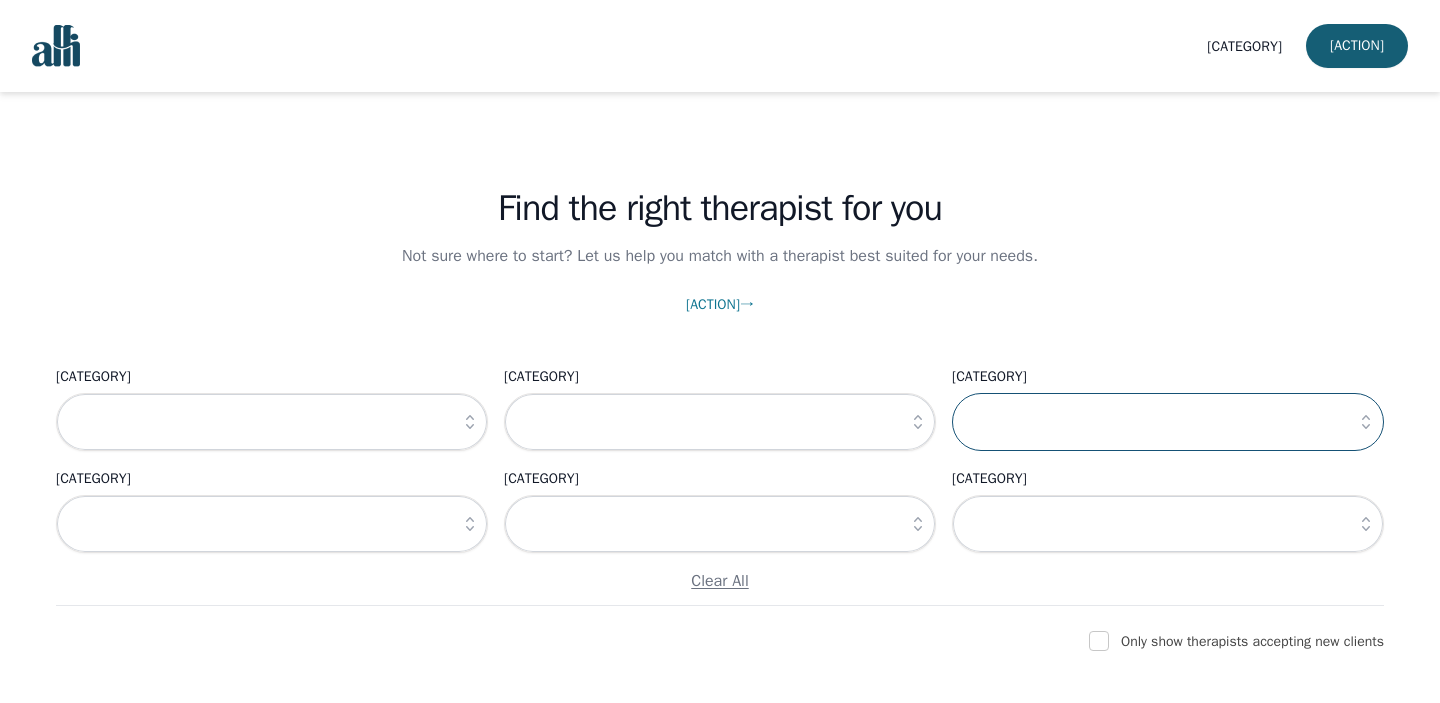 click at bounding box center (1168, 422) 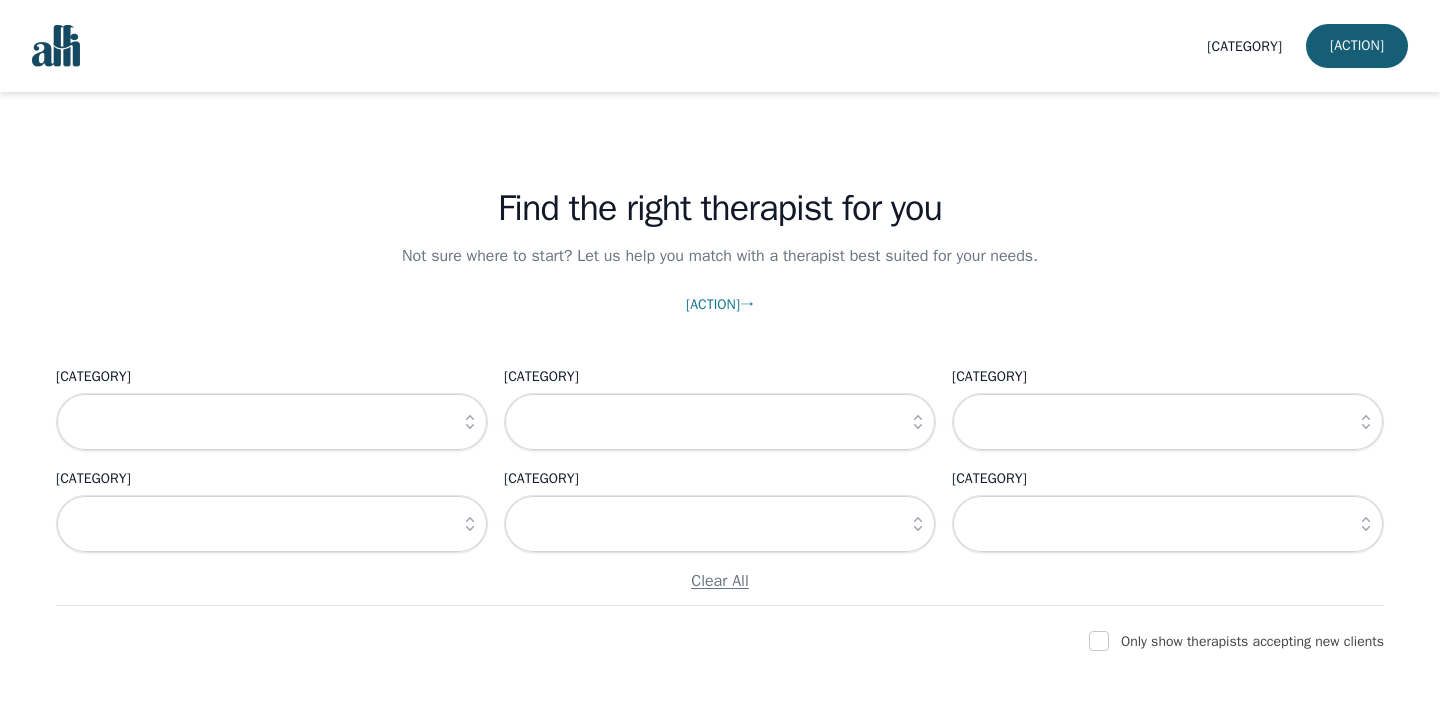 click at bounding box center (1366, 422) 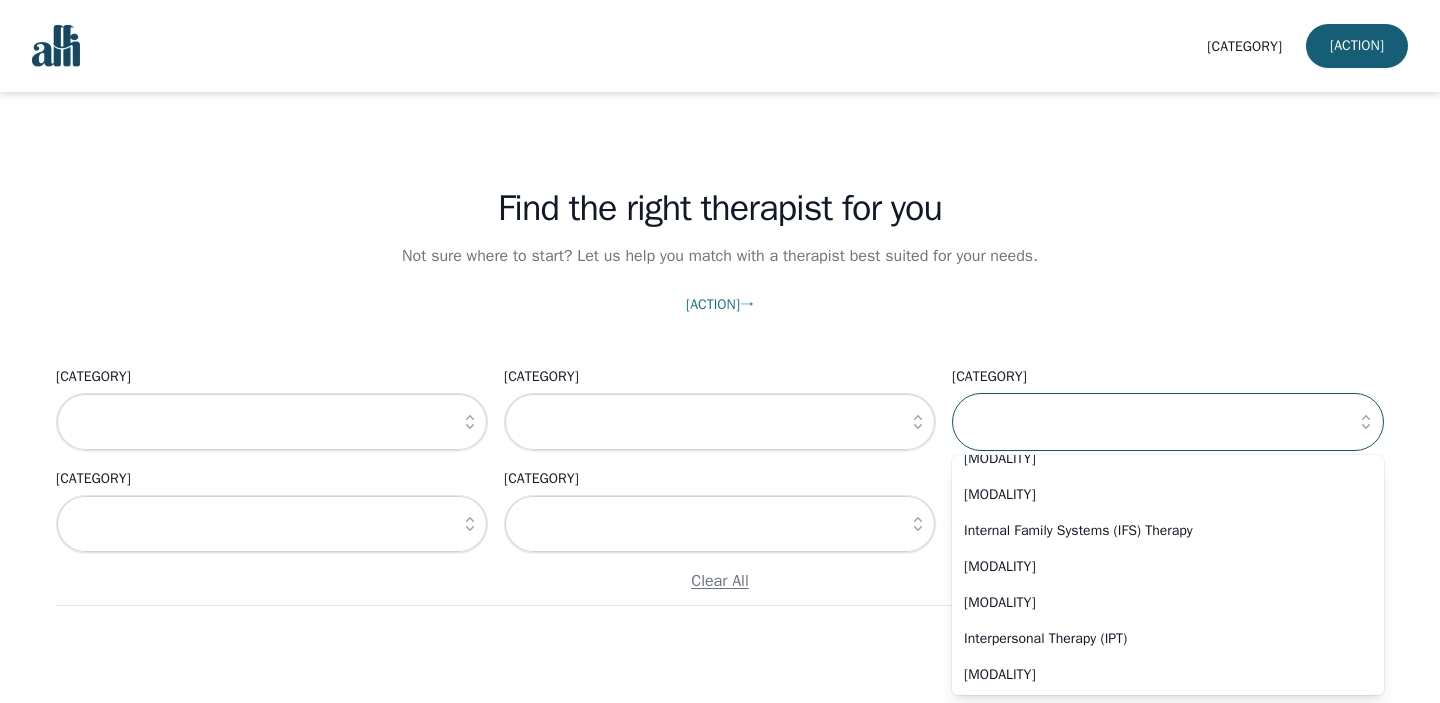 scroll, scrollTop: 0, scrollLeft: 0, axis: both 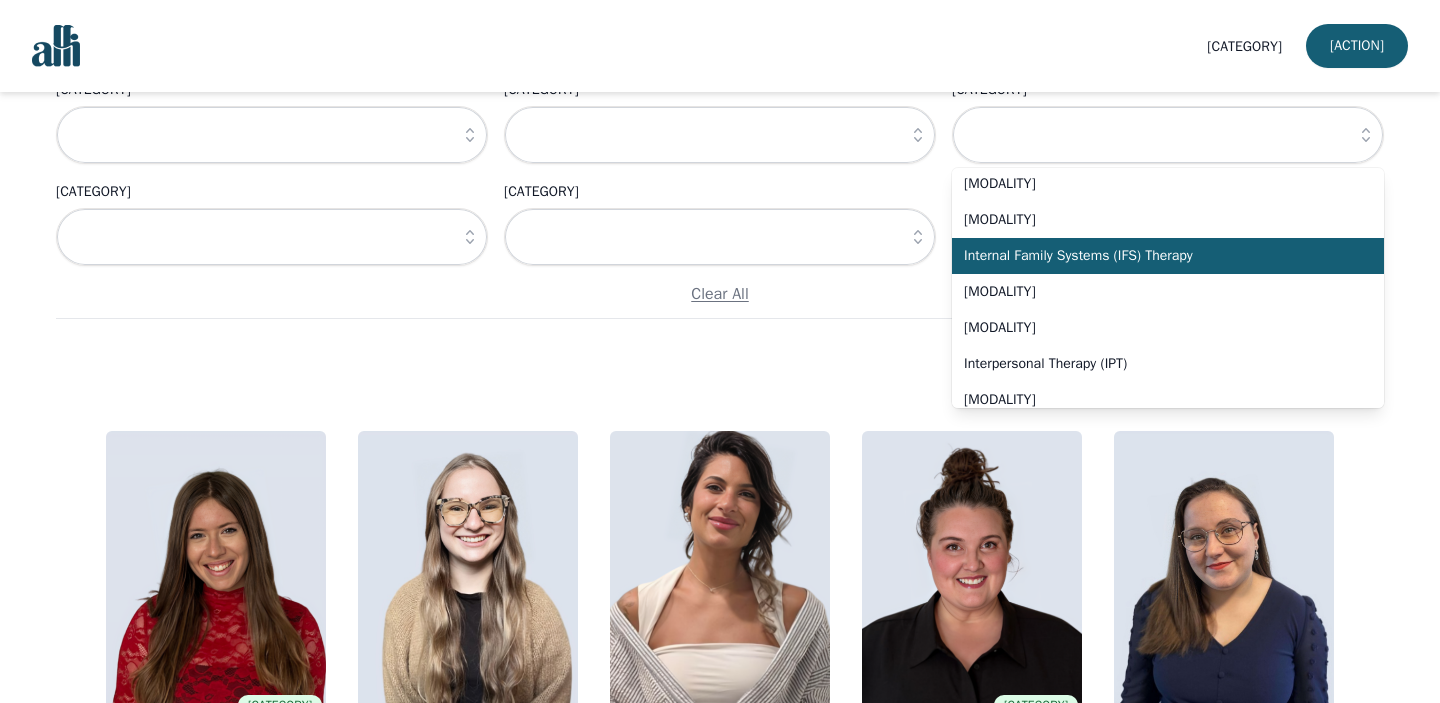 click on "Internal Family Systems (IFS) Therapy" at bounding box center [1156, 256] 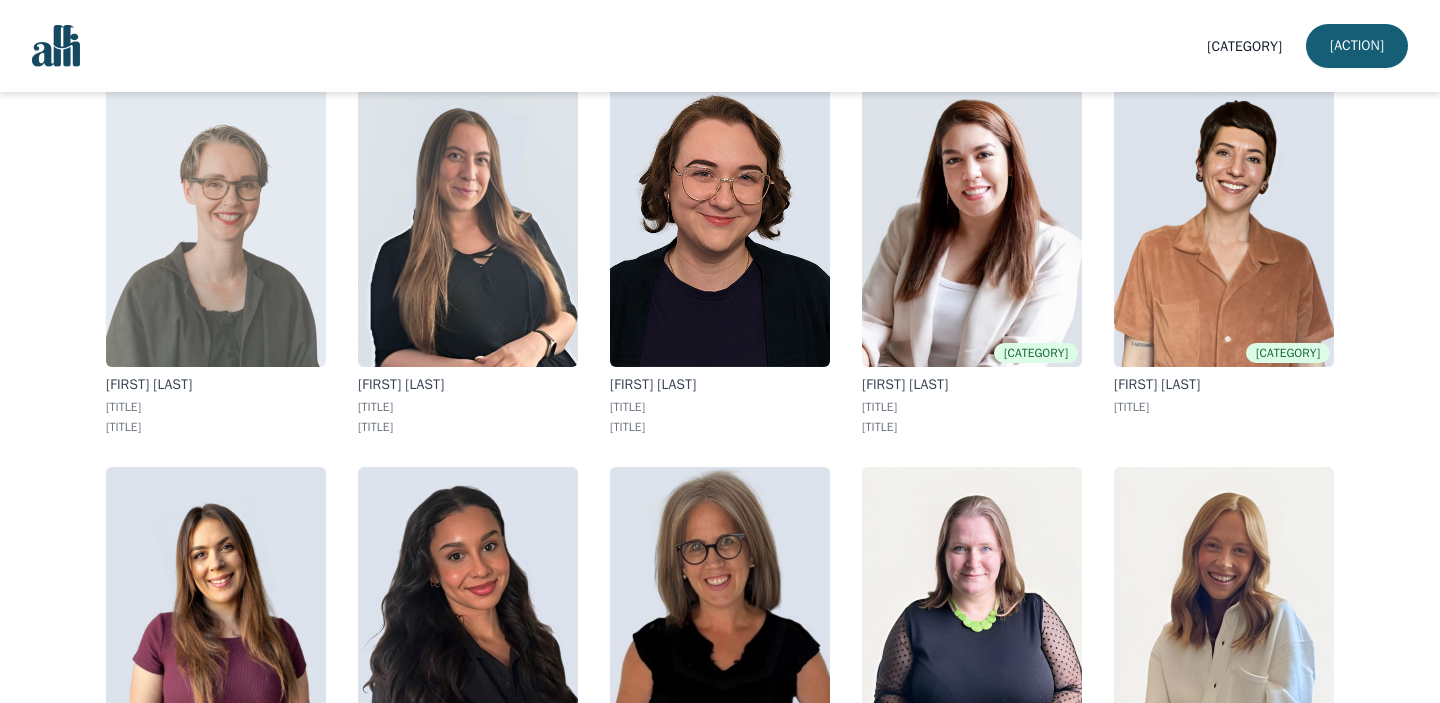 scroll, scrollTop: 642, scrollLeft: 0, axis: vertical 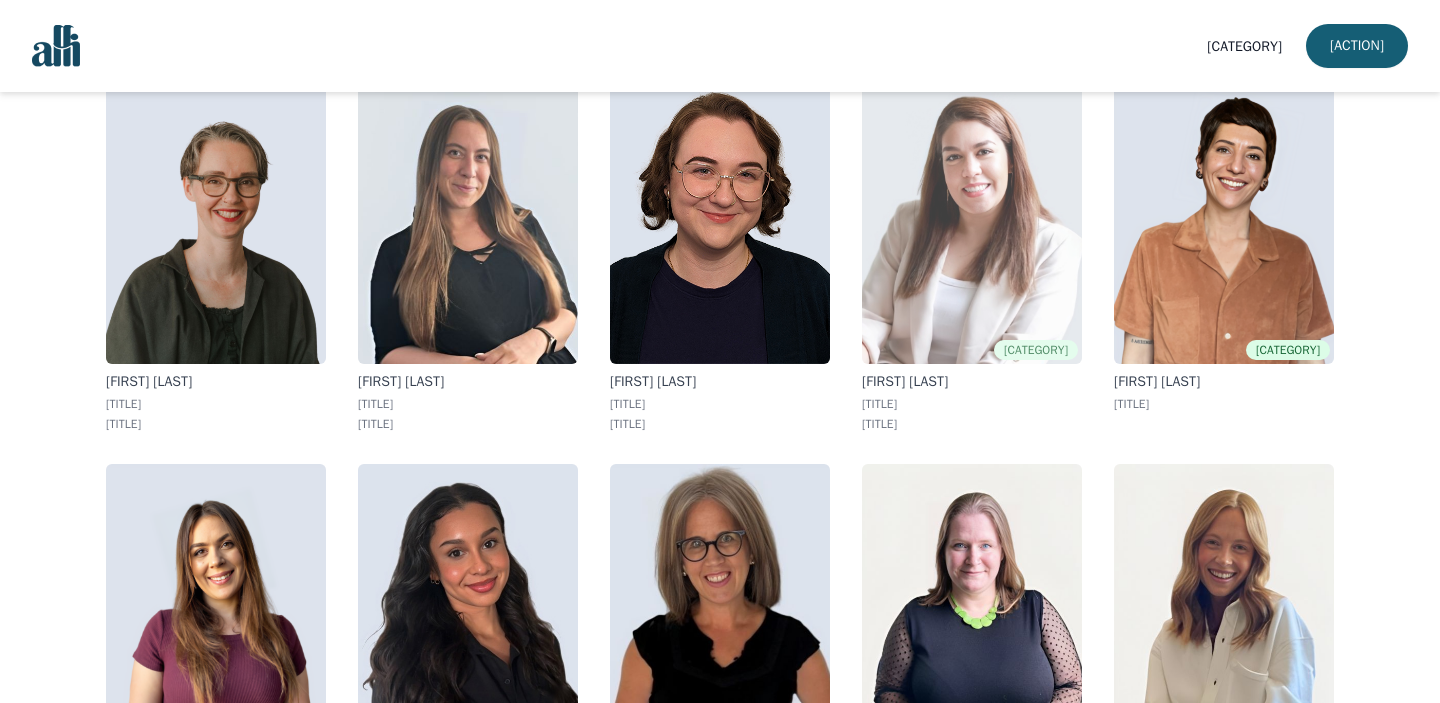 click on "[FIRST] [LAST]" at bounding box center (972, 382) 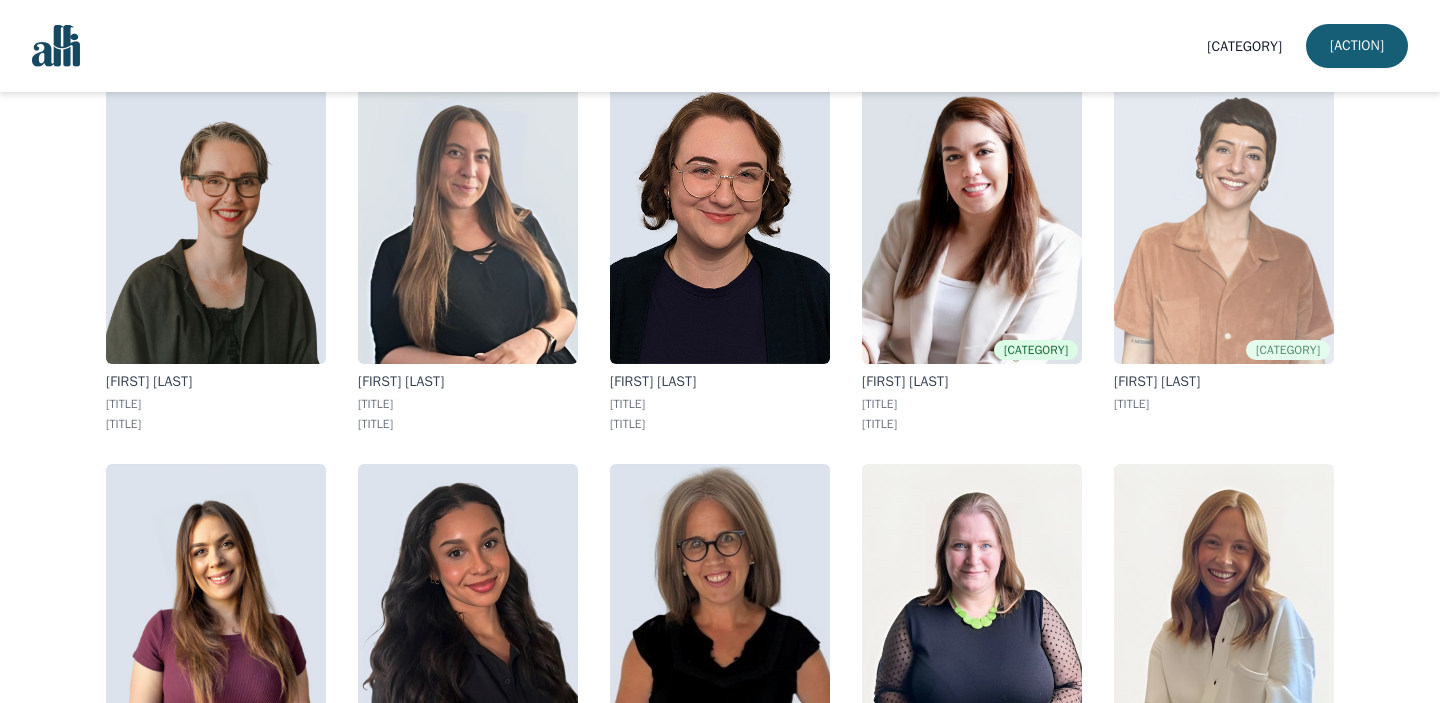 click on "[FIRST] [LAST]" at bounding box center [1224, 382] 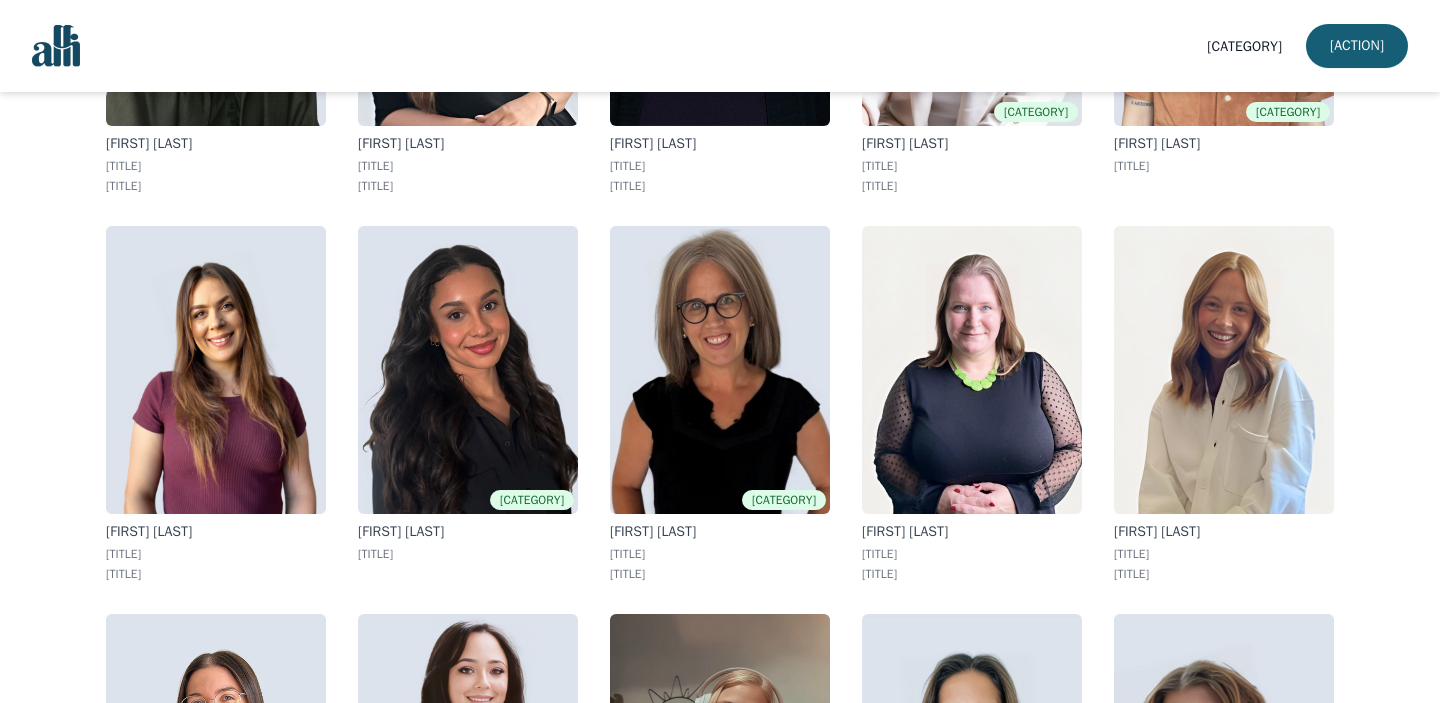 scroll, scrollTop: 883, scrollLeft: 0, axis: vertical 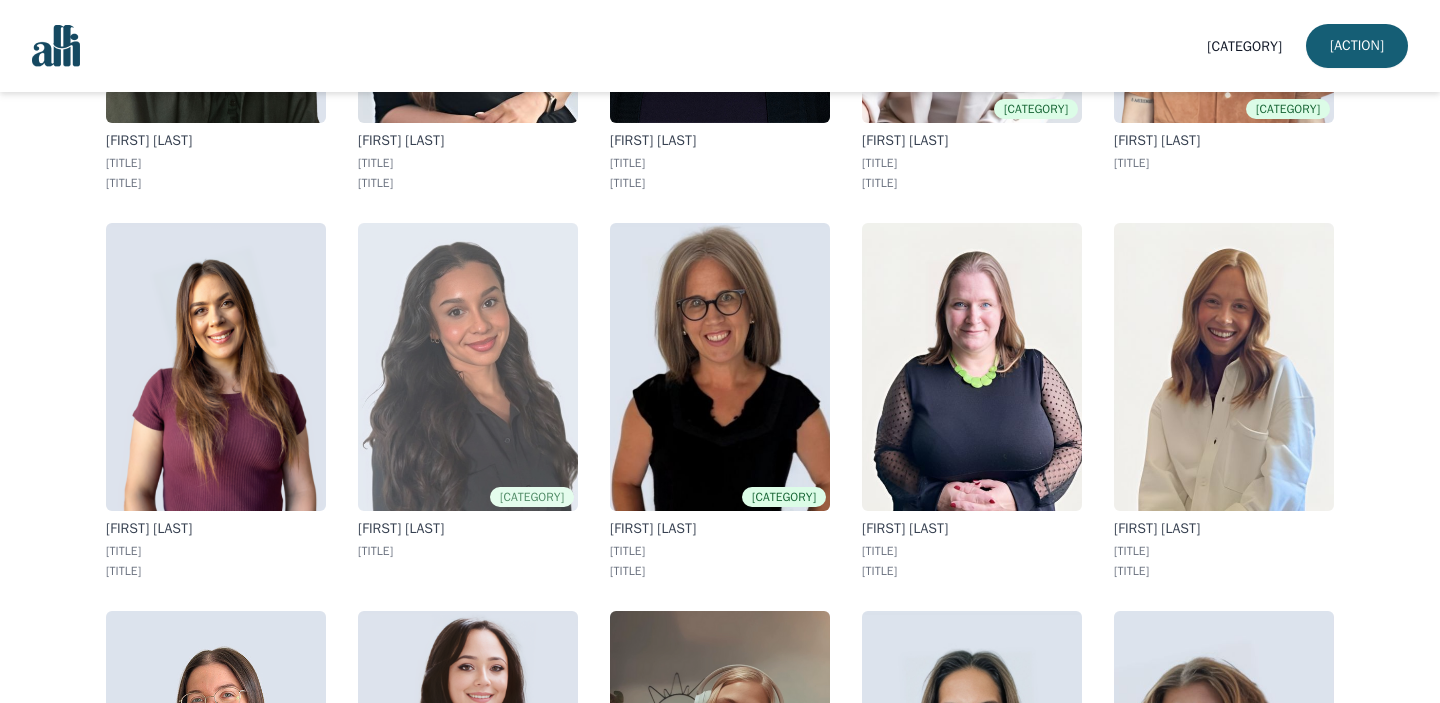 click on "[FIRST] [LAST]" at bounding box center (468, 529) 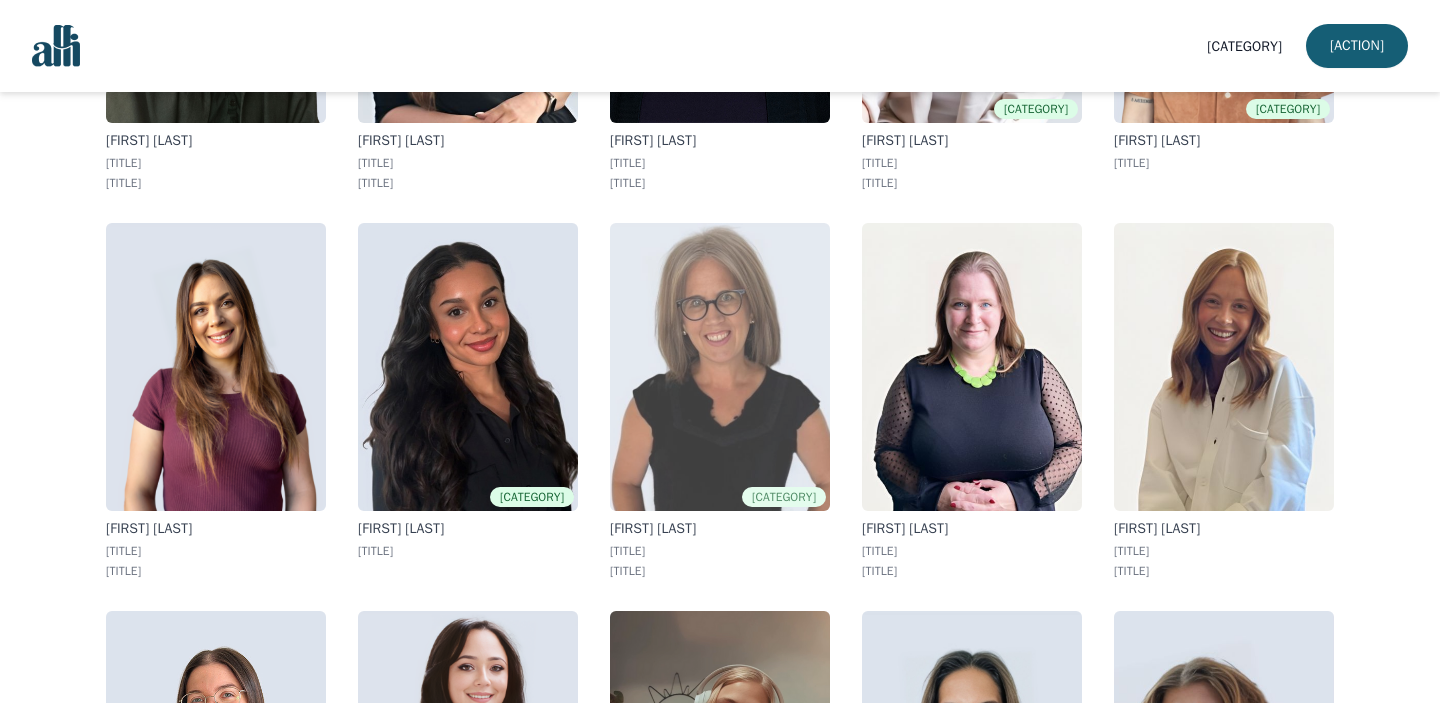click on "Accepting New Clients [FIRST] [LAST] Registered Psychotherapist (Qualifying) Associate Therapist" at bounding box center (720, 549) 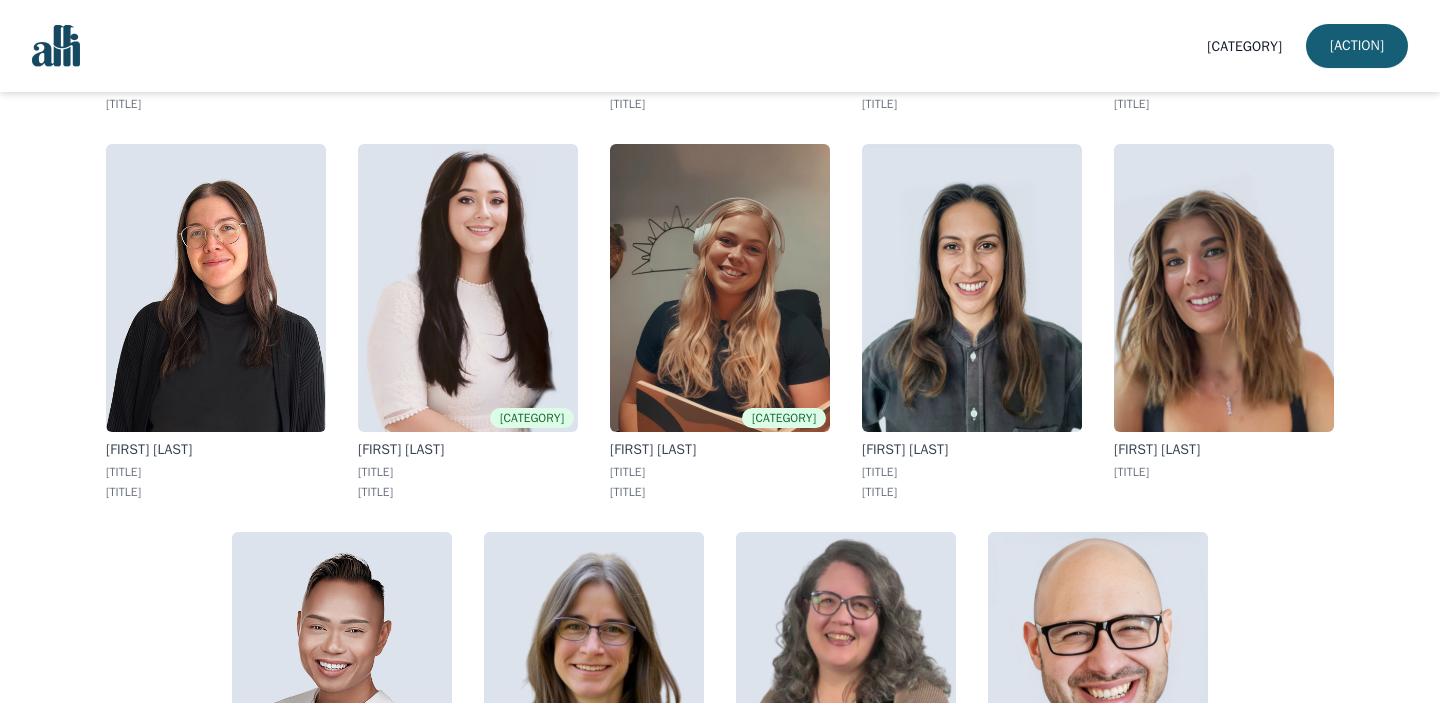 scroll, scrollTop: 1354, scrollLeft: 0, axis: vertical 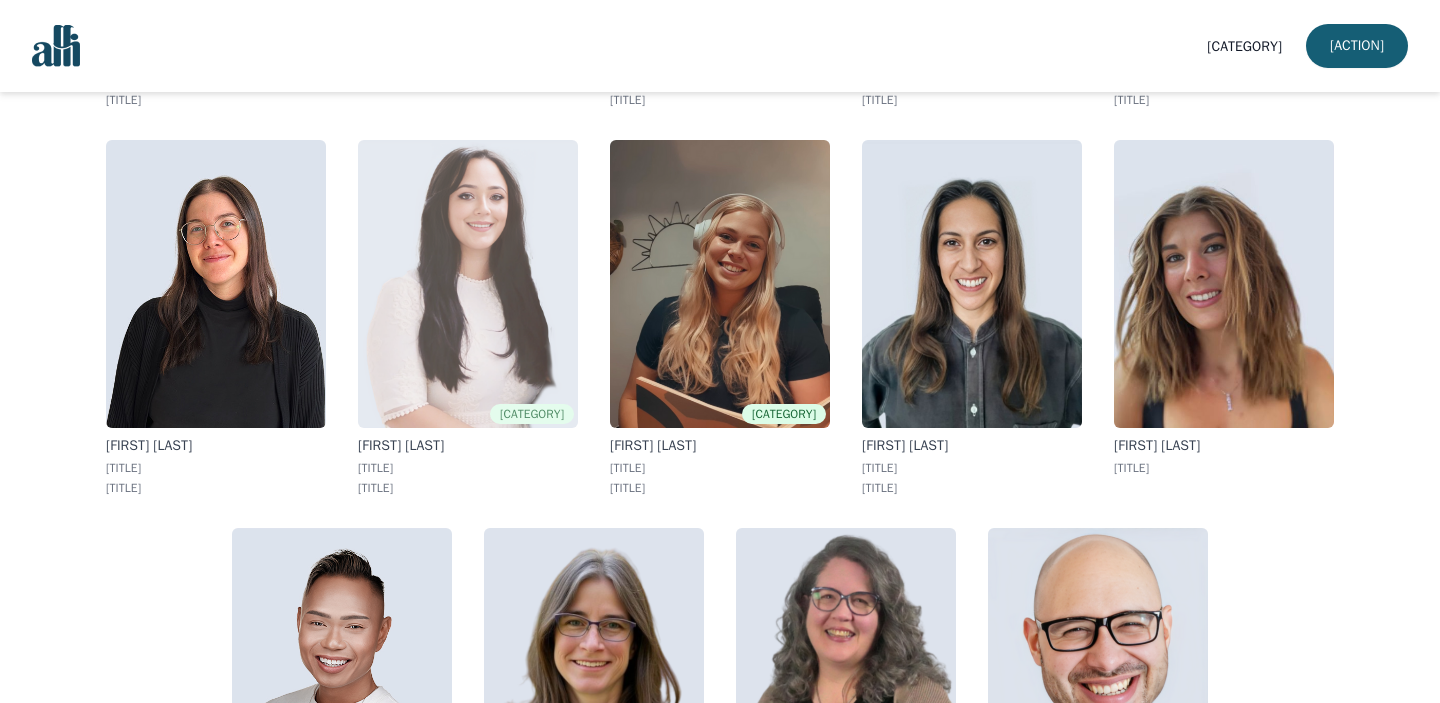 click on "[FIRST] [LAST]" at bounding box center [468, 446] 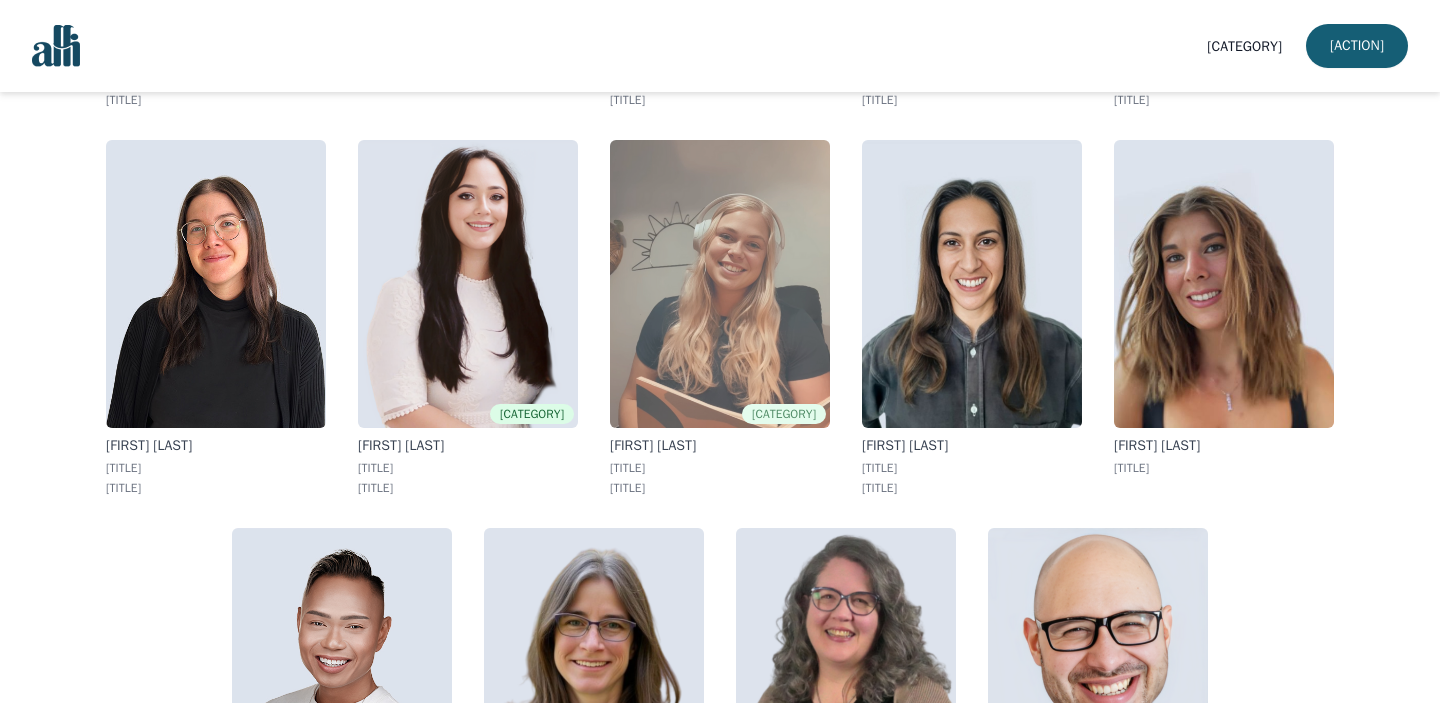click on "[TITLE]" at bounding box center (720, 468) 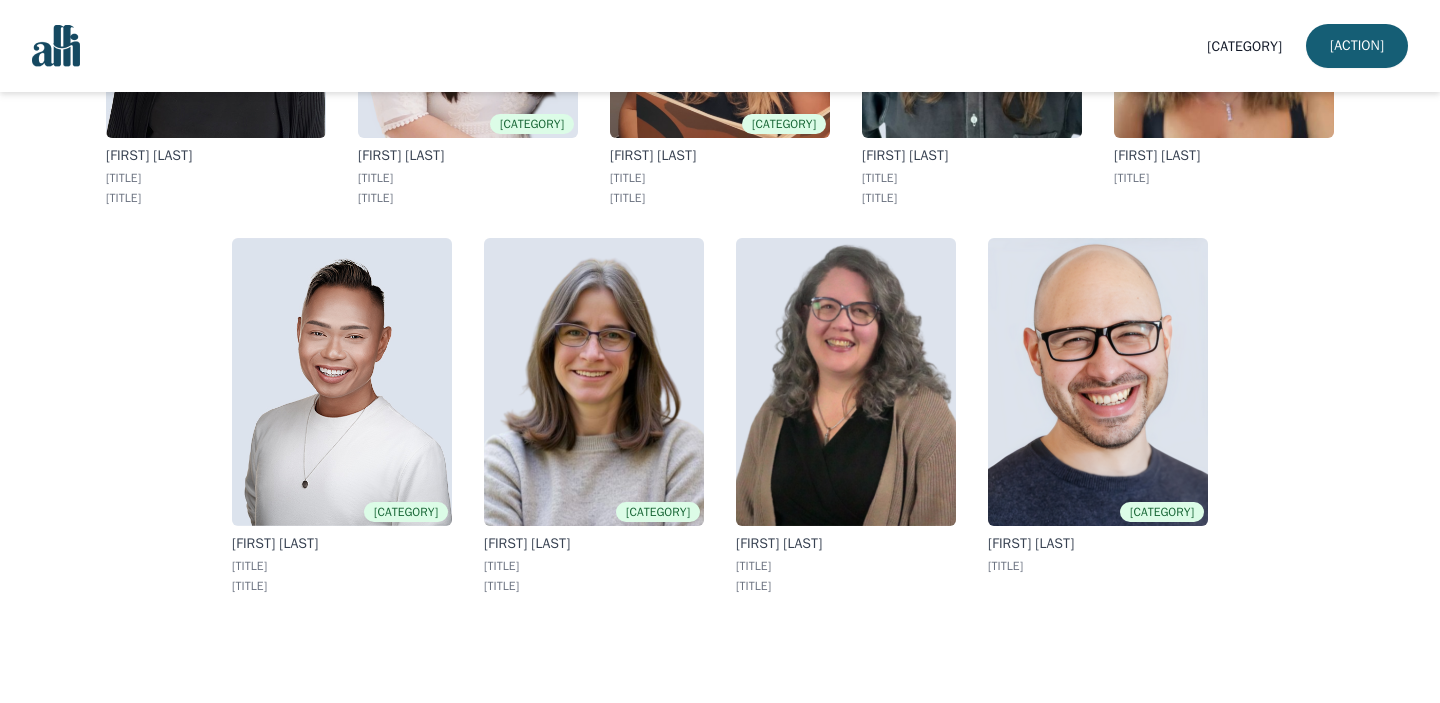 scroll, scrollTop: 1647, scrollLeft: 0, axis: vertical 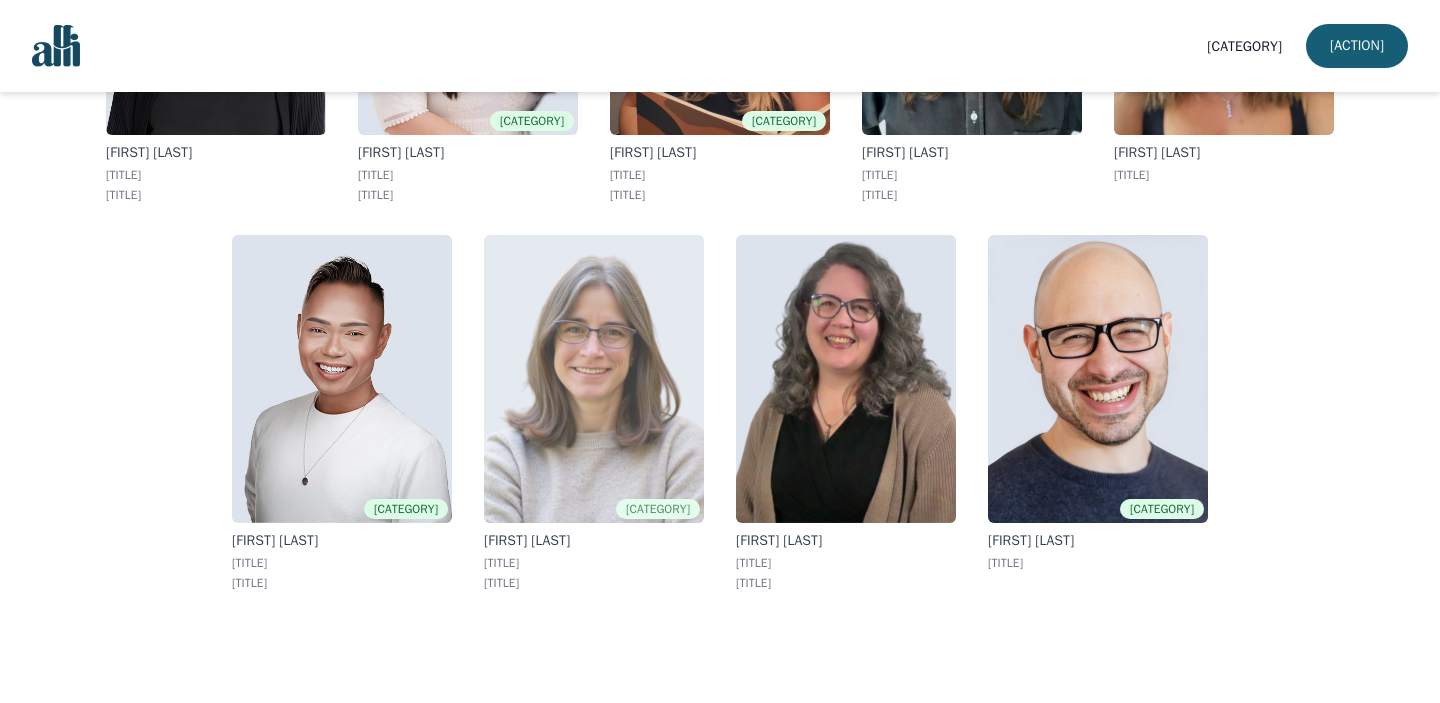 click on "[TITLE]" at bounding box center [594, 563] 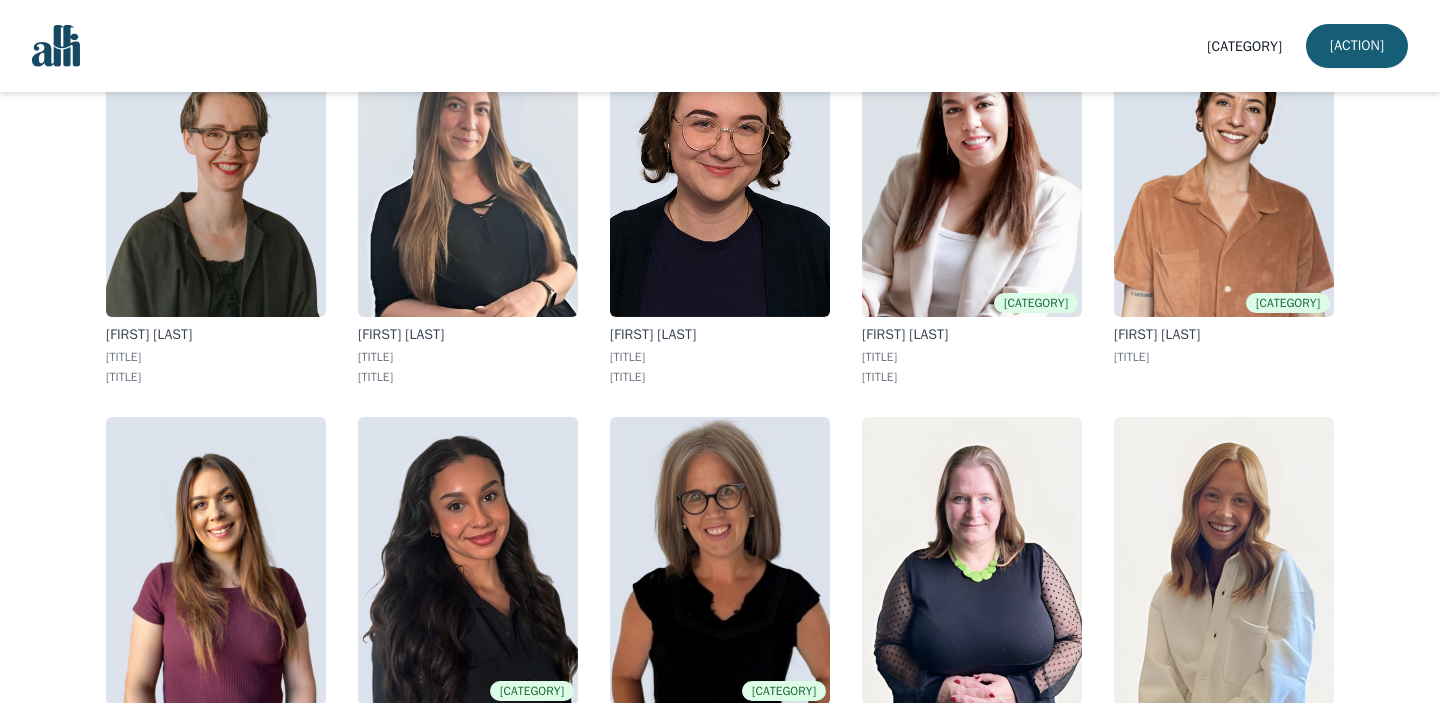 scroll, scrollTop: 0, scrollLeft: 0, axis: both 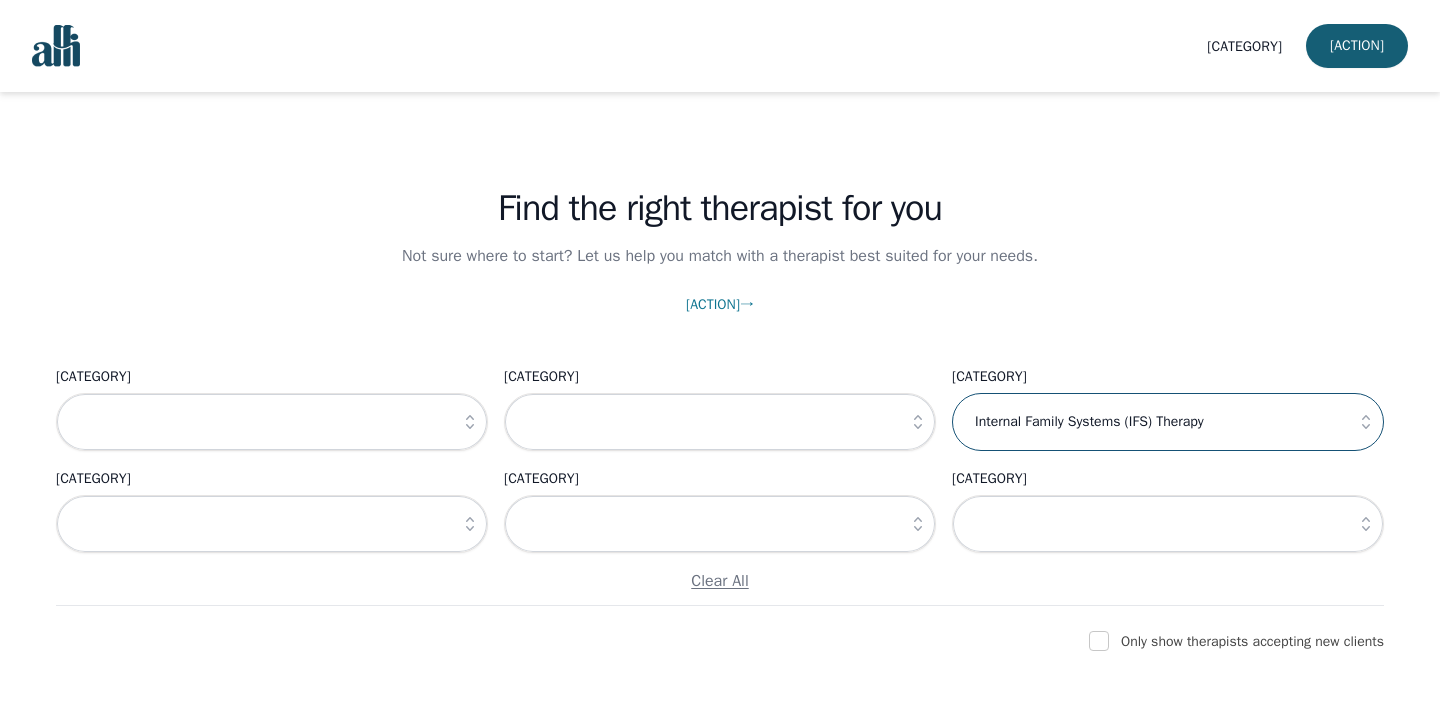 click on "Internal Family Systems (IFS) Therapy" at bounding box center [1168, 422] 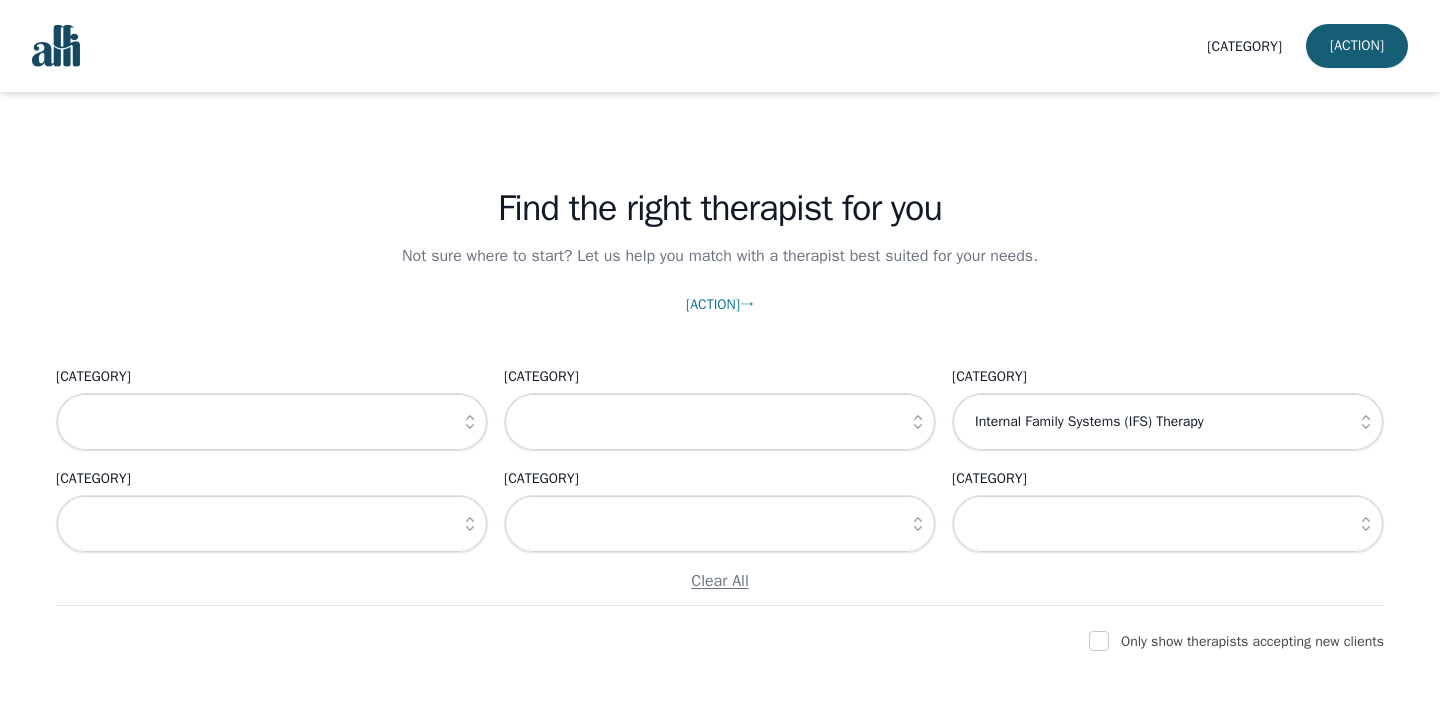 click at bounding box center (1366, 422) 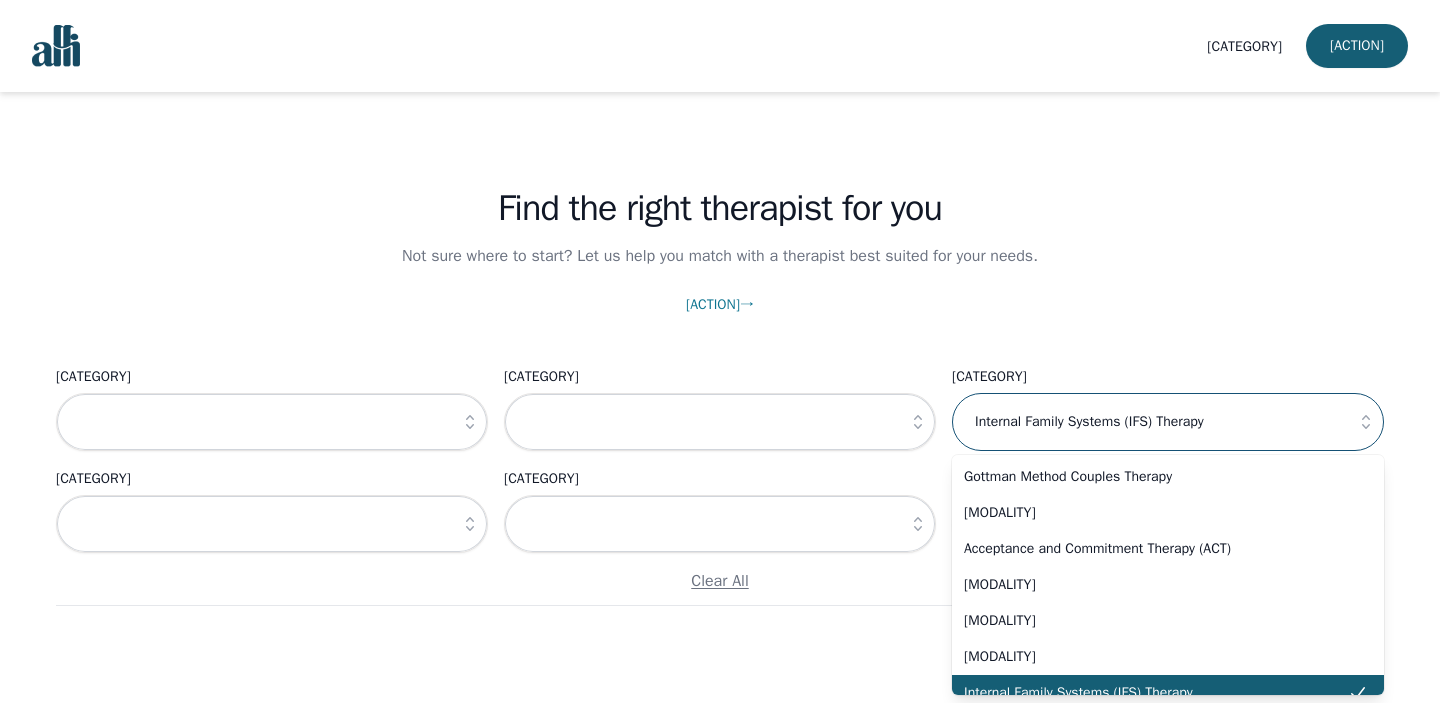 scroll, scrollTop: 16, scrollLeft: 0, axis: vertical 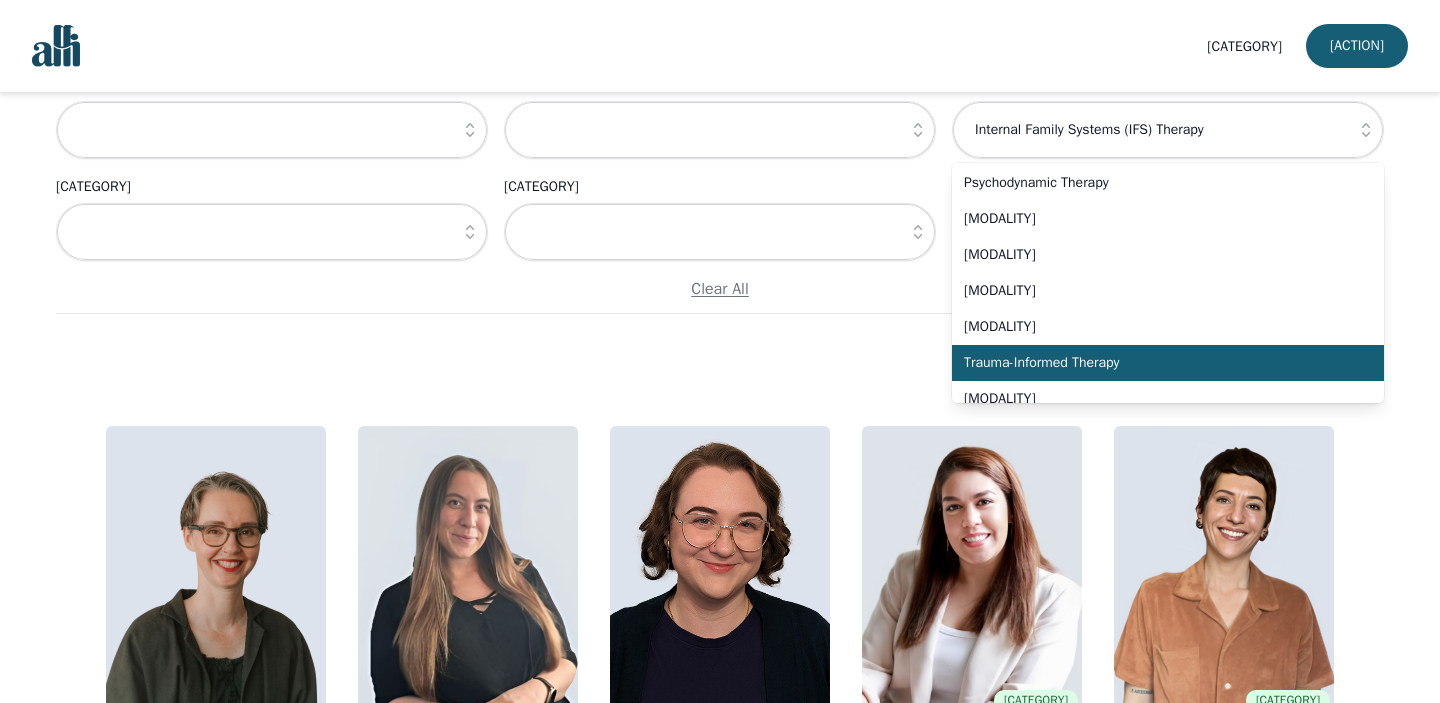 click on "Trauma-Informed Therapy" at bounding box center (1156, 363) 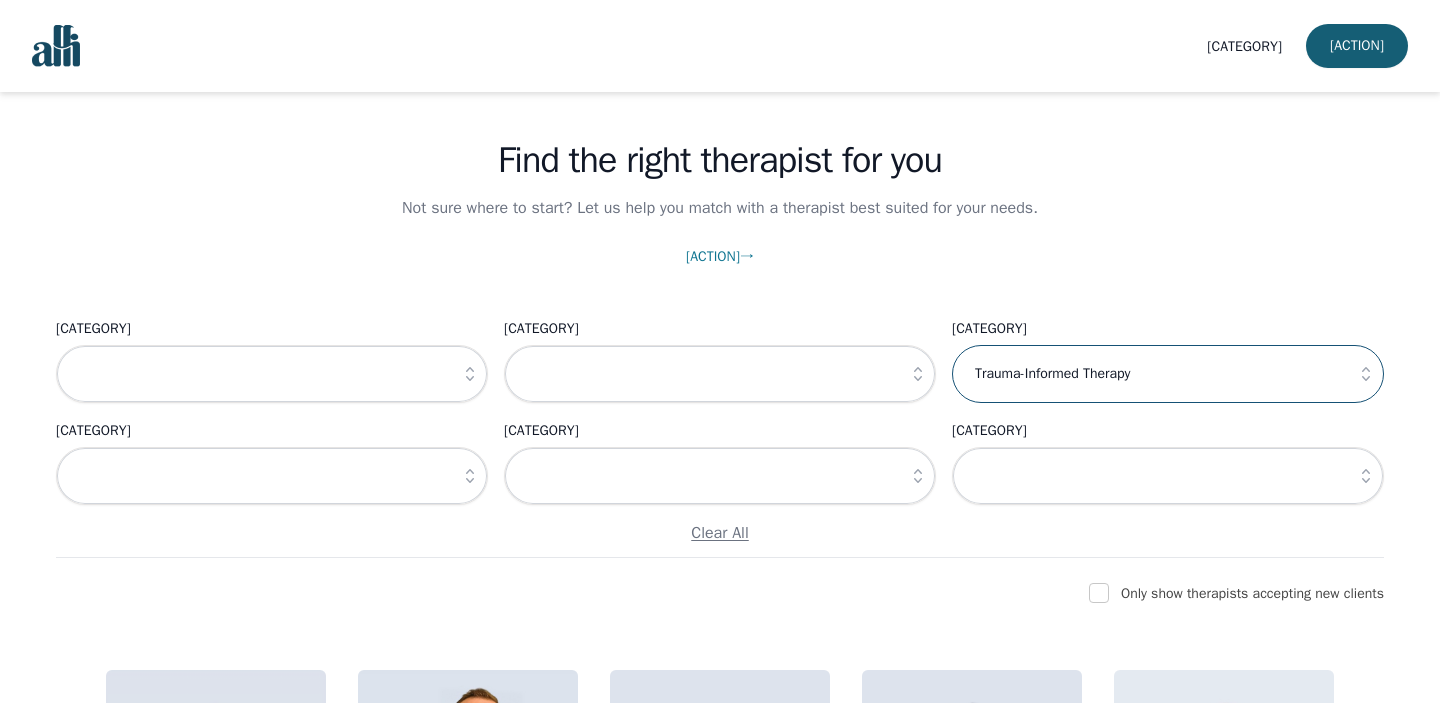 scroll, scrollTop: 0, scrollLeft: 0, axis: both 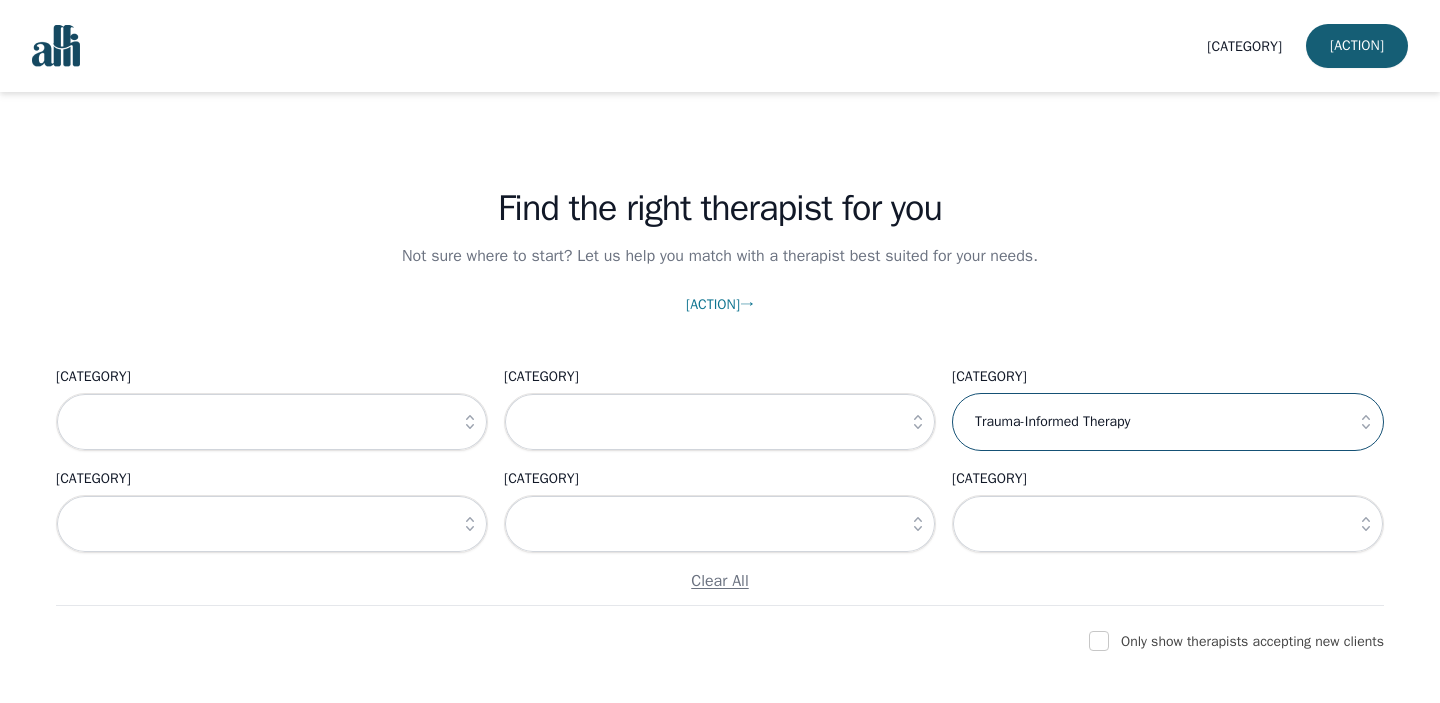 click on "Trauma-Informed Therapy" at bounding box center (1168, 422) 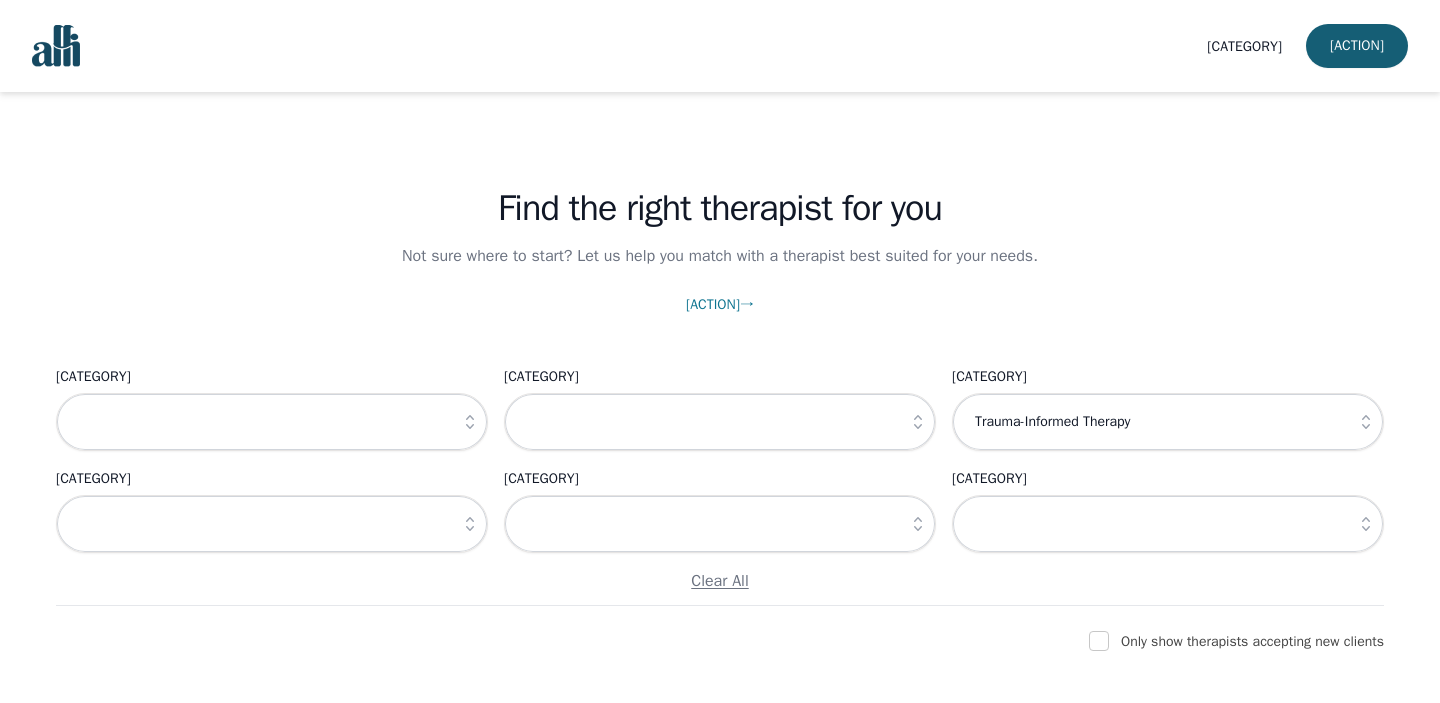 click at bounding box center [1366, 422] 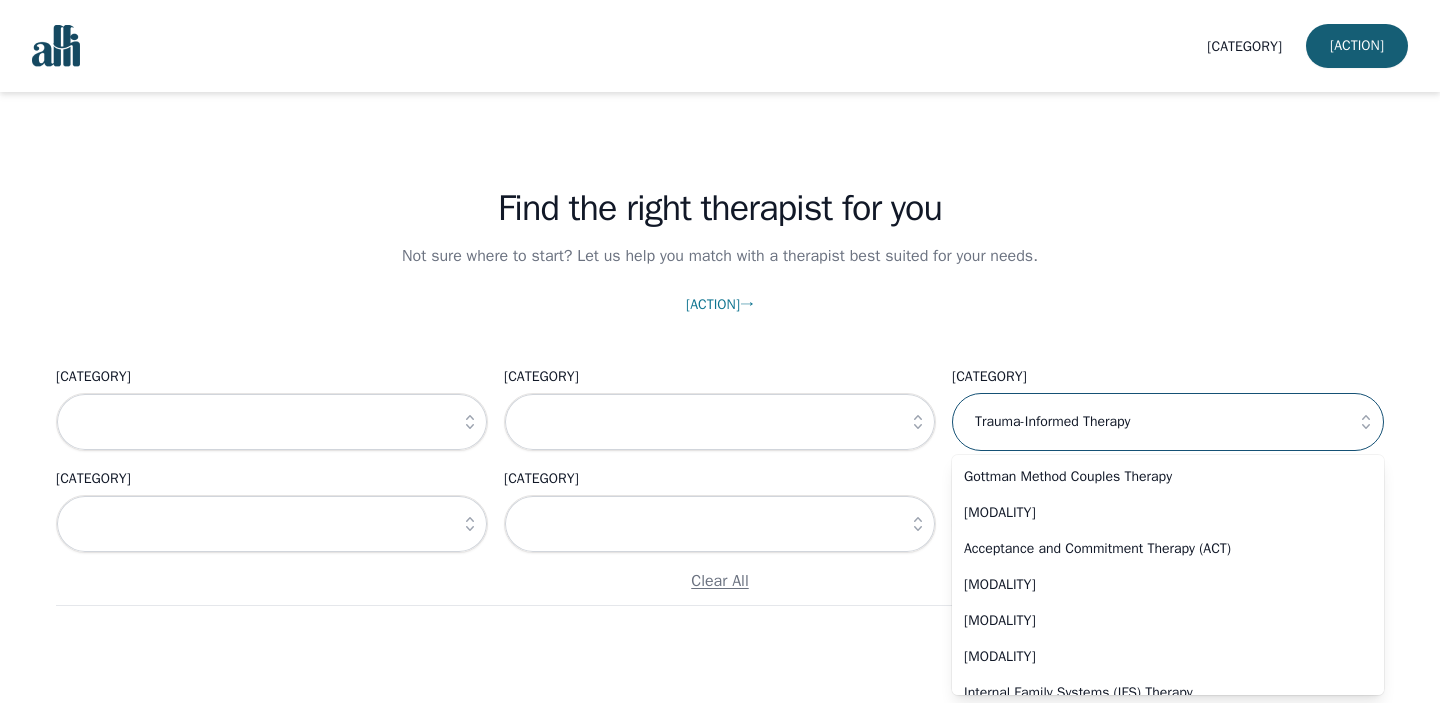 scroll, scrollTop: 484, scrollLeft: 0, axis: vertical 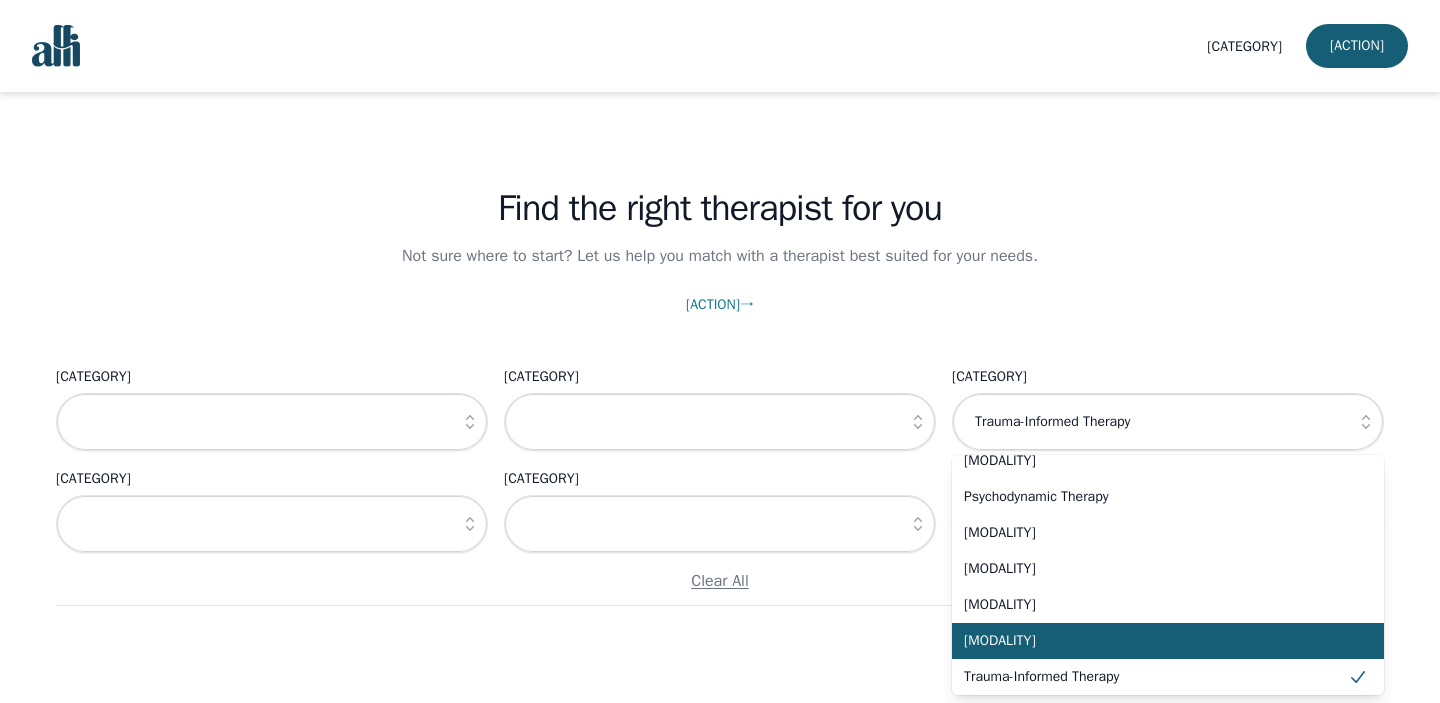click on "[MODALITY]" at bounding box center (1168, 641) 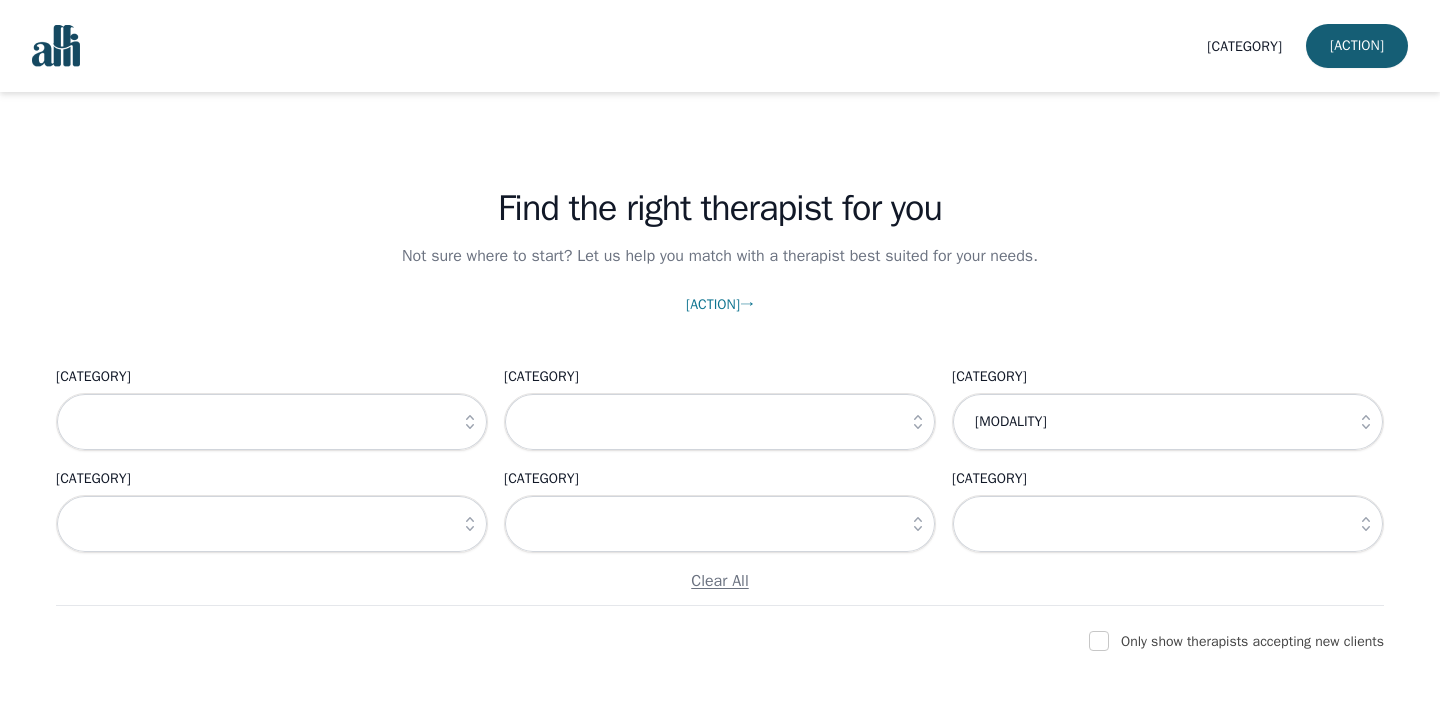 click on "Find the right therapist for you Not sure where to start? Let us help you match with a therapist best suited for your needs. Get Matched  → Filter Therapists Therapist Tier Specialization Modality Trauma-Focused Therapy Province Therapy Type License Registration Clear All" at bounding box center [720, 349] 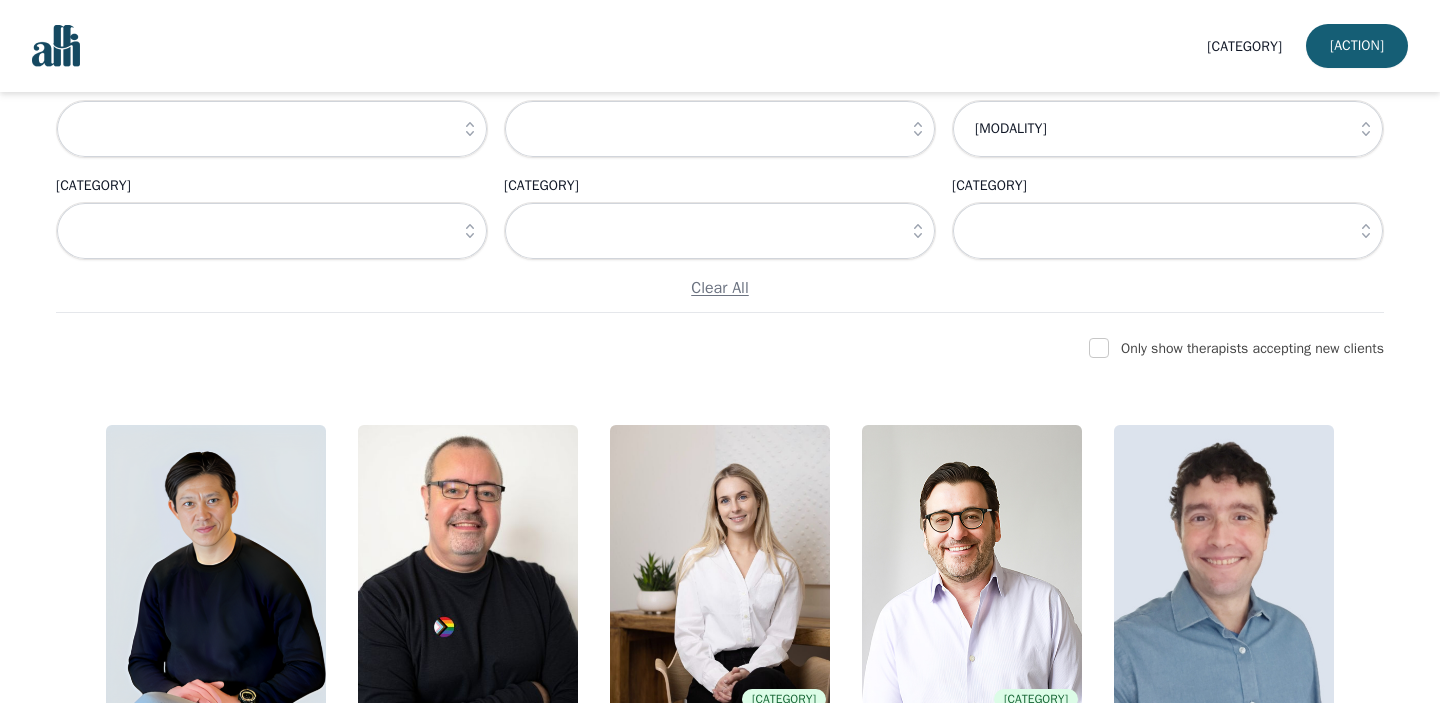 scroll, scrollTop: 222, scrollLeft: 0, axis: vertical 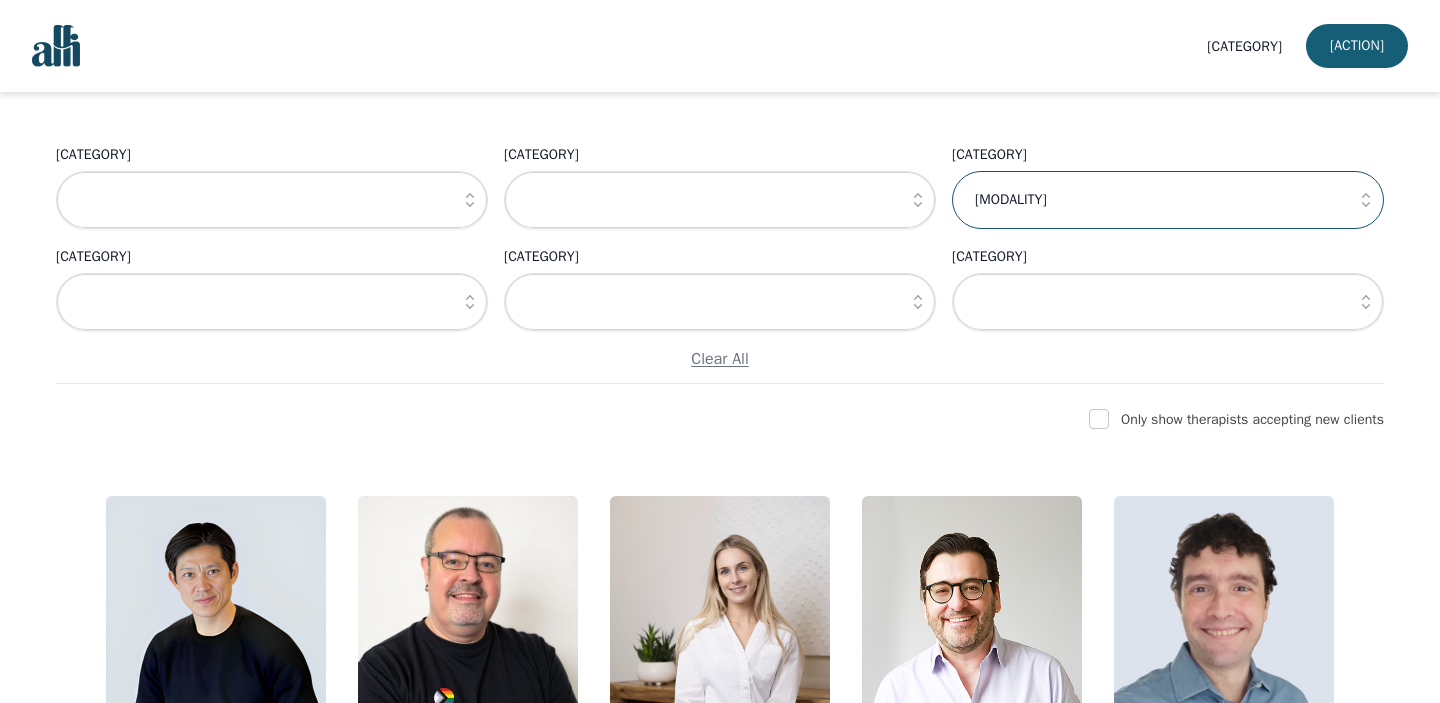 click on "[MODALITY]" at bounding box center [1168, 200] 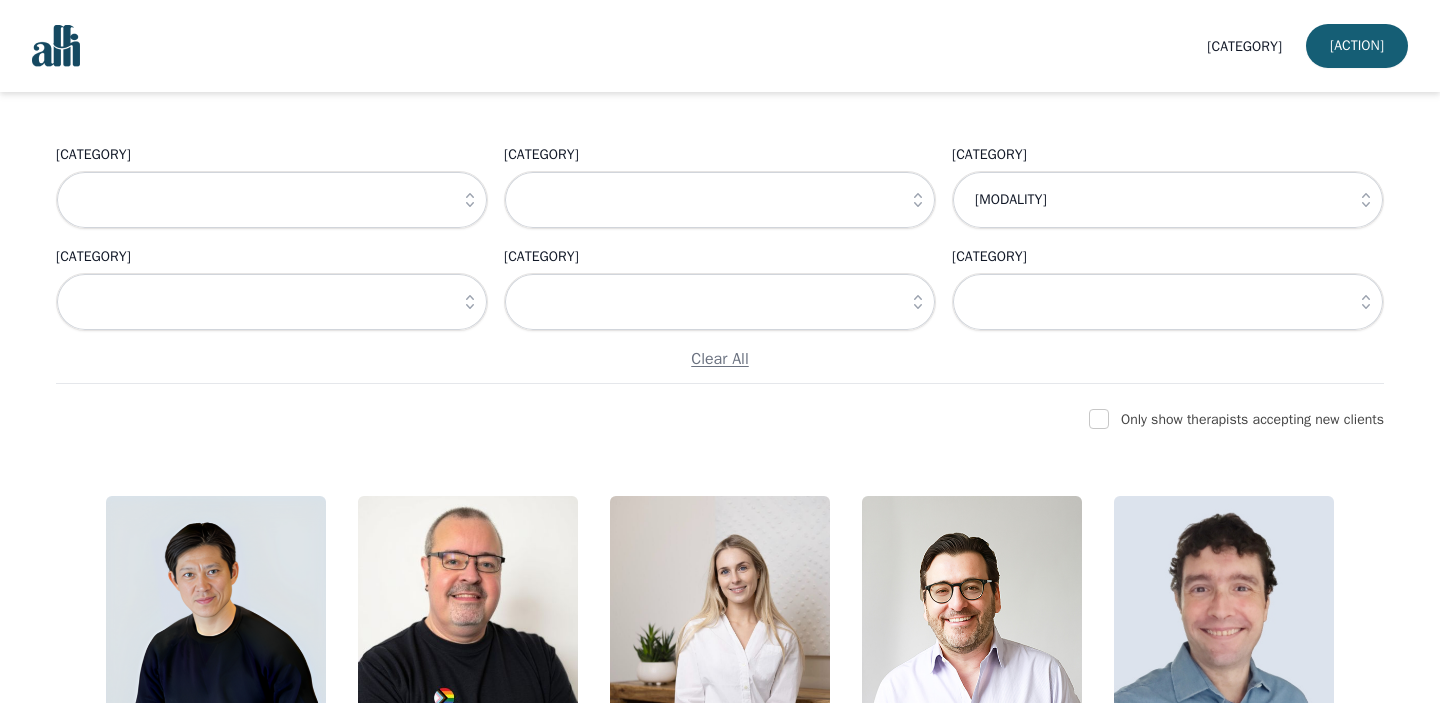 click at bounding box center (1366, 200) 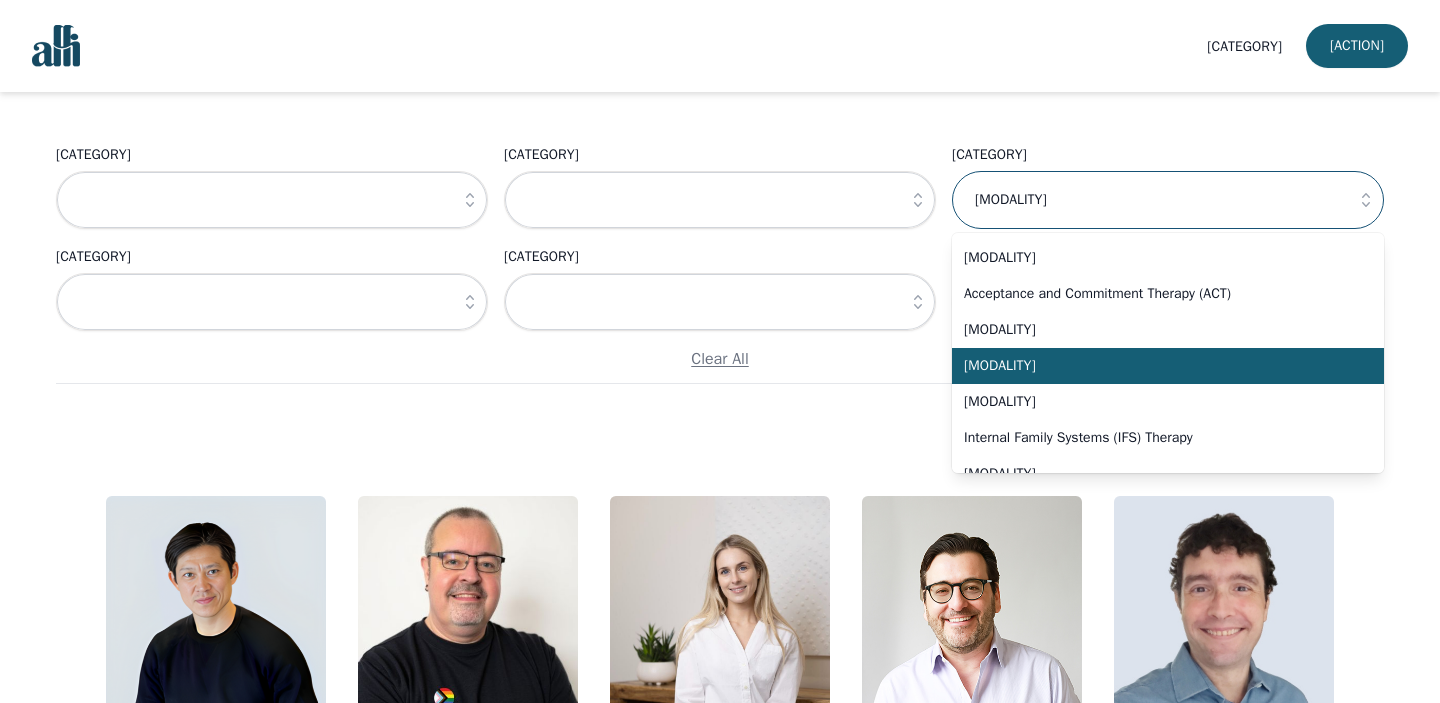 scroll, scrollTop: 4, scrollLeft: 0, axis: vertical 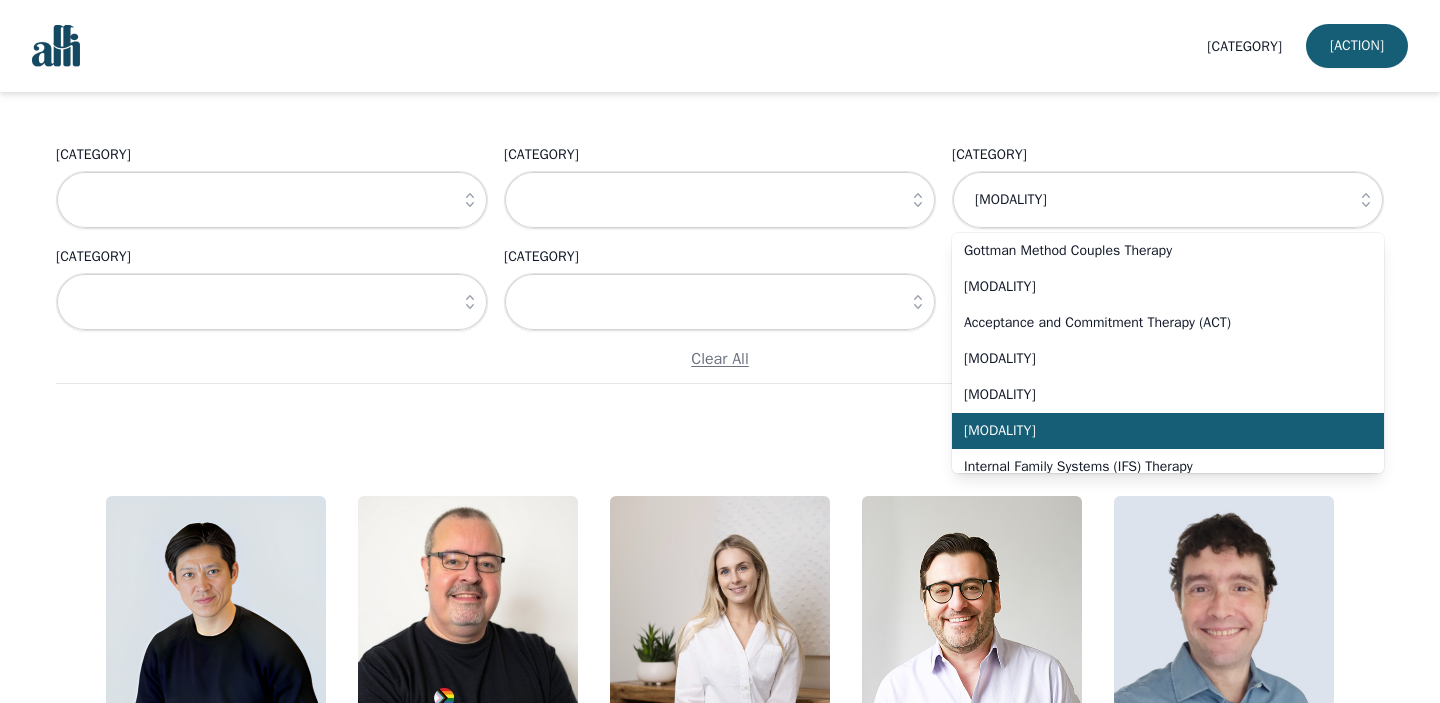 click on "[MODALITY]" at bounding box center (1156, 431) 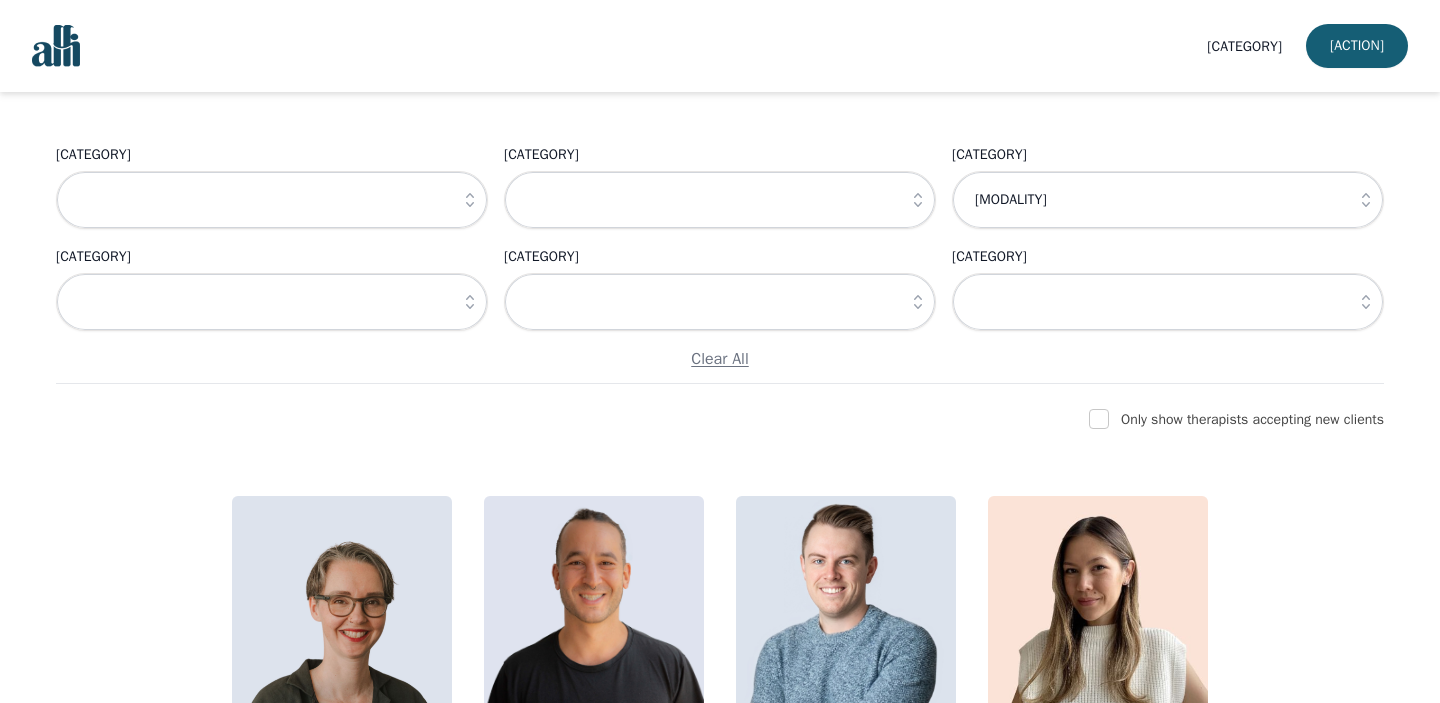 click on "Find the right therapist for you Not sure where to start? Let us help you match with a therapist best suited for your needs. Get Matched  → Filter Therapists Therapist Tier Specialization Modality Eye Movement Desensitization and Reprocessing (EMDR) Province Therapy Type License Registration Clear All Only show therapists accepting new clients [FIRST] [LAST] Registered Social Worker Associate Therapist Accepting New Clients [FIRST] [LAST] Intern Therapist [FIRST] [LAST] Registered Psychotherapist (Qualifying) Intern Therapist [FIRST] [LAST] Registered Psychotherapist (Qualifying) Associate Therapist" at bounding box center [720, 369] 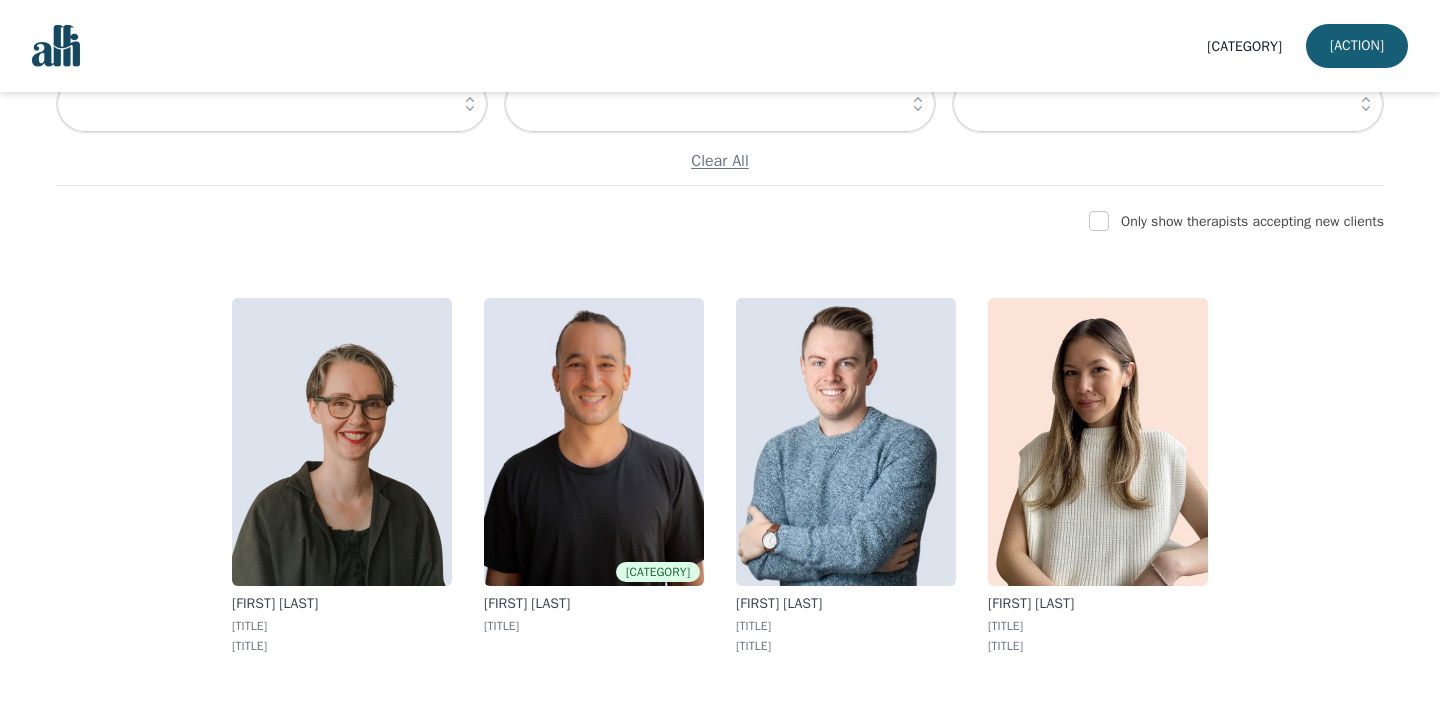 scroll, scrollTop: 483, scrollLeft: 0, axis: vertical 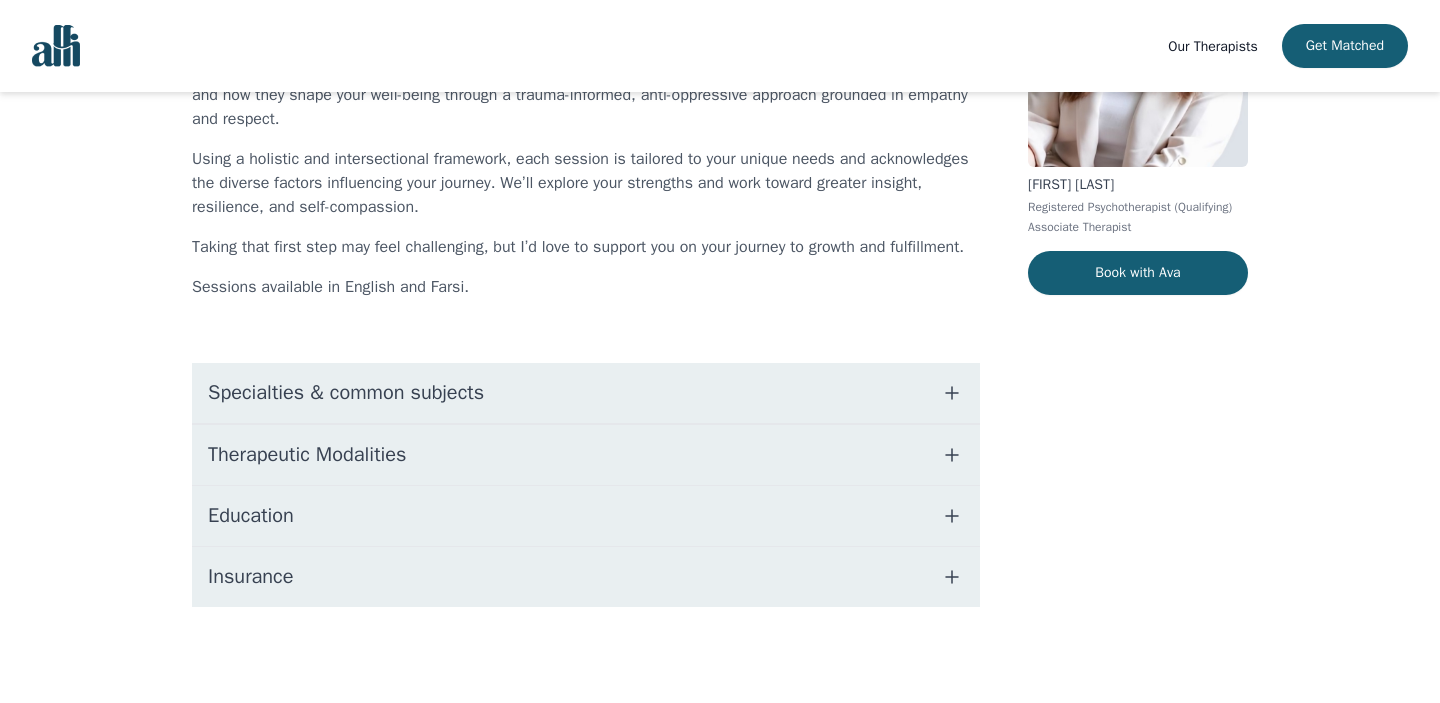 click on "Specialties & common subjects" at bounding box center (346, 393) 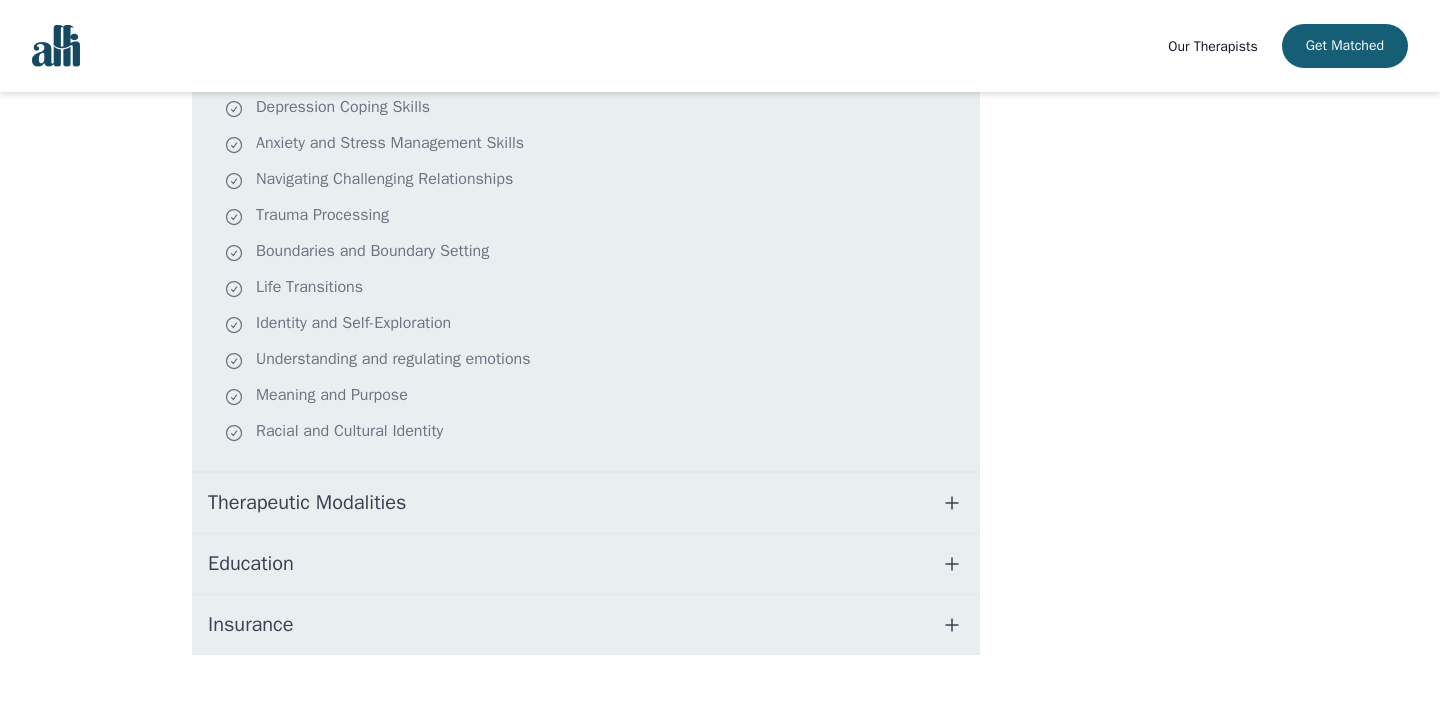 scroll, scrollTop: 614, scrollLeft: 0, axis: vertical 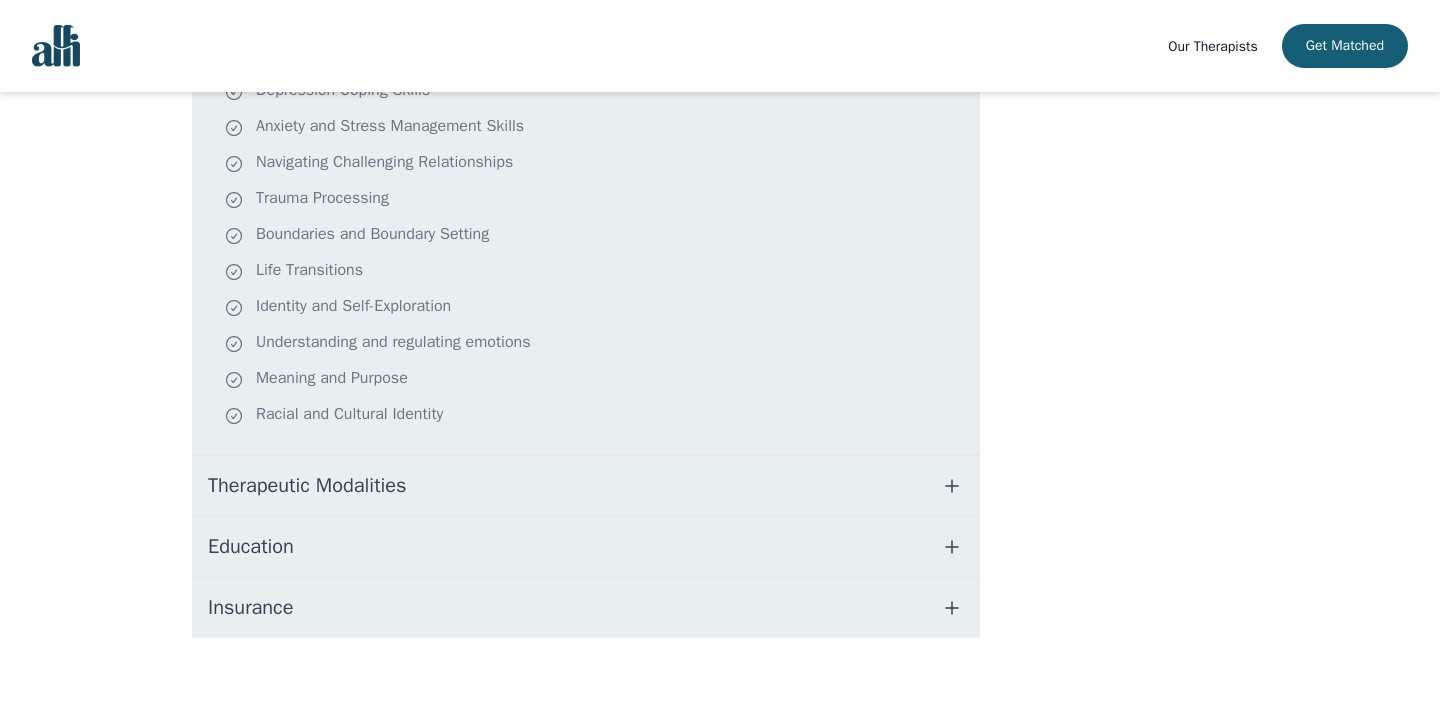click on "Therapeutic Modalities" at bounding box center (307, 486) 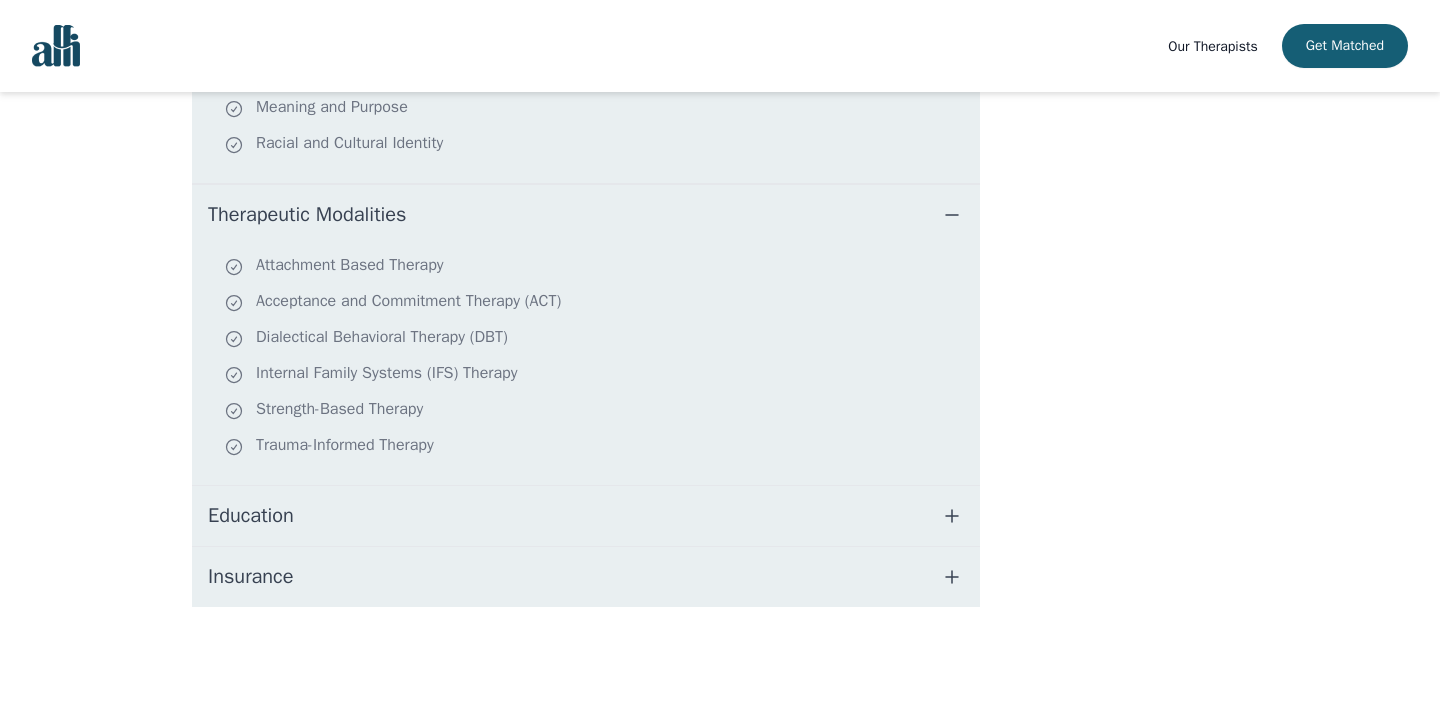 scroll, scrollTop: 909, scrollLeft: 0, axis: vertical 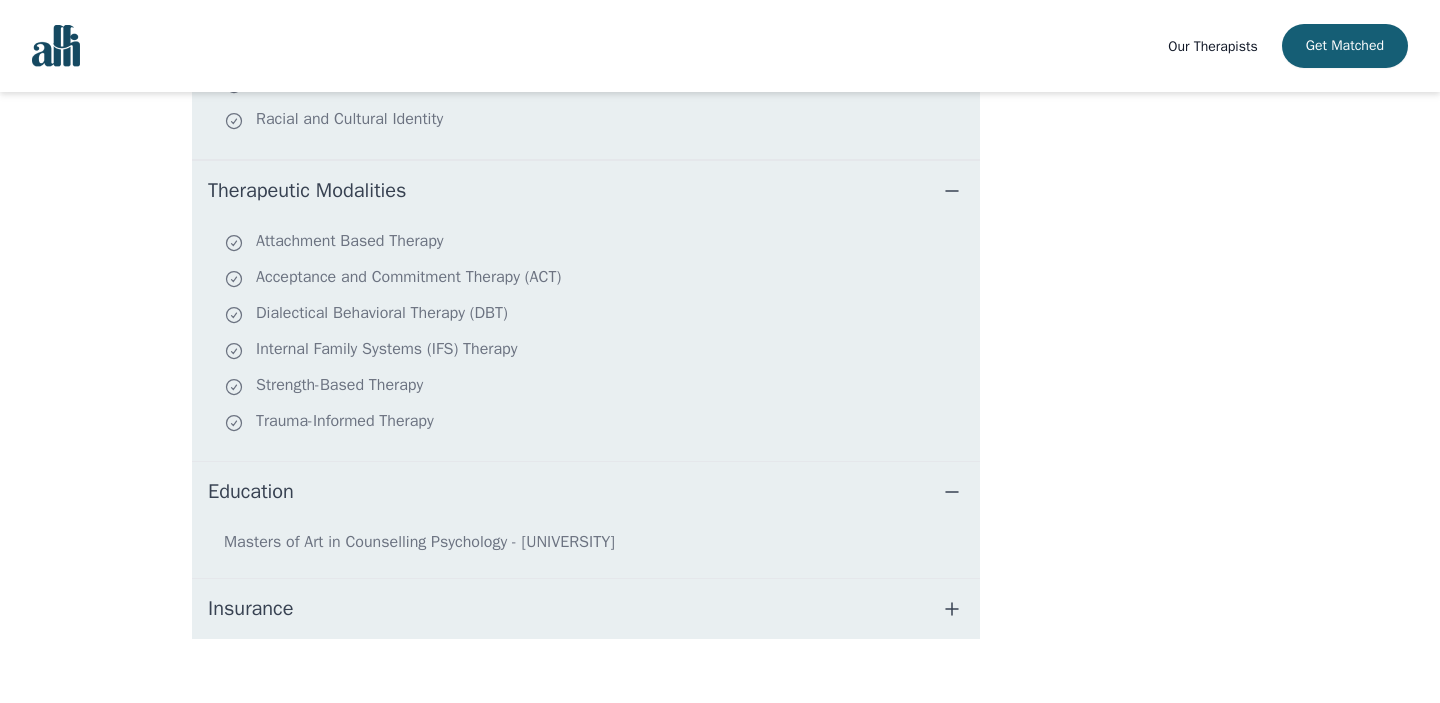 click on "Insurance" at bounding box center (586, 609) 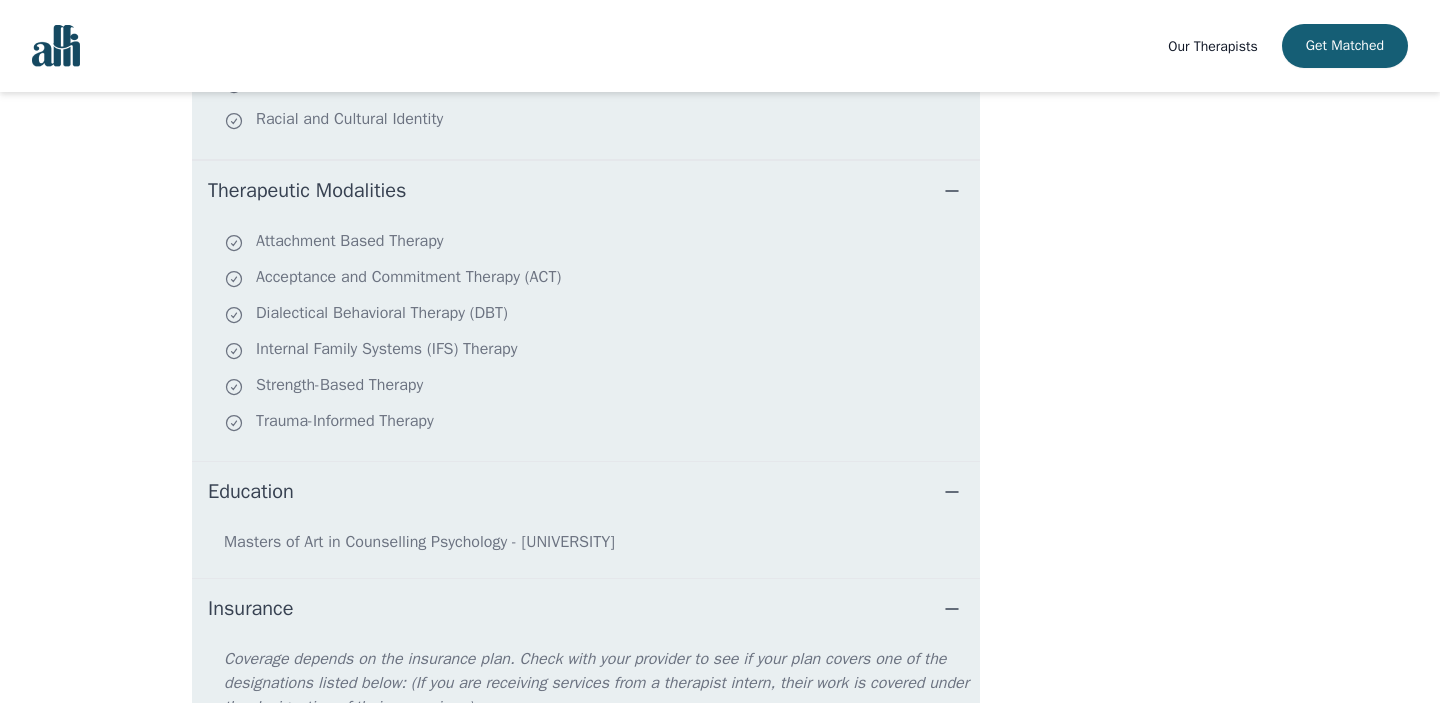scroll, scrollTop: 1113, scrollLeft: 0, axis: vertical 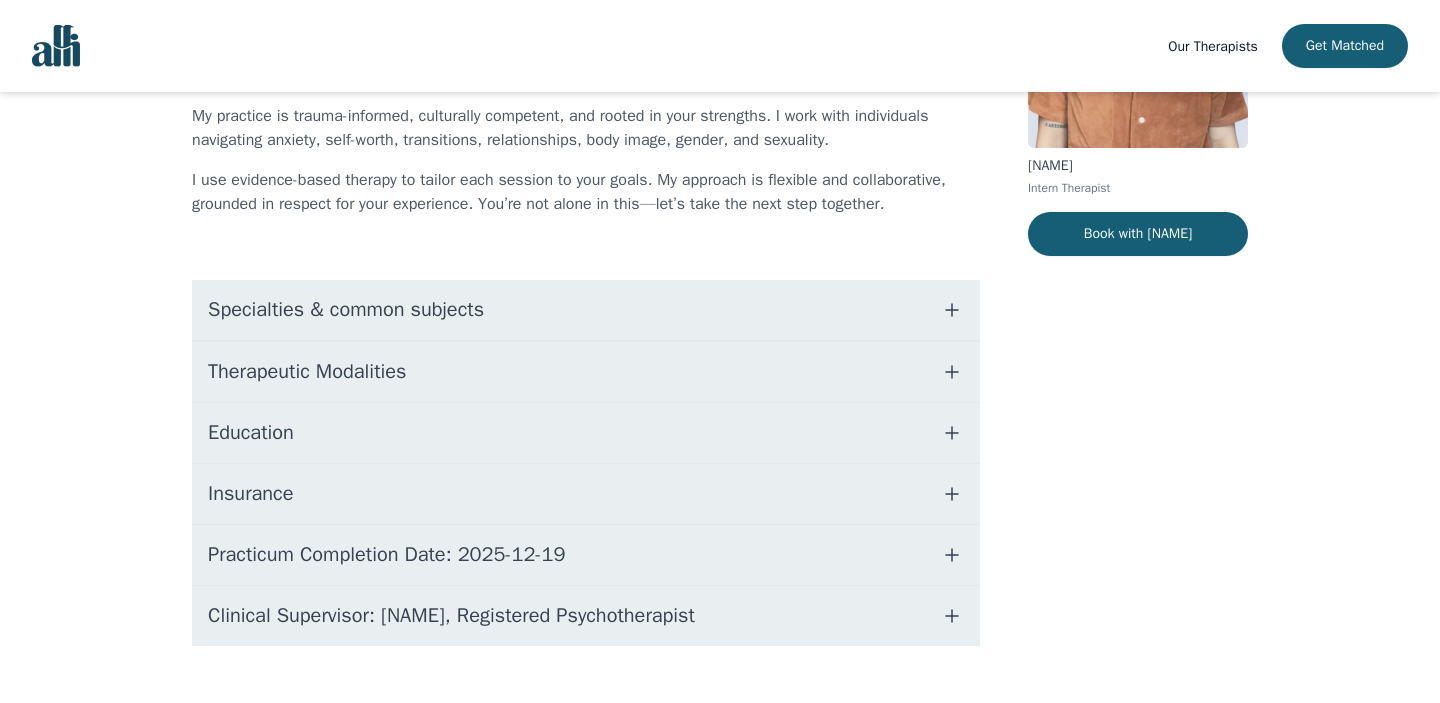 click on "Specialties & common subjects" at bounding box center [586, 310] 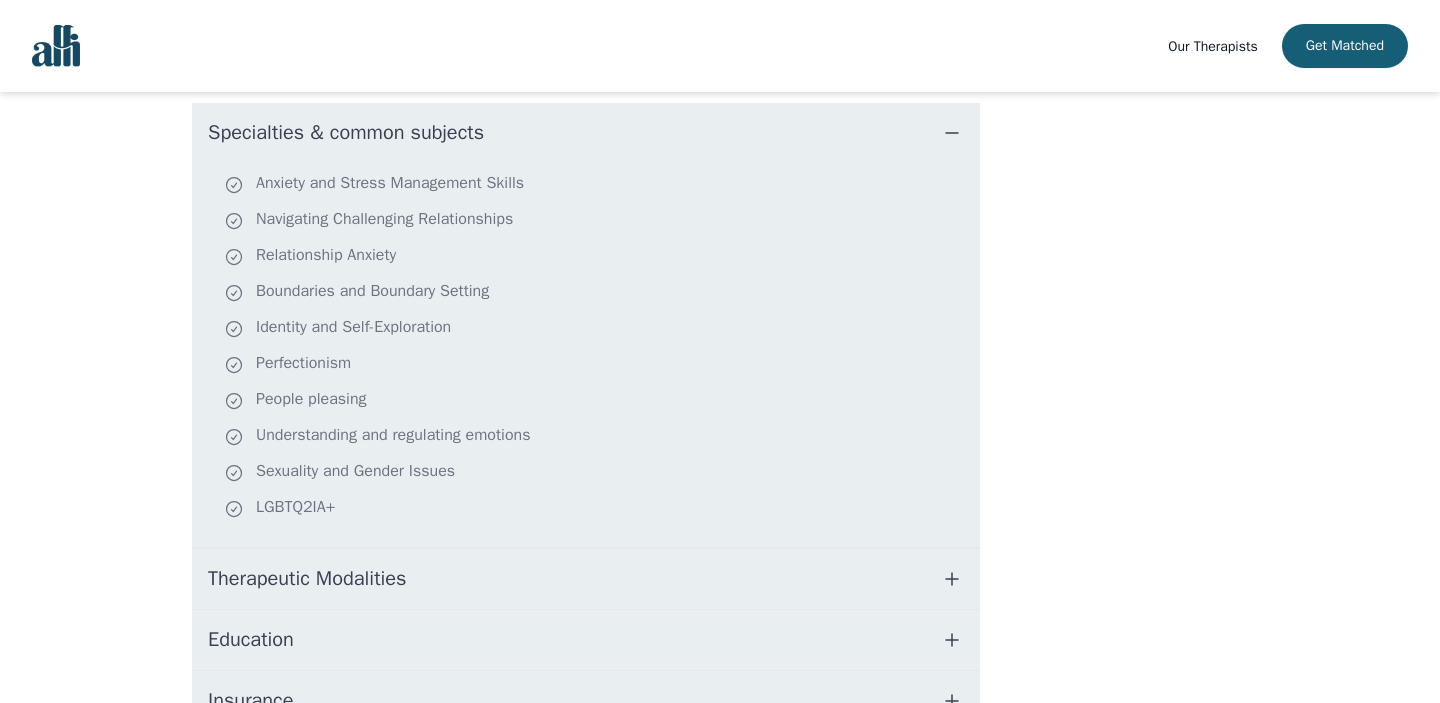 scroll, scrollTop: 574, scrollLeft: 0, axis: vertical 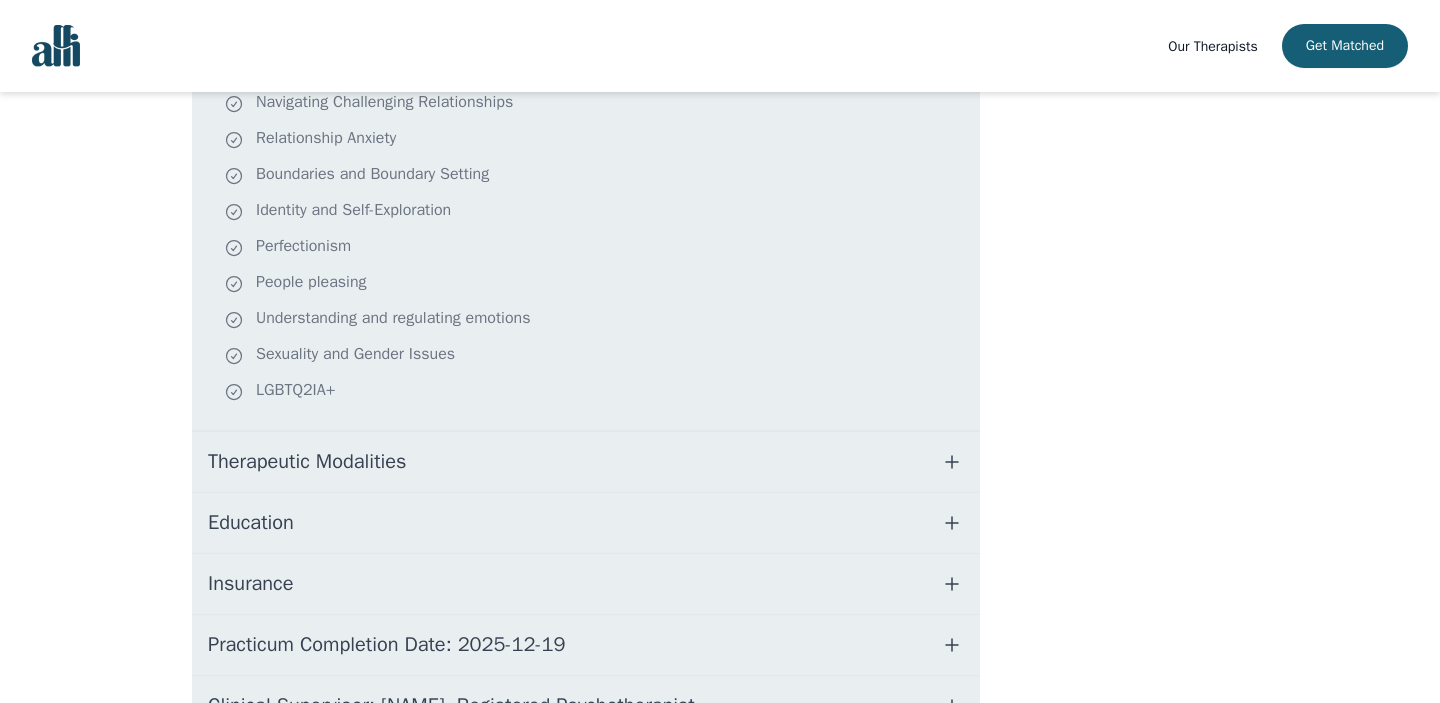click on "Therapeutic Modalities" at bounding box center [586, 462] 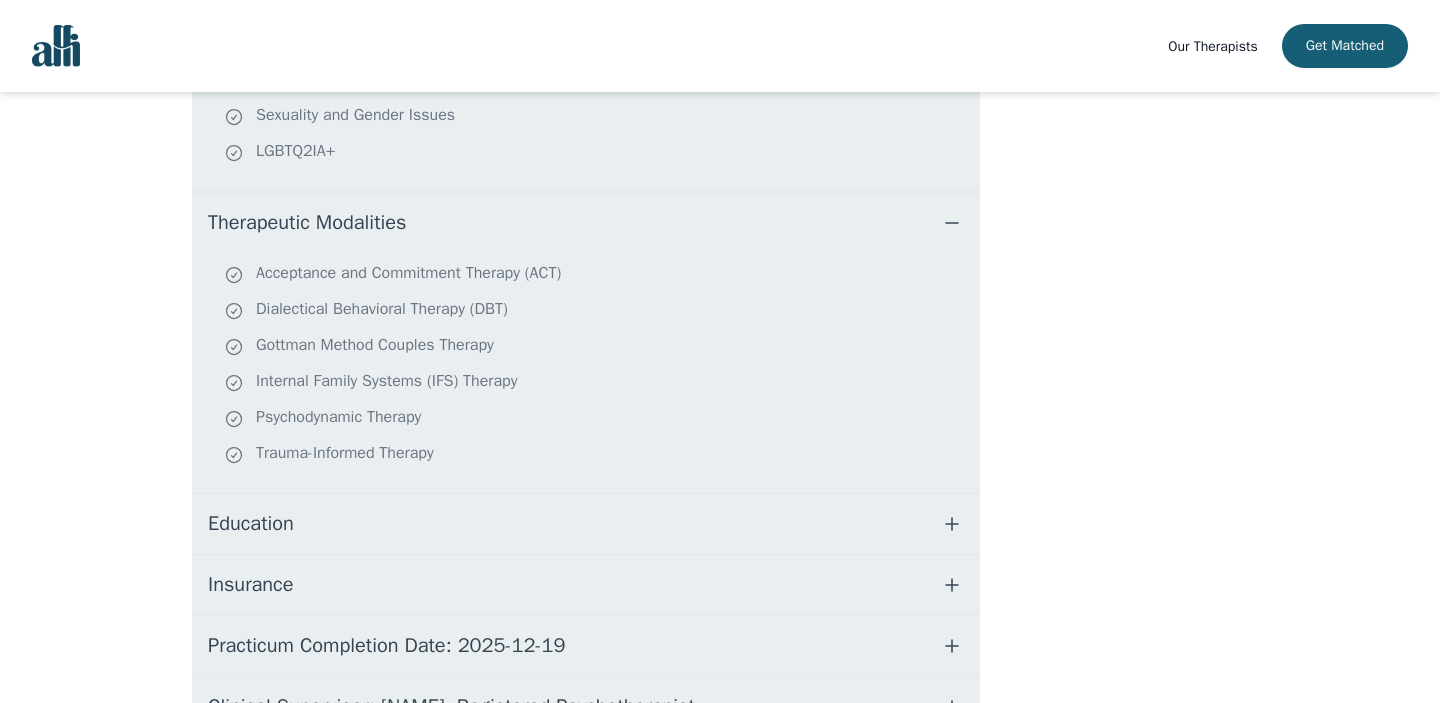 scroll, scrollTop: 819, scrollLeft: 0, axis: vertical 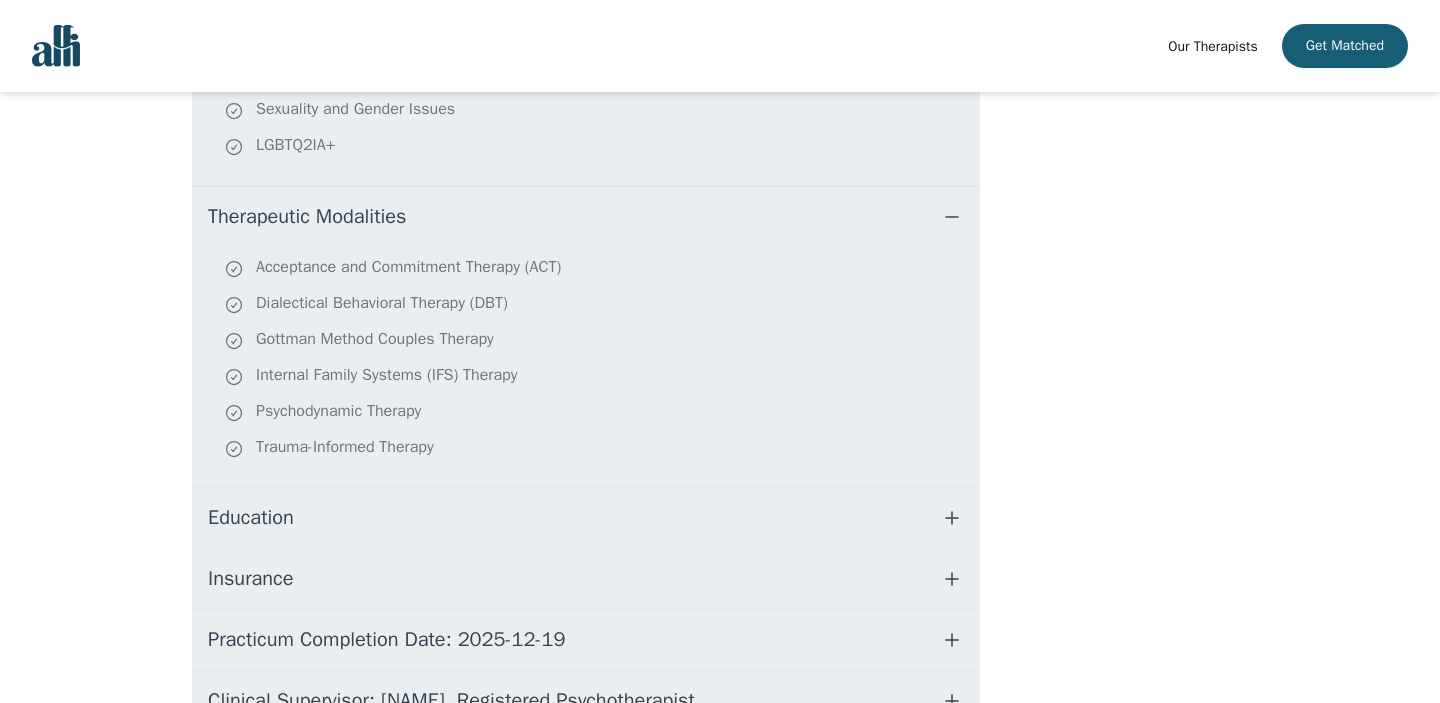 click on "Education" at bounding box center (586, 518) 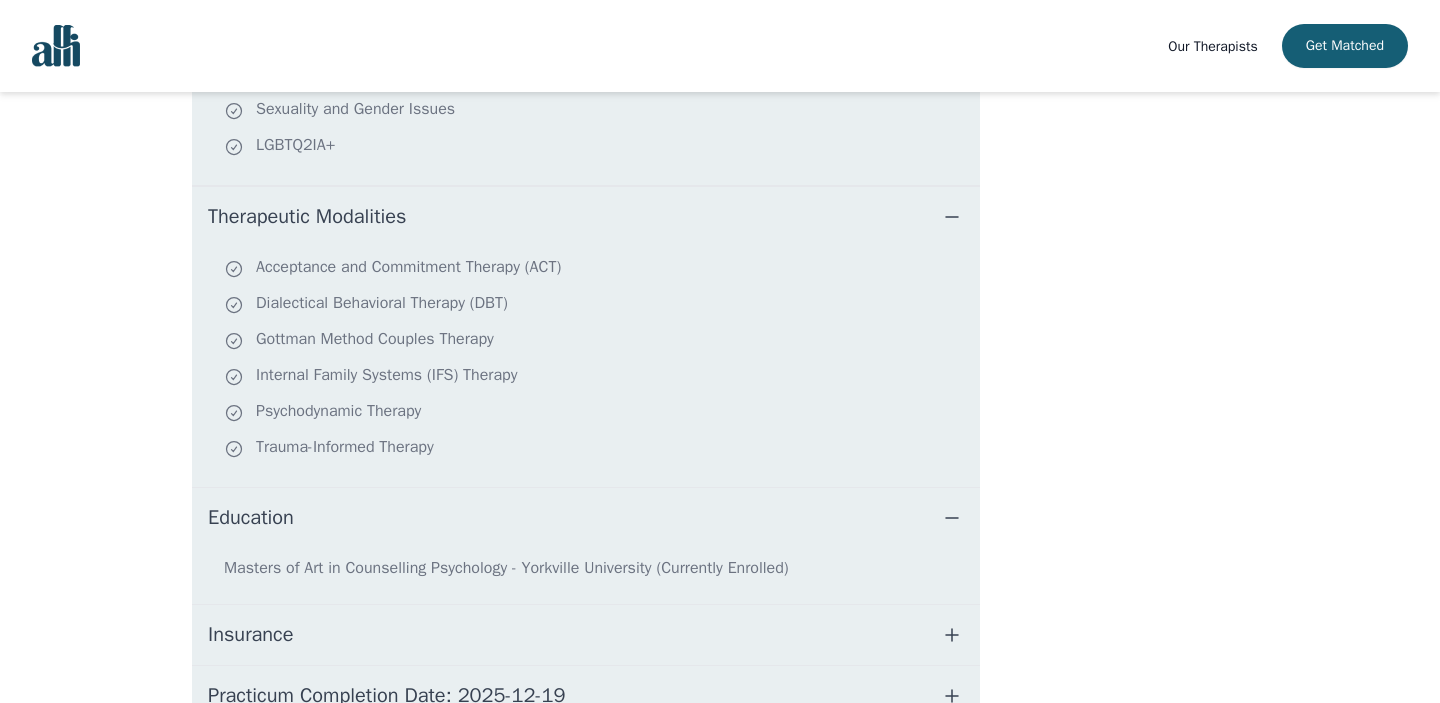 scroll, scrollTop: 1027, scrollLeft: 0, axis: vertical 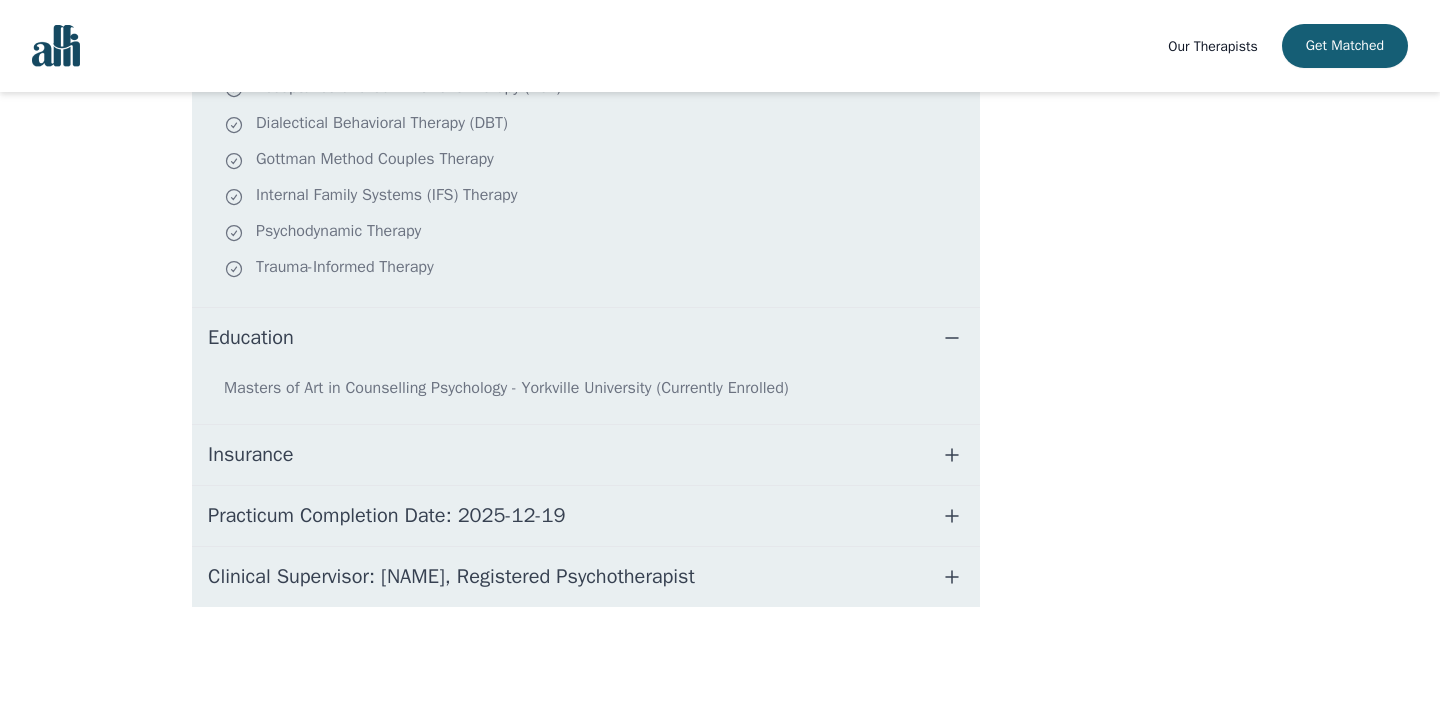 click on "Insurance" at bounding box center [586, 455] 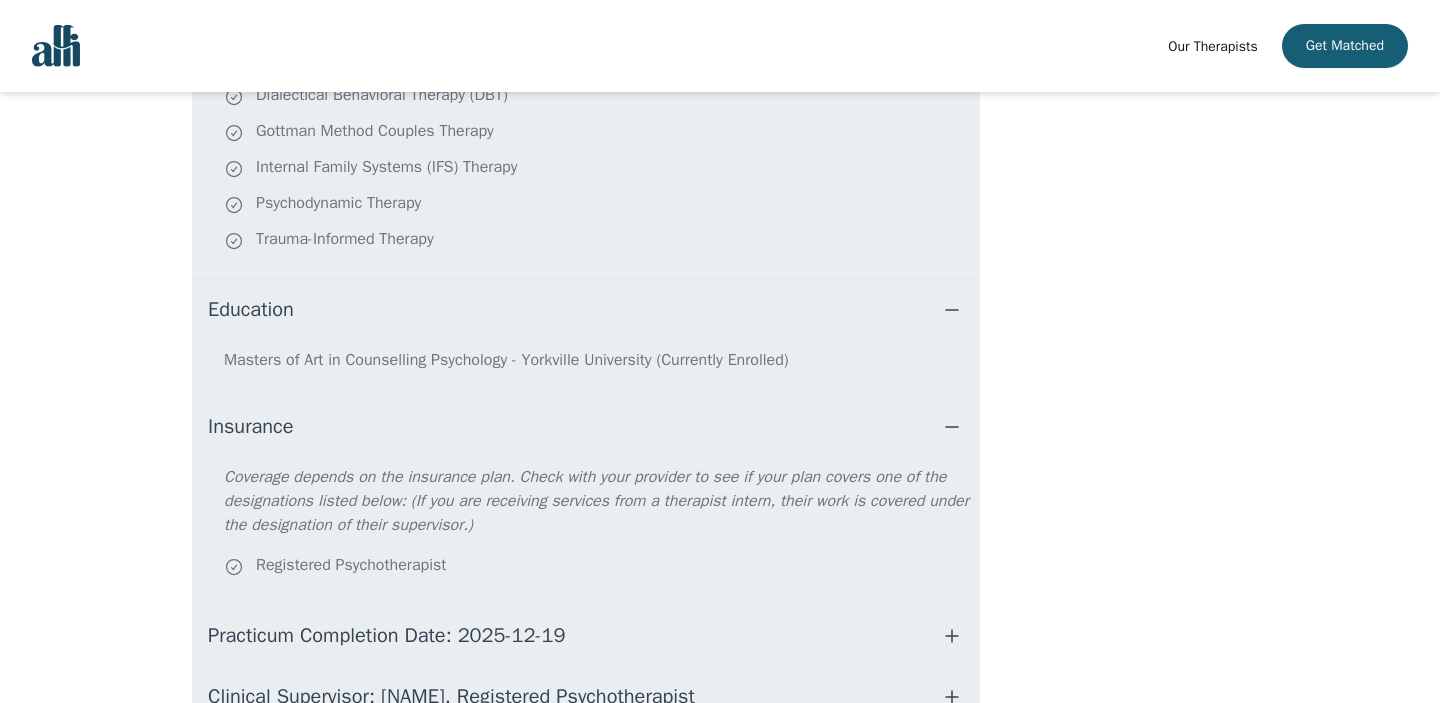 click on "Insurance" at bounding box center (586, 427) 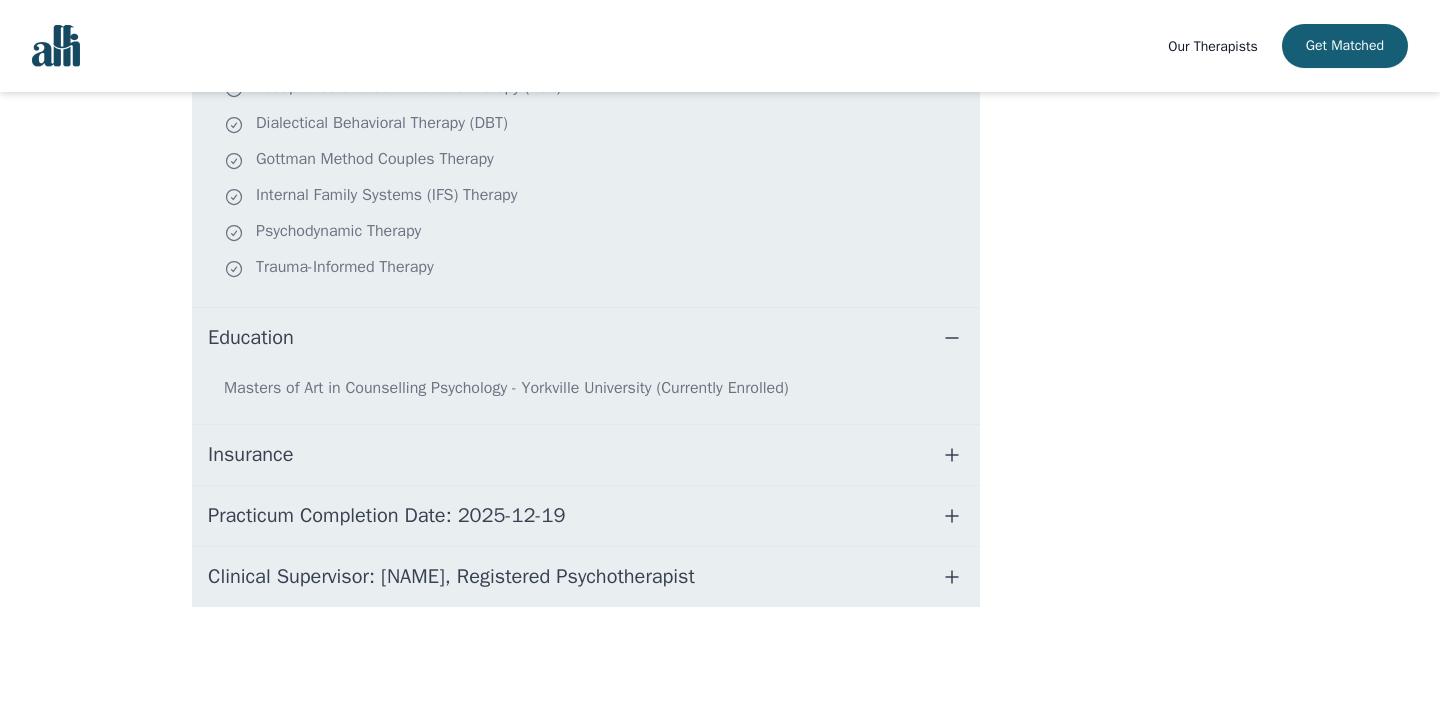 click on "Practicum Completion Date: 2025-12-19" at bounding box center (387, 516) 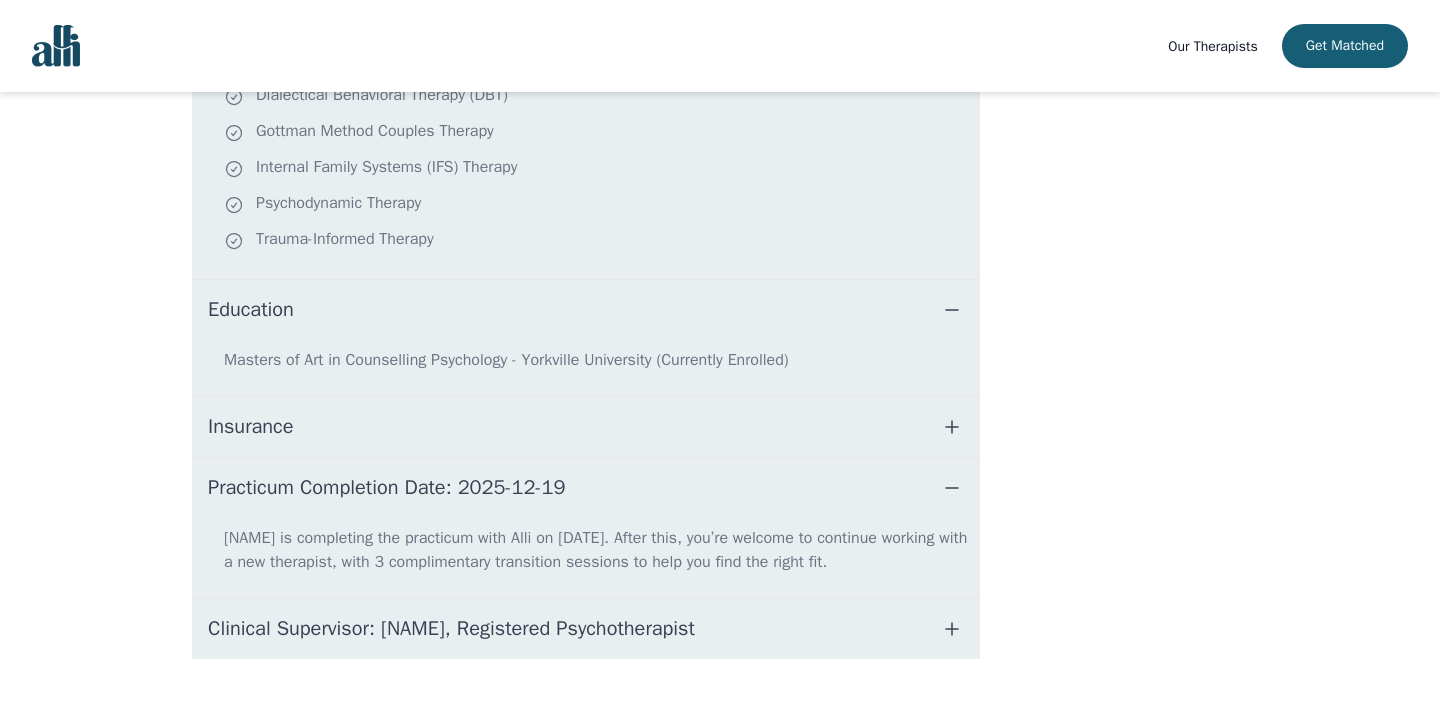 click on "Practicum Completion Date: 2025-12-19" at bounding box center (387, 488) 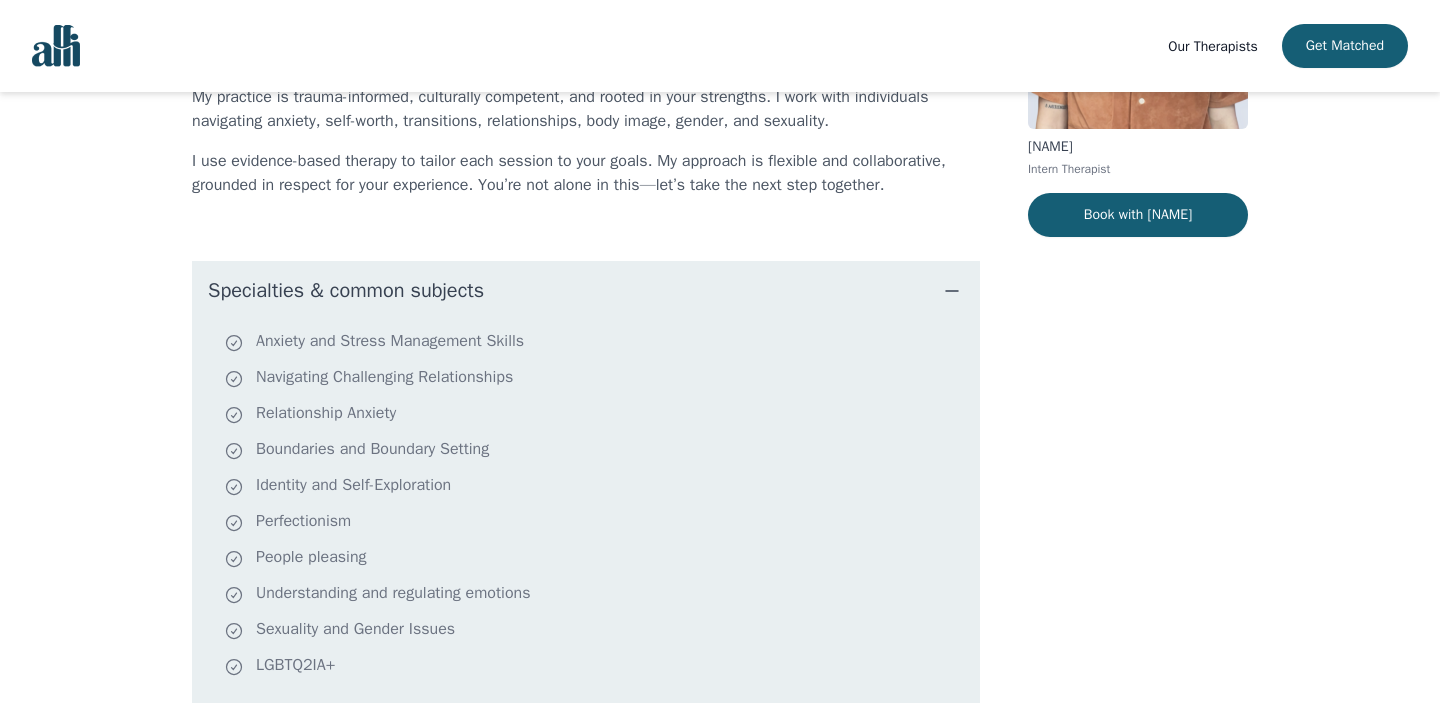 scroll, scrollTop: 60, scrollLeft: 0, axis: vertical 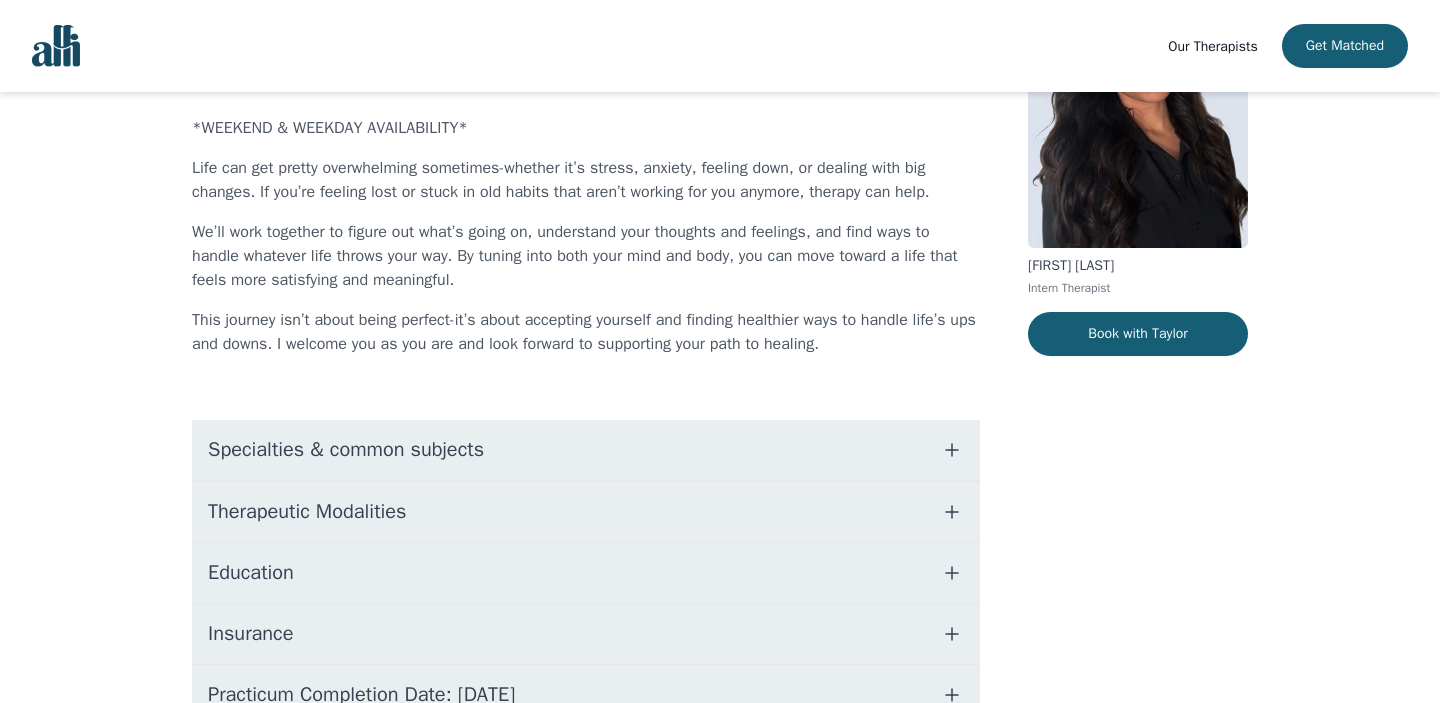click on "Specialties & common subjects" at bounding box center (586, 450) 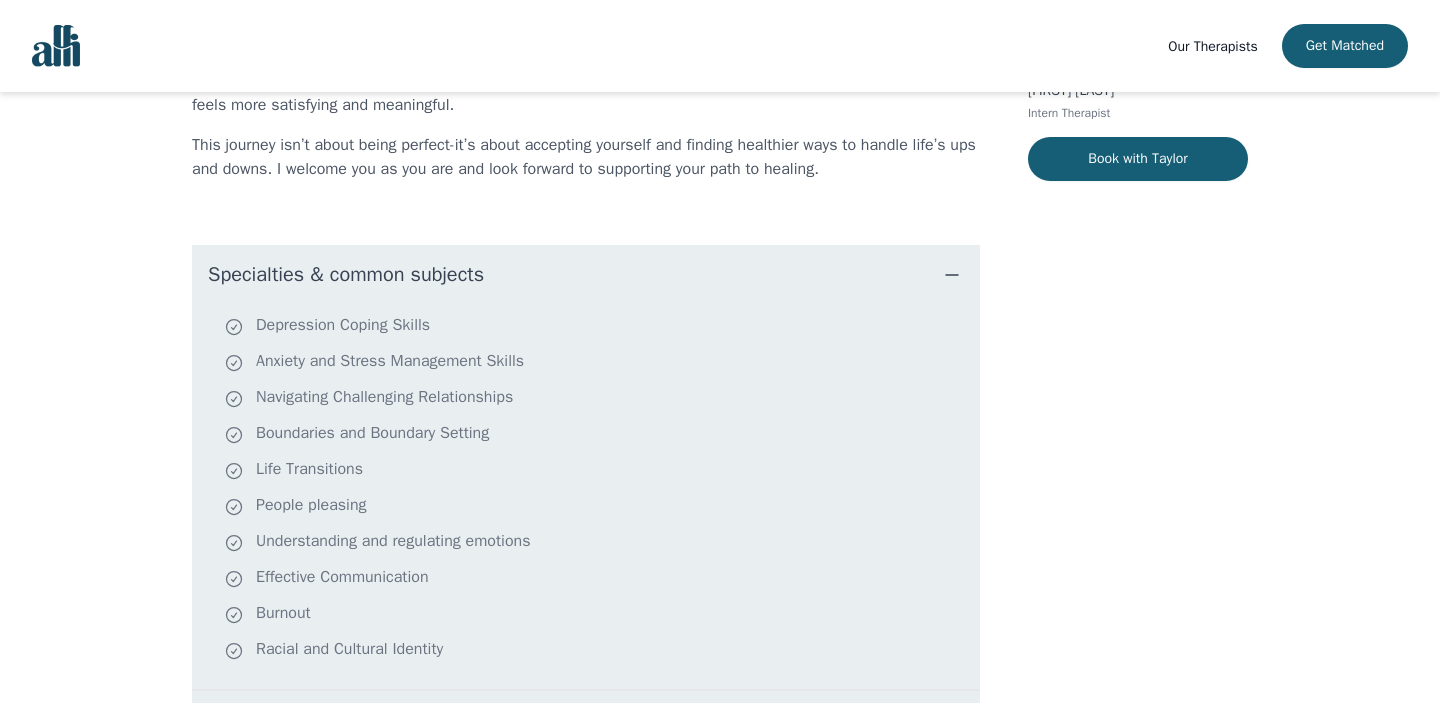 scroll, scrollTop: 369, scrollLeft: 0, axis: vertical 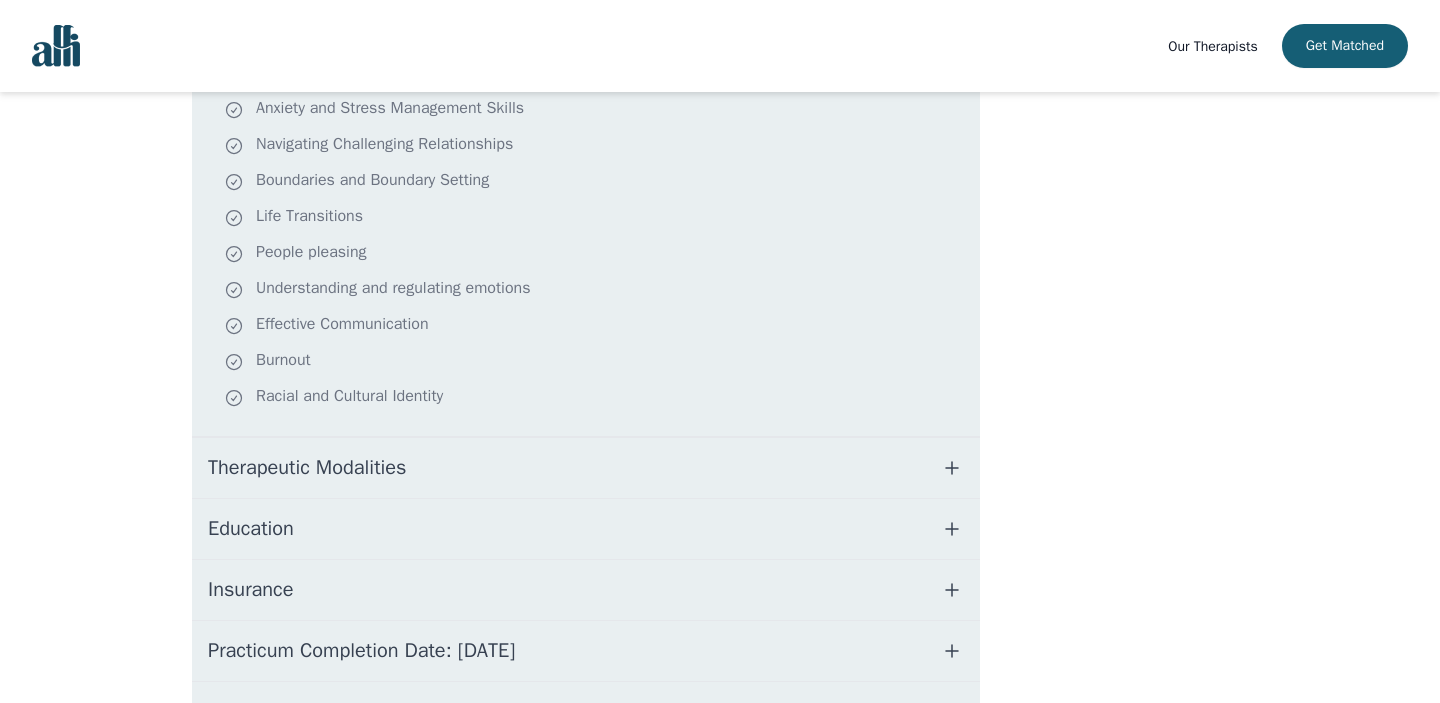 click on "Therapeutic Modalities" at bounding box center (586, 468) 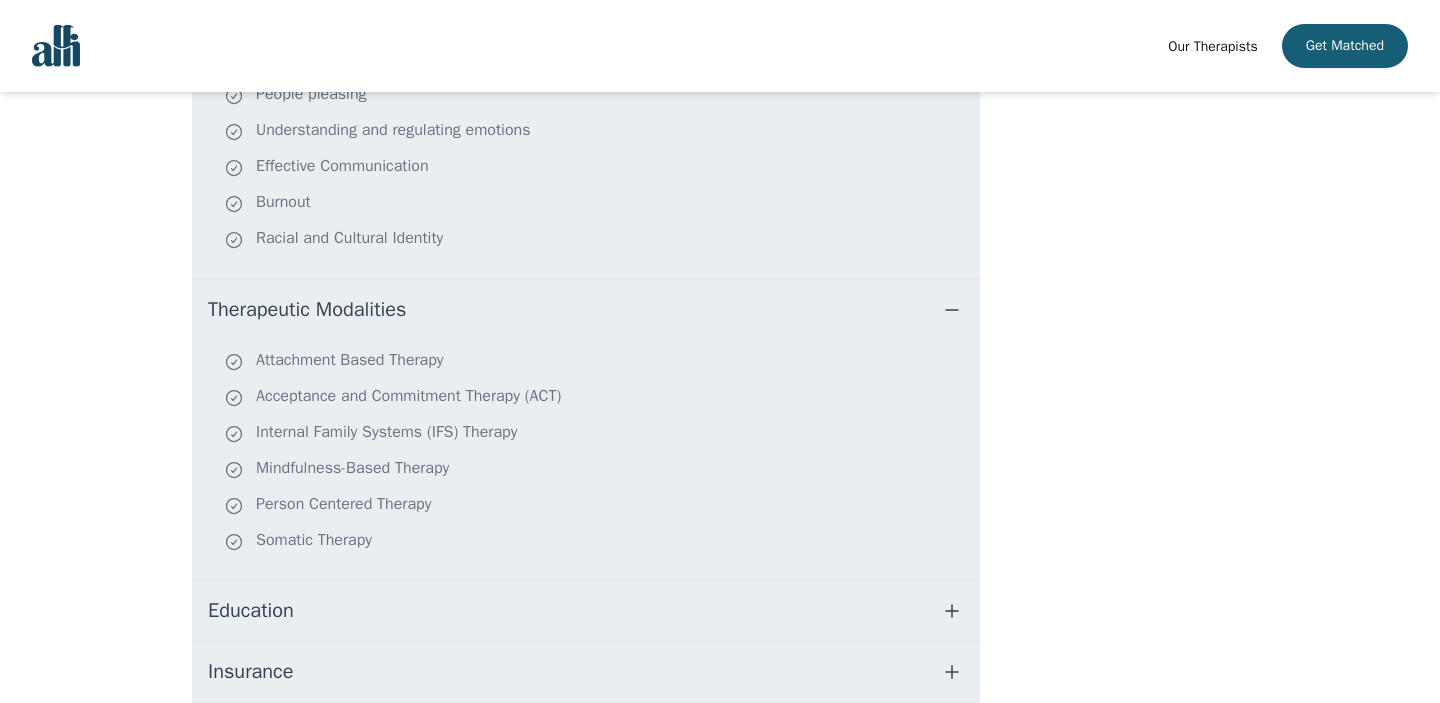scroll, scrollTop: 983, scrollLeft: 0, axis: vertical 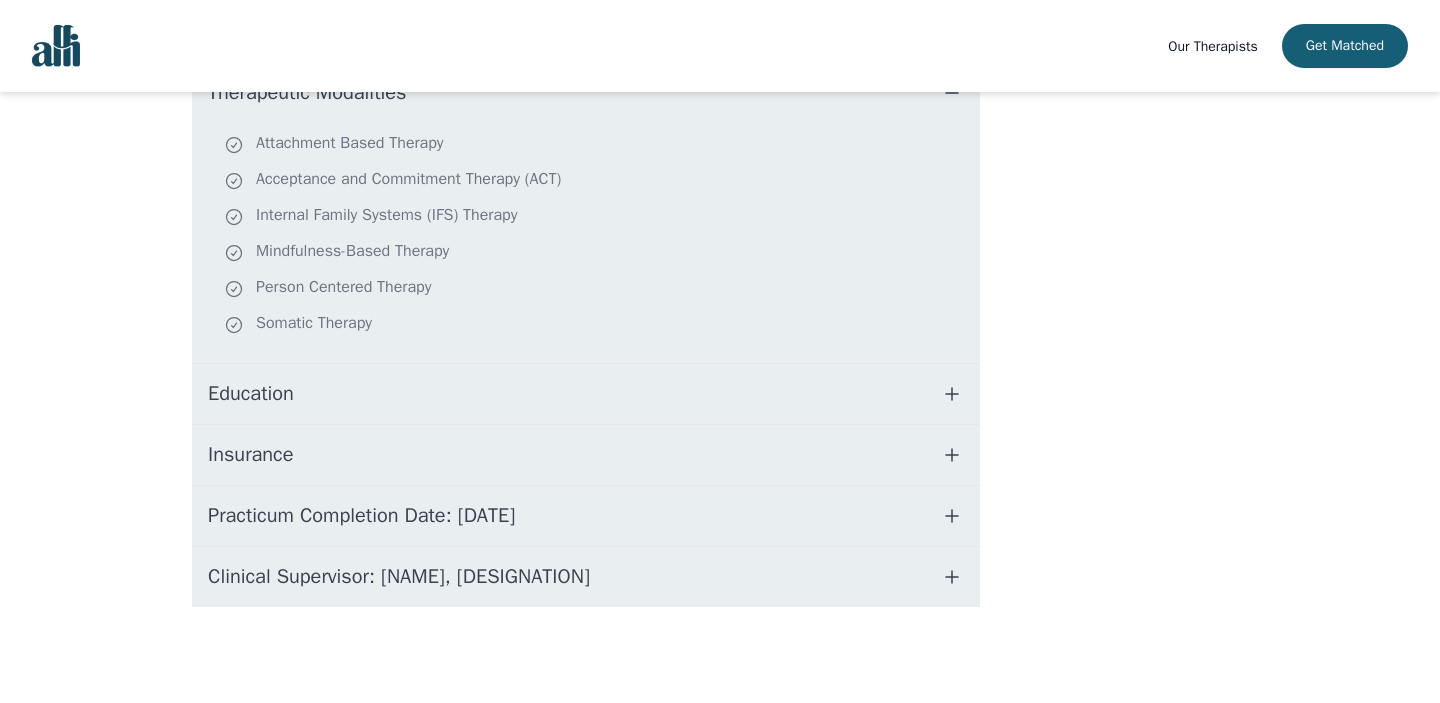 click on "Education" at bounding box center [586, 394] 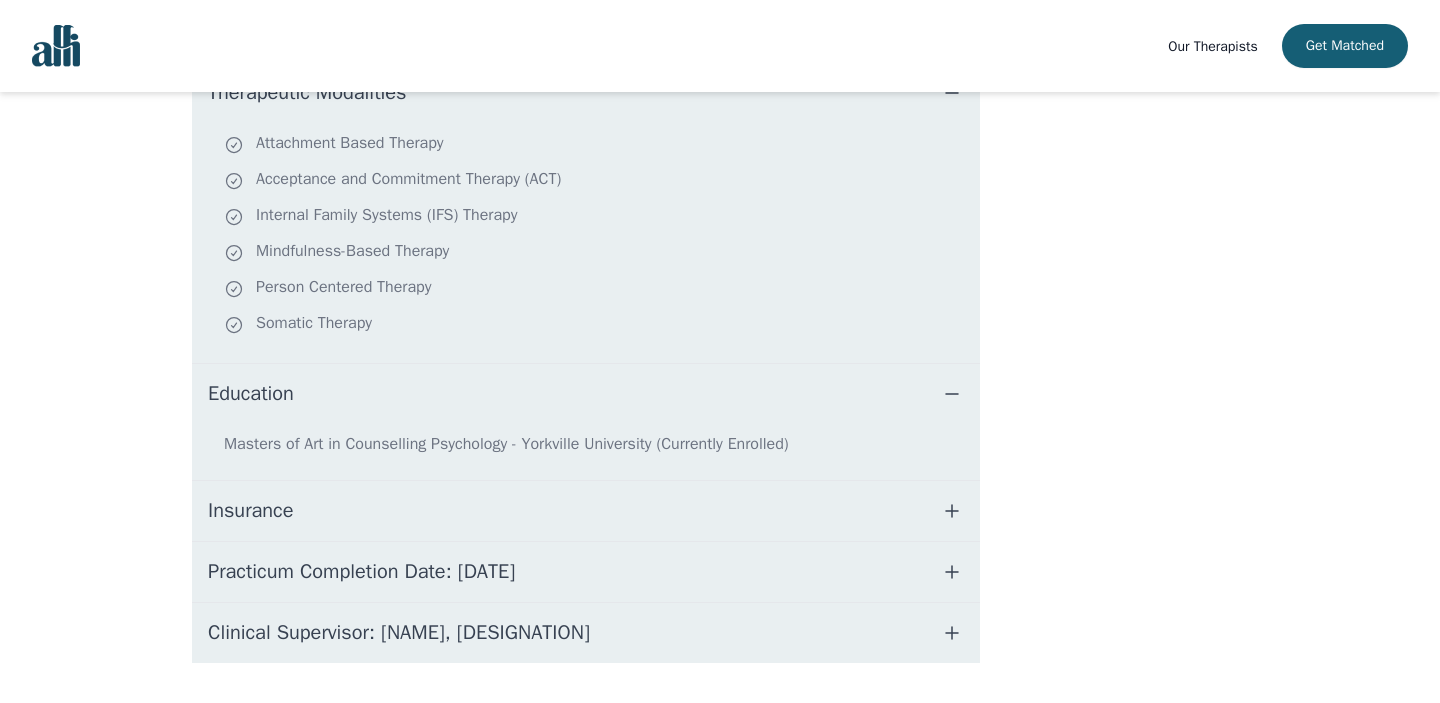 click on "Education" at bounding box center (586, 394) 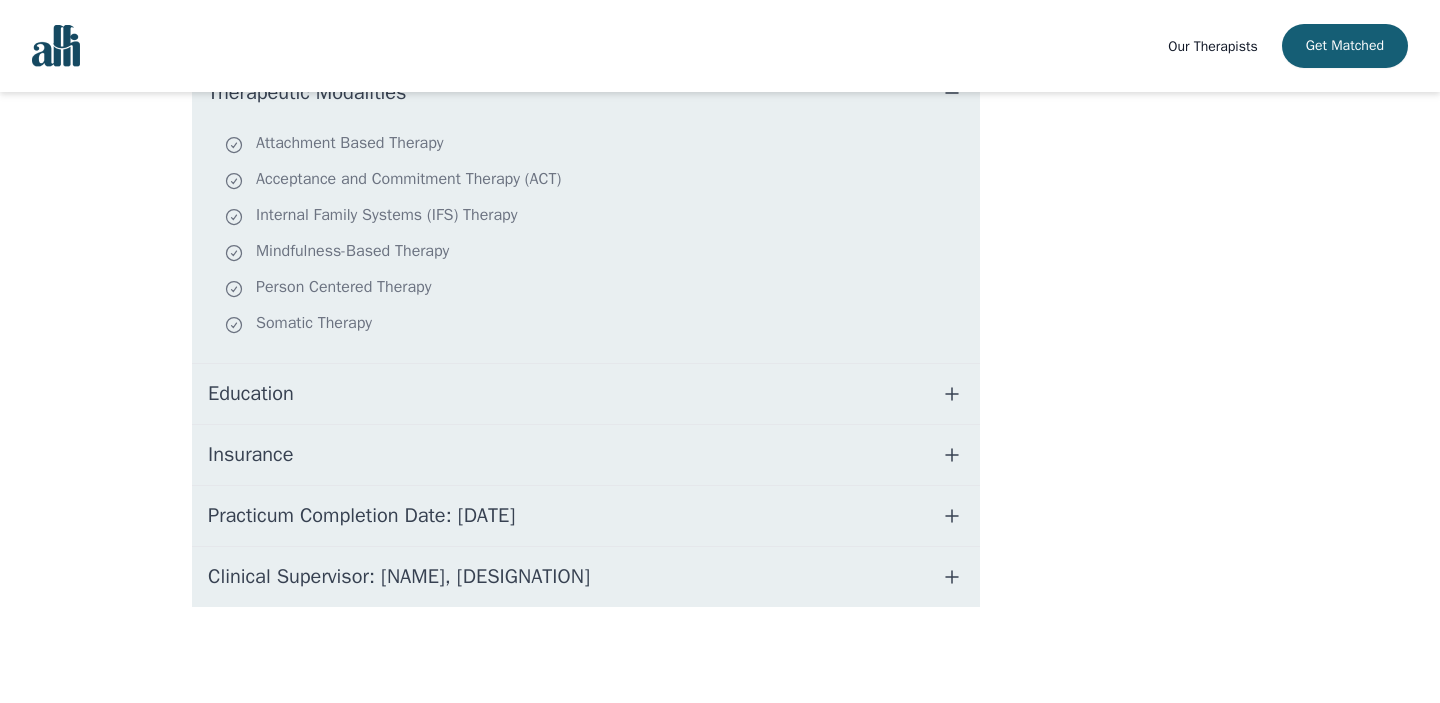 click on "Insurance" at bounding box center (586, 455) 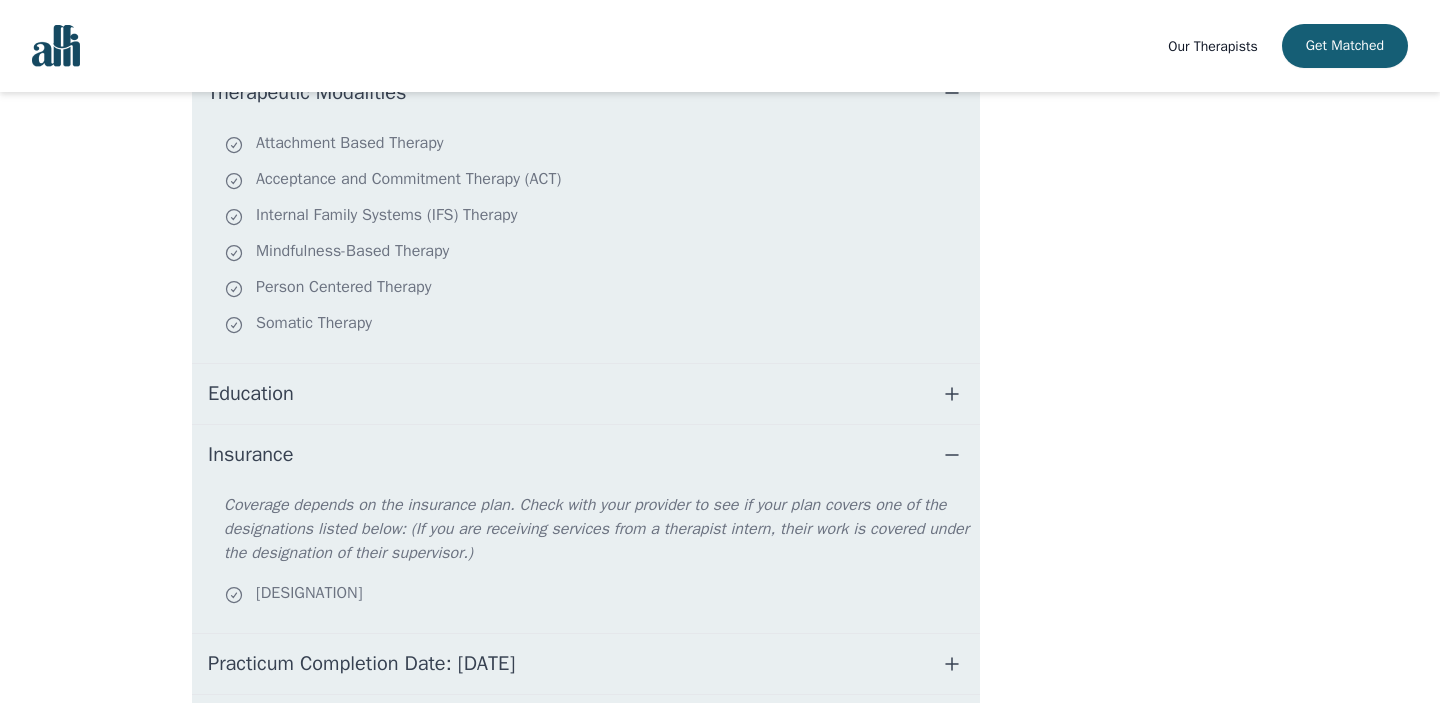 click on "Insurance" at bounding box center [586, 455] 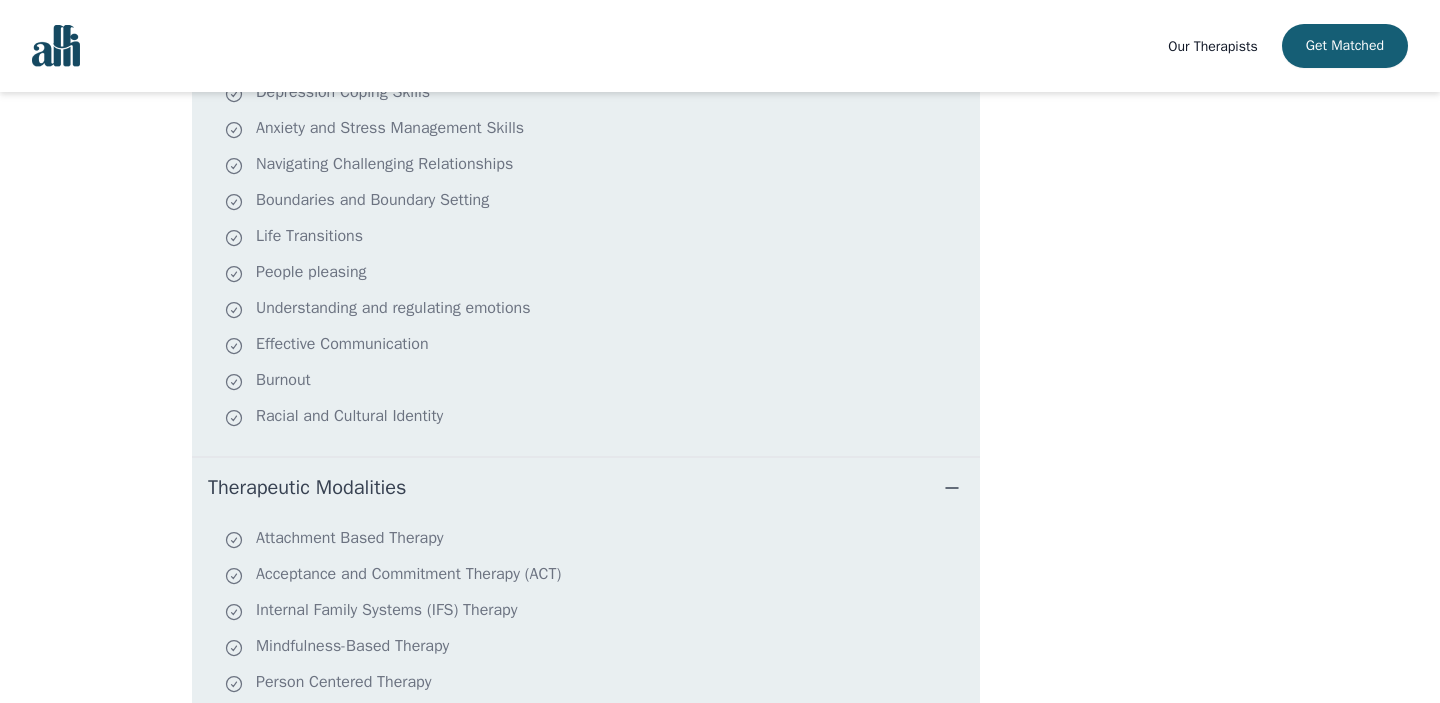 click on "Therapeutic Modalities" at bounding box center (586, 488) 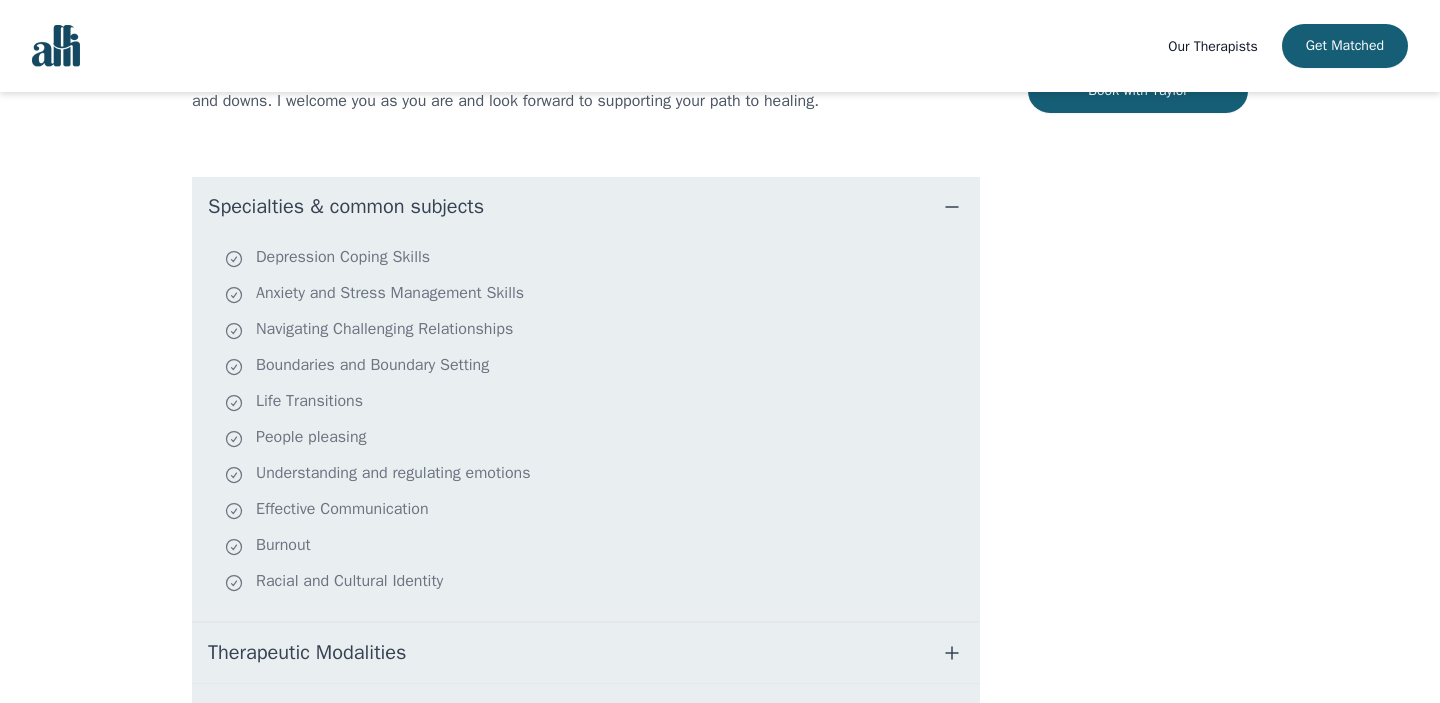 scroll, scrollTop: 315, scrollLeft: 0, axis: vertical 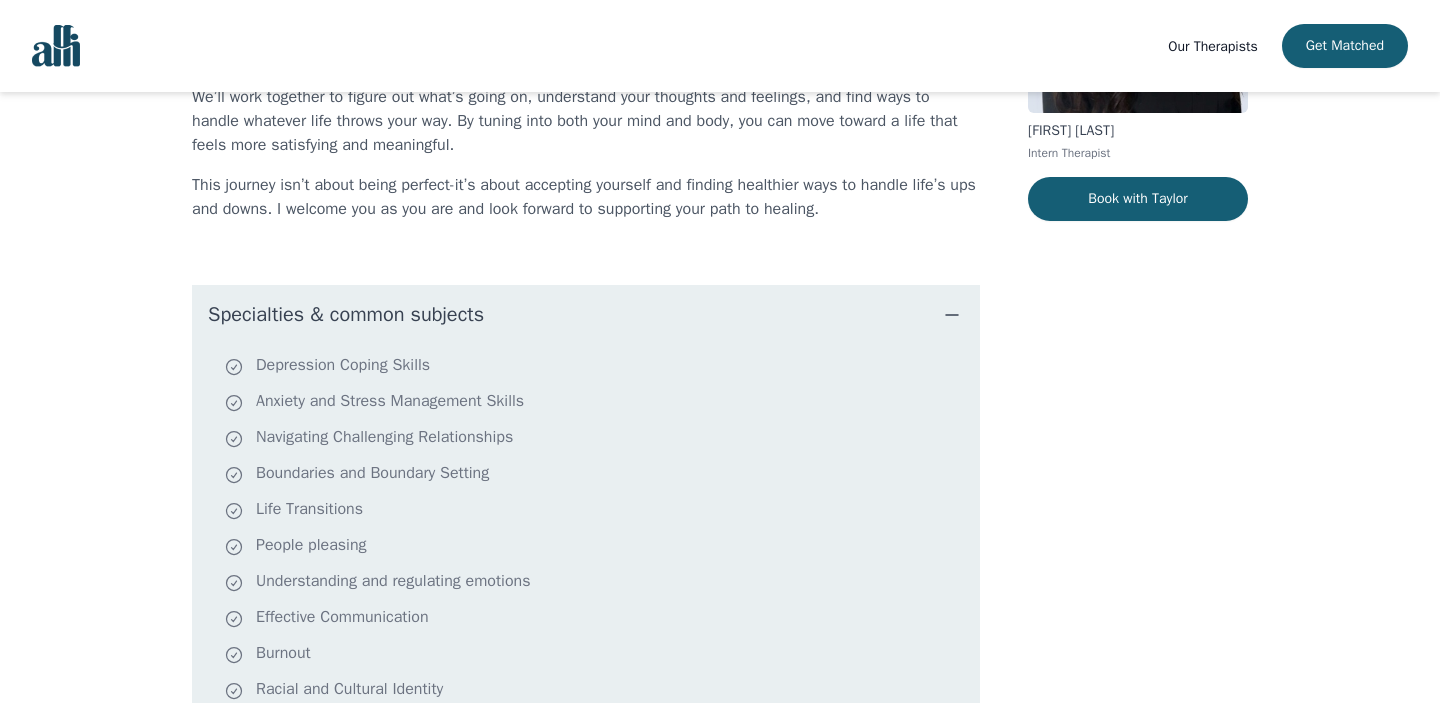 click on "Specialties & common subjects" at bounding box center [586, 315] 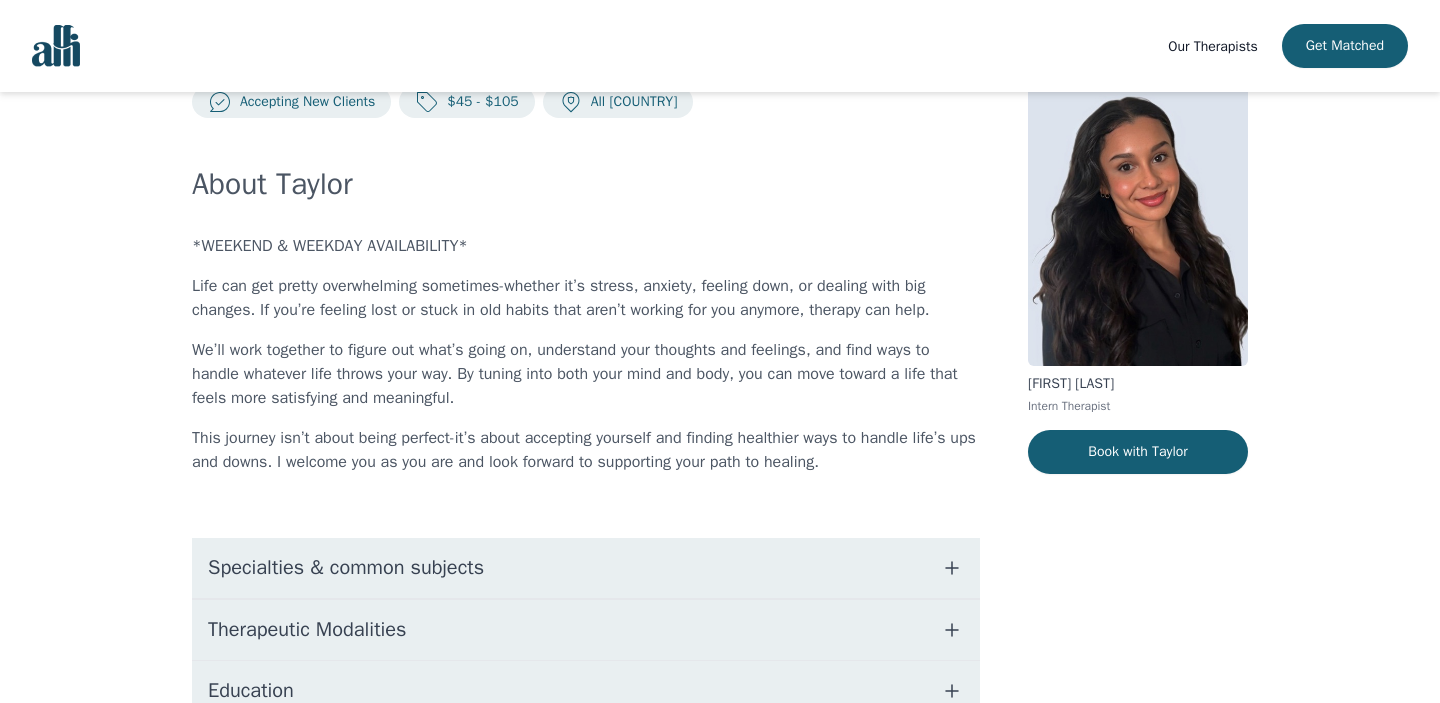 scroll, scrollTop: 0, scrollLeft: 0, axis: both 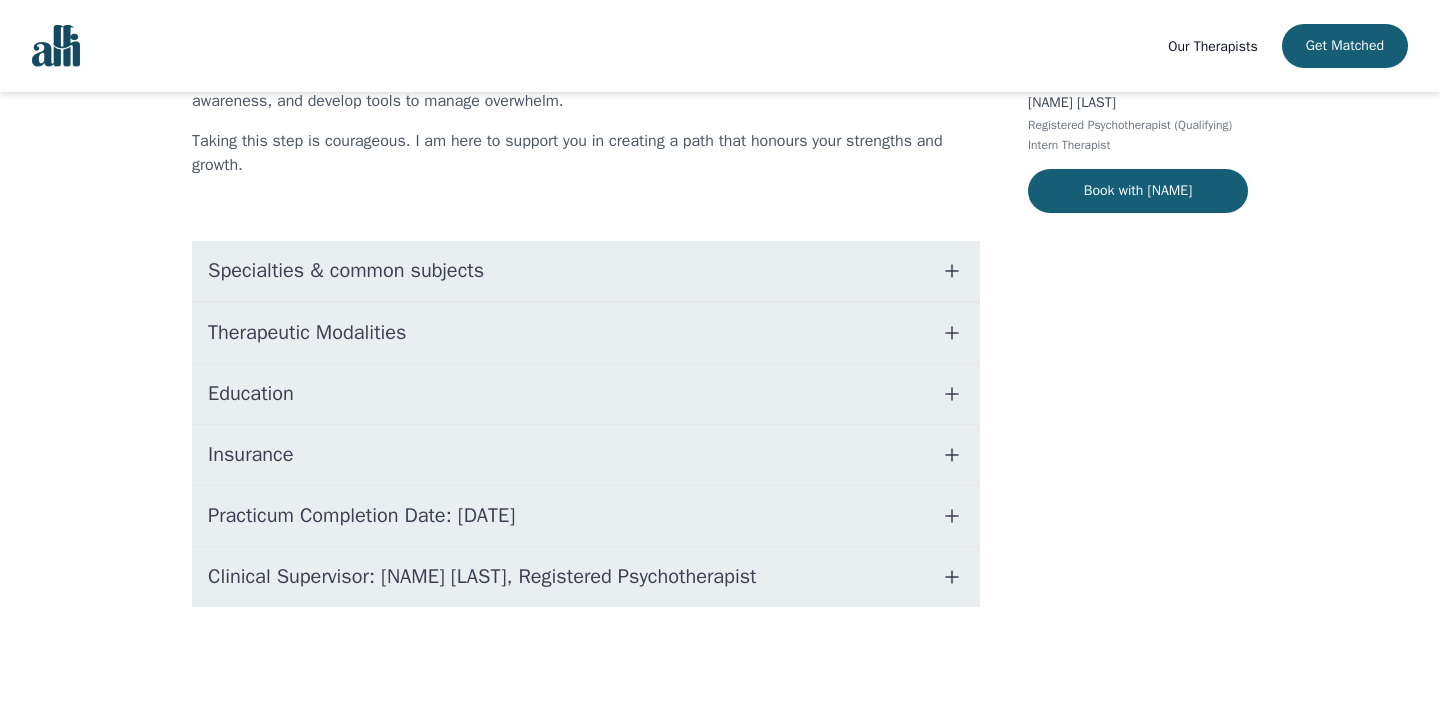click on "Education" at bounding box center (586, 394) 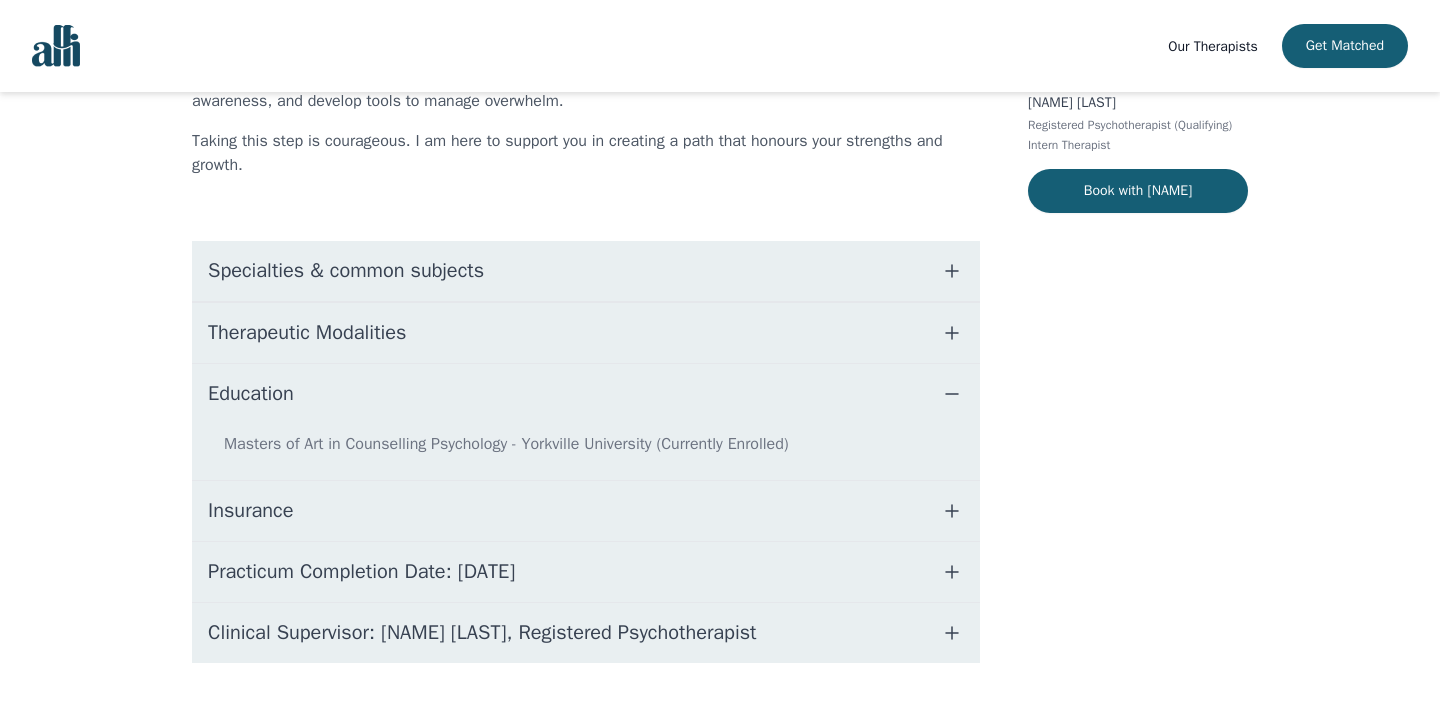 click on "Education" at bounding box center (586, 394) 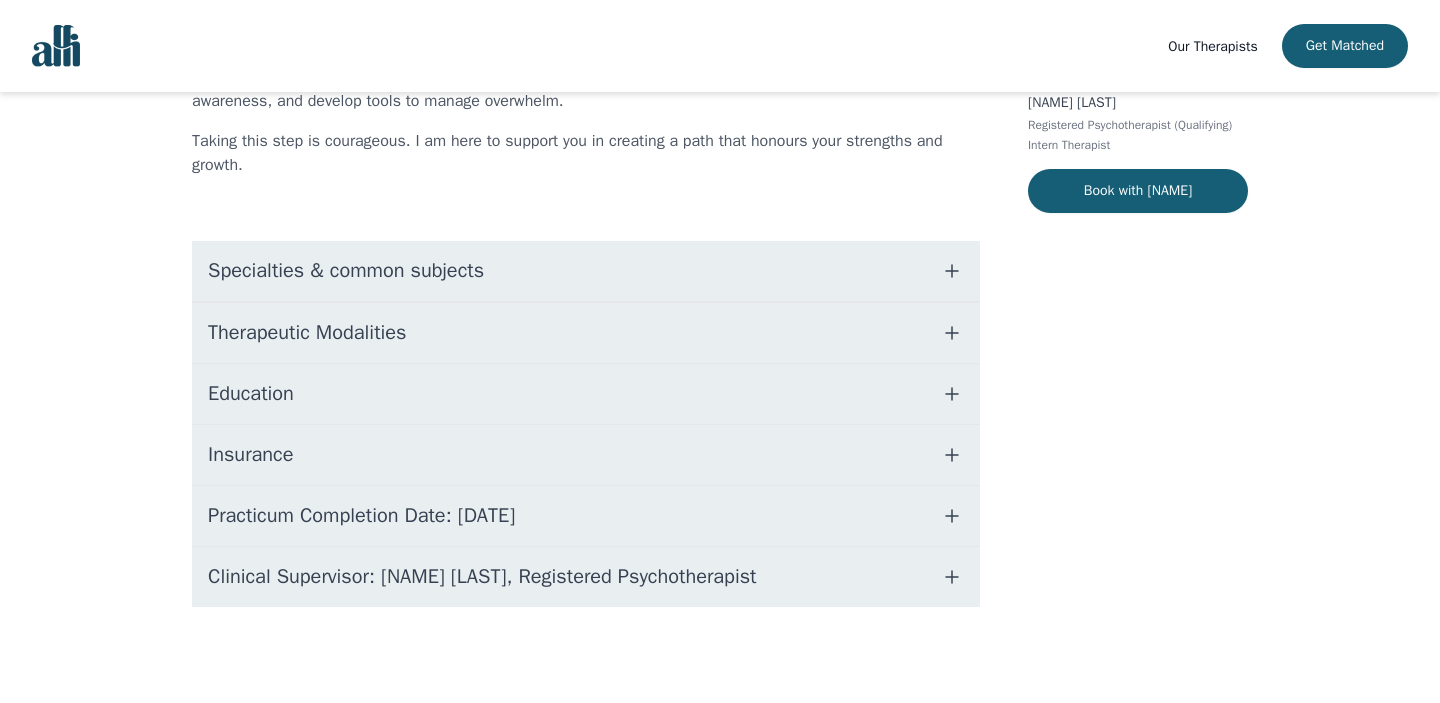 click on "Insurance" at bounding box center [586, 455] 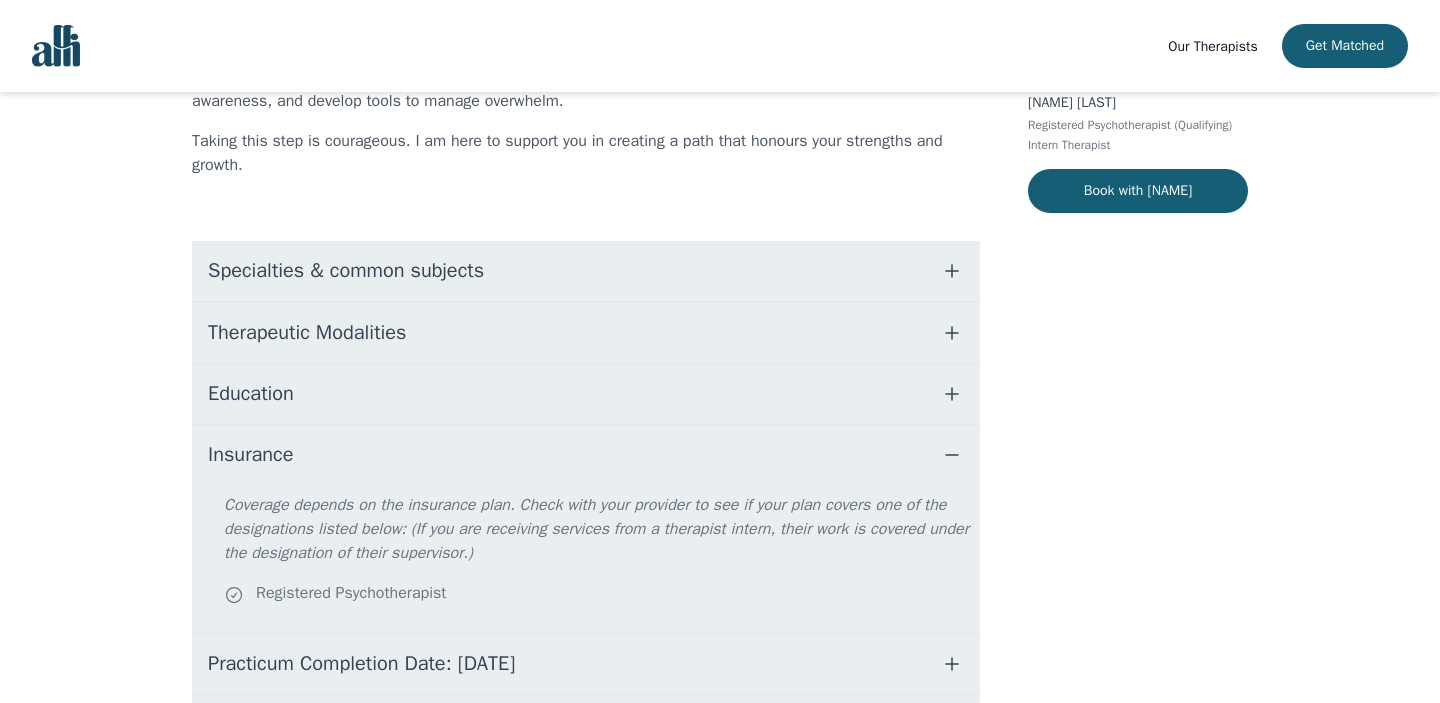 click on "Insurance" at bounding box center (586, 455) 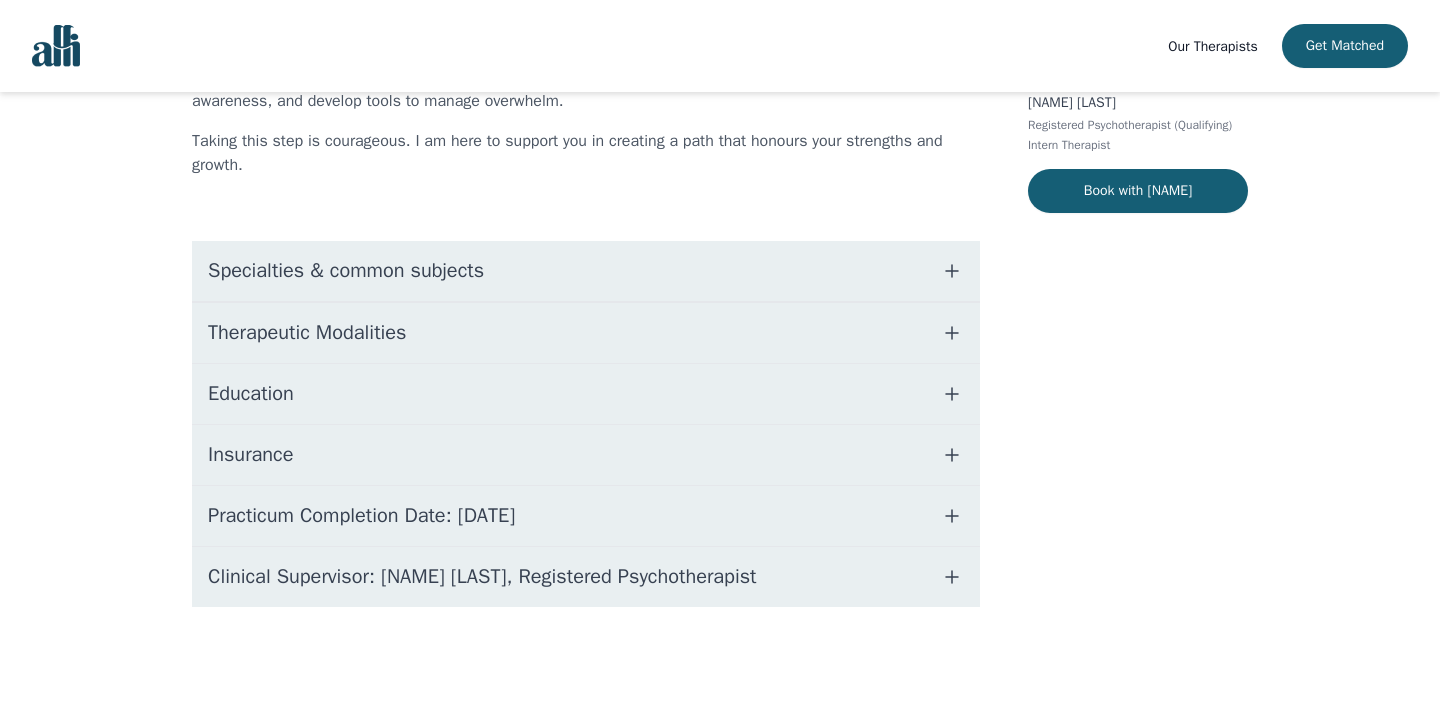click on "Therapeutic Modalities" at bounding box center (586, 333) 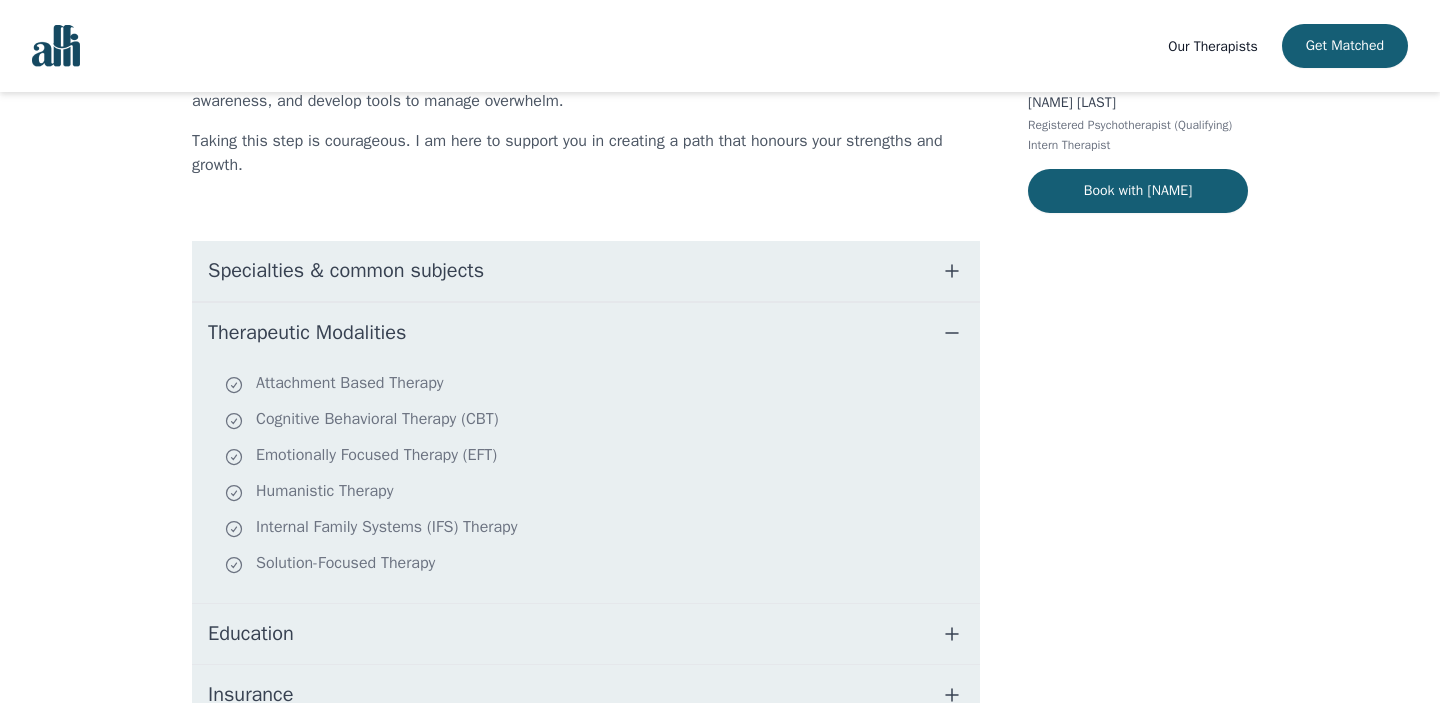 click on "Therapeutic Modalities" at bounding box center (307, 333) 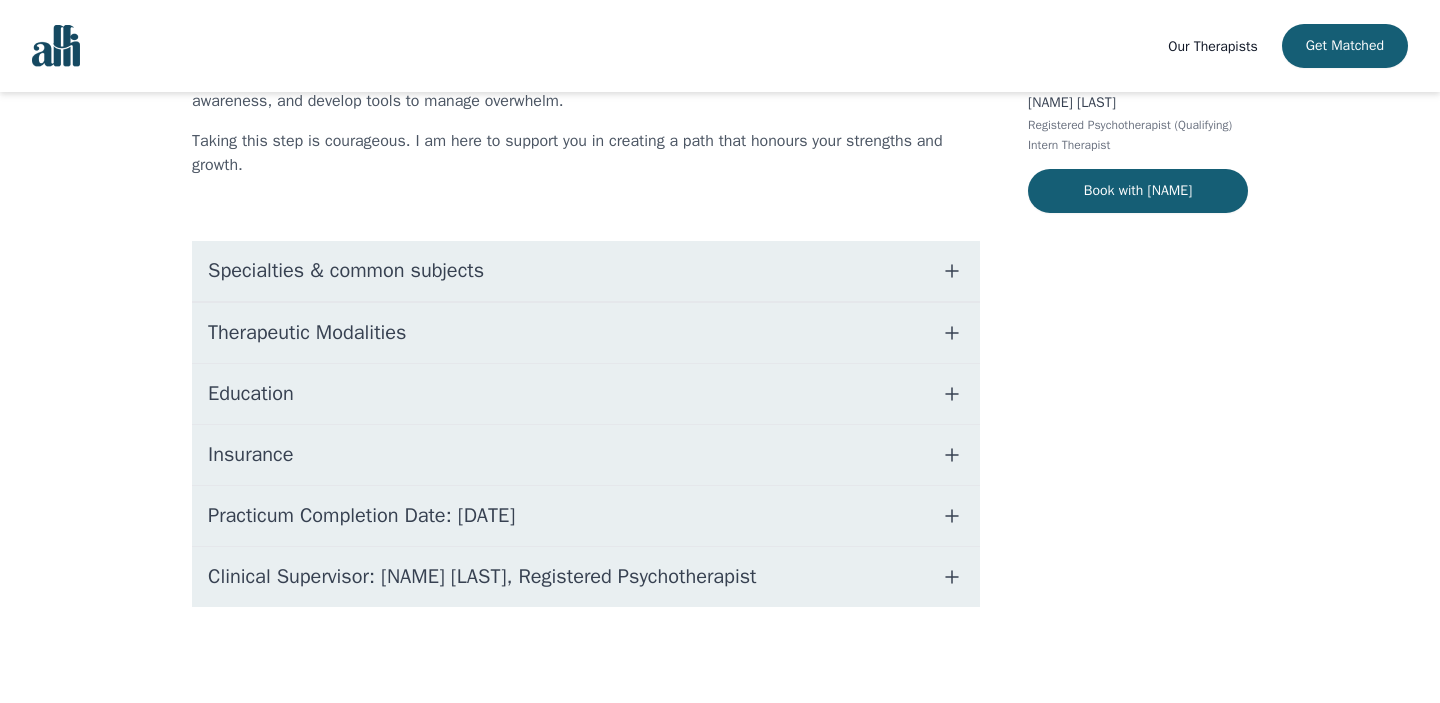 click on "Specialties & common subjects" at bounding box center (346, 271) 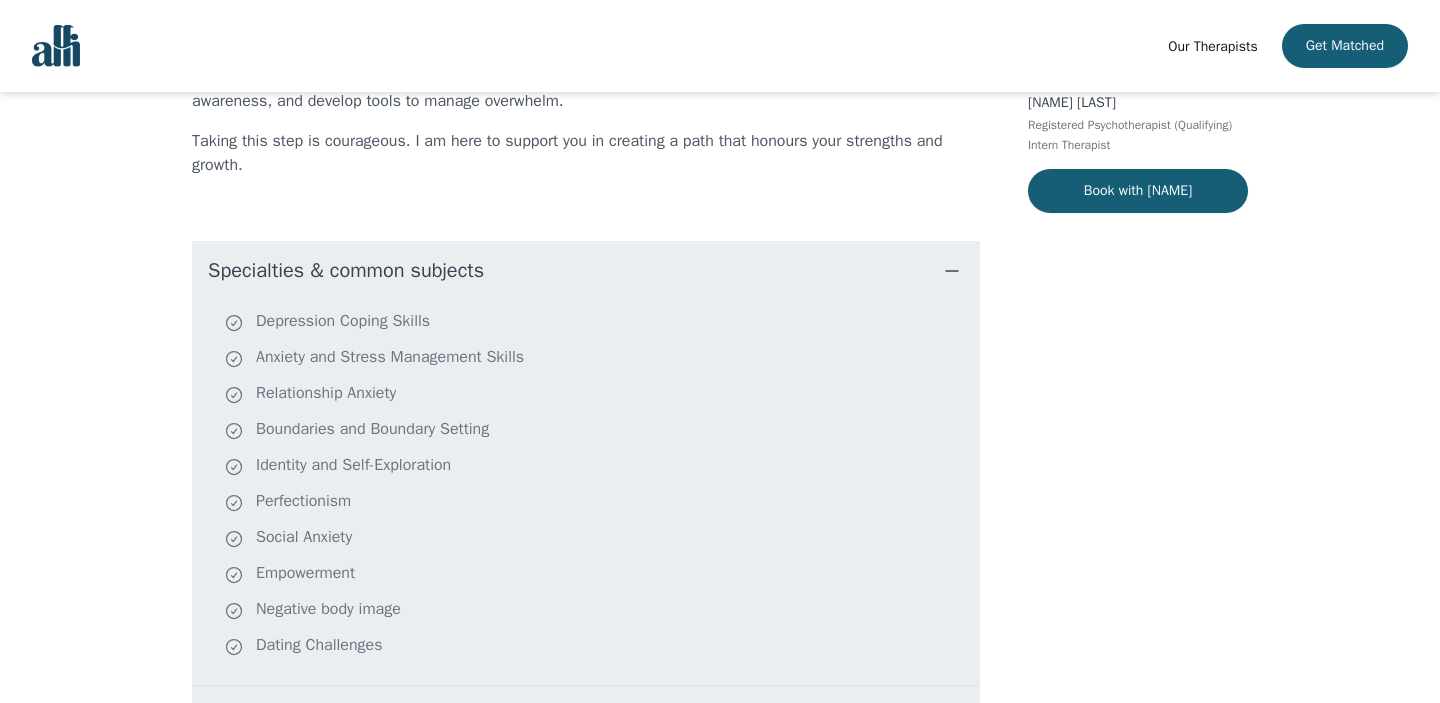 click on "Specialties & common subjects" at bounding box center [346, 271] 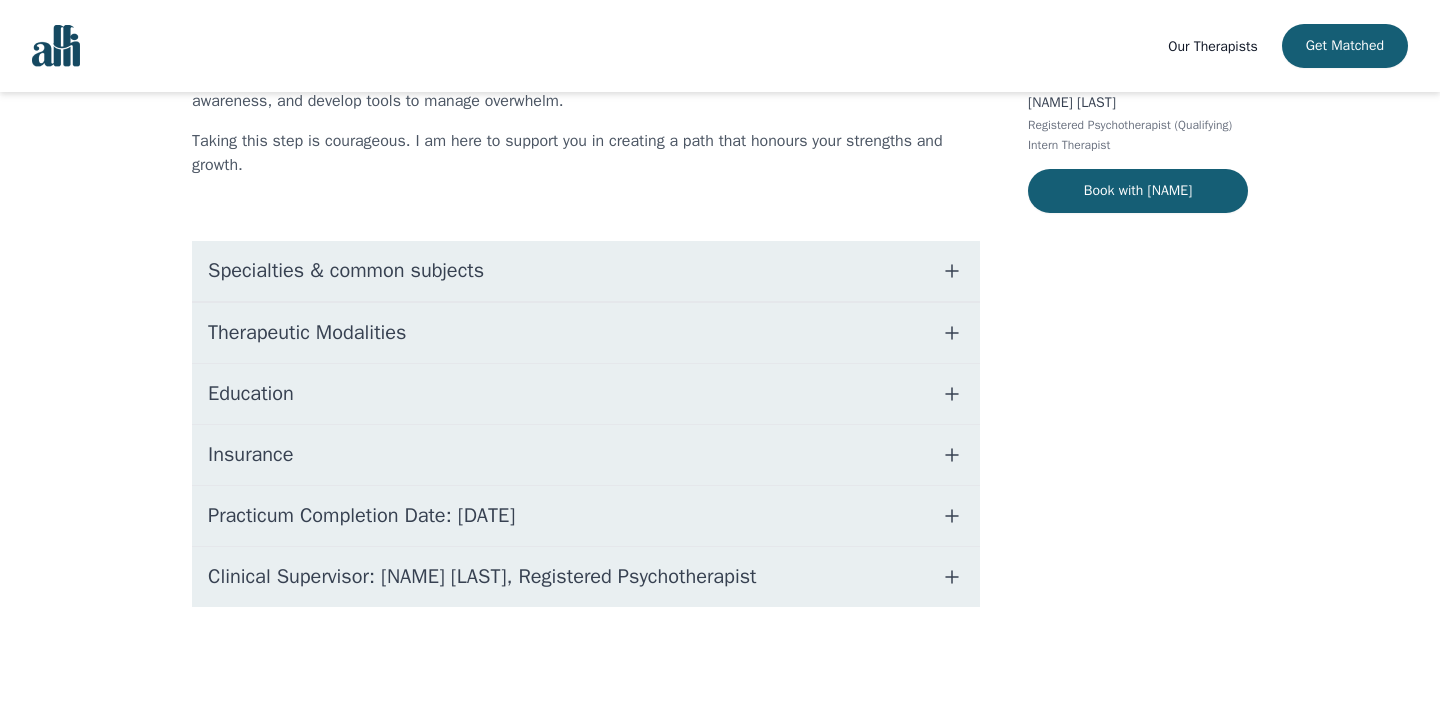click on "Specialties & common subjects" at bounding box center [346, 271] 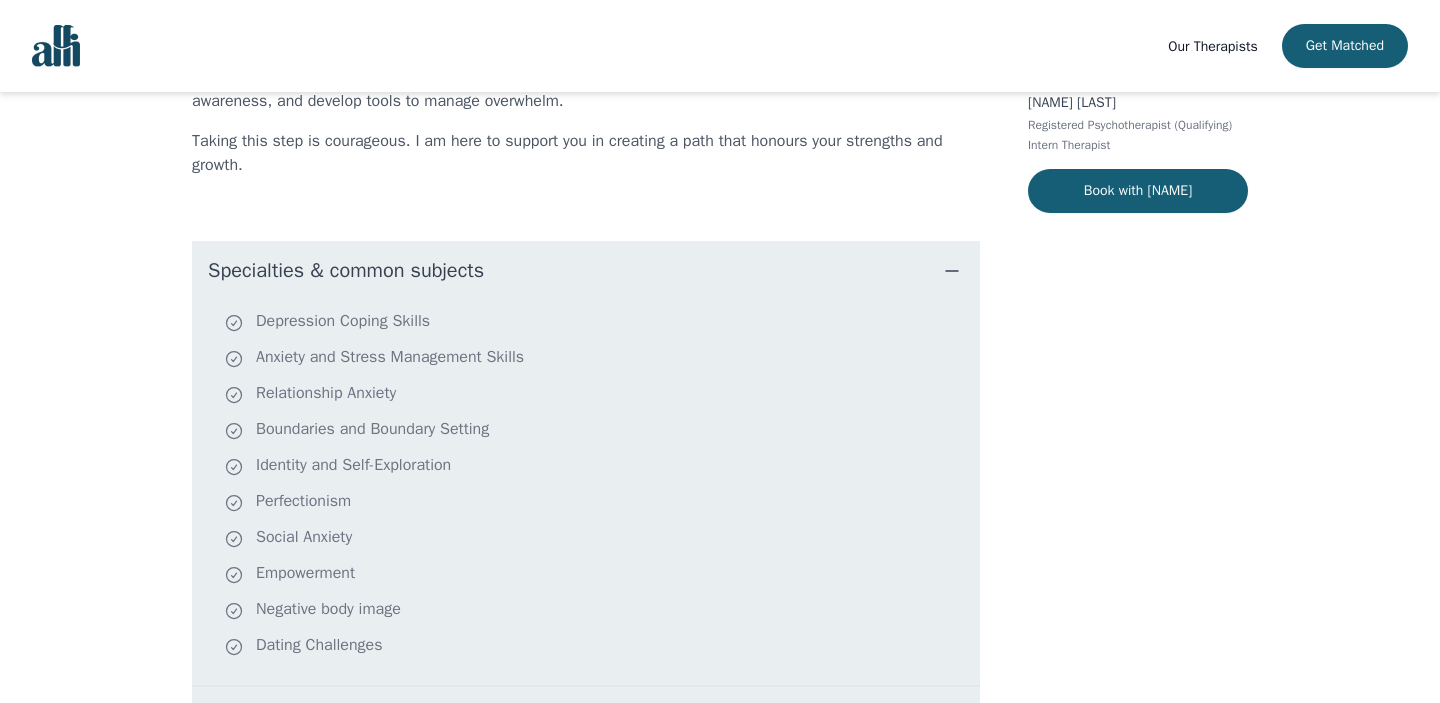 click on "Specialties & common subjects" at bounding box center (346, 271) 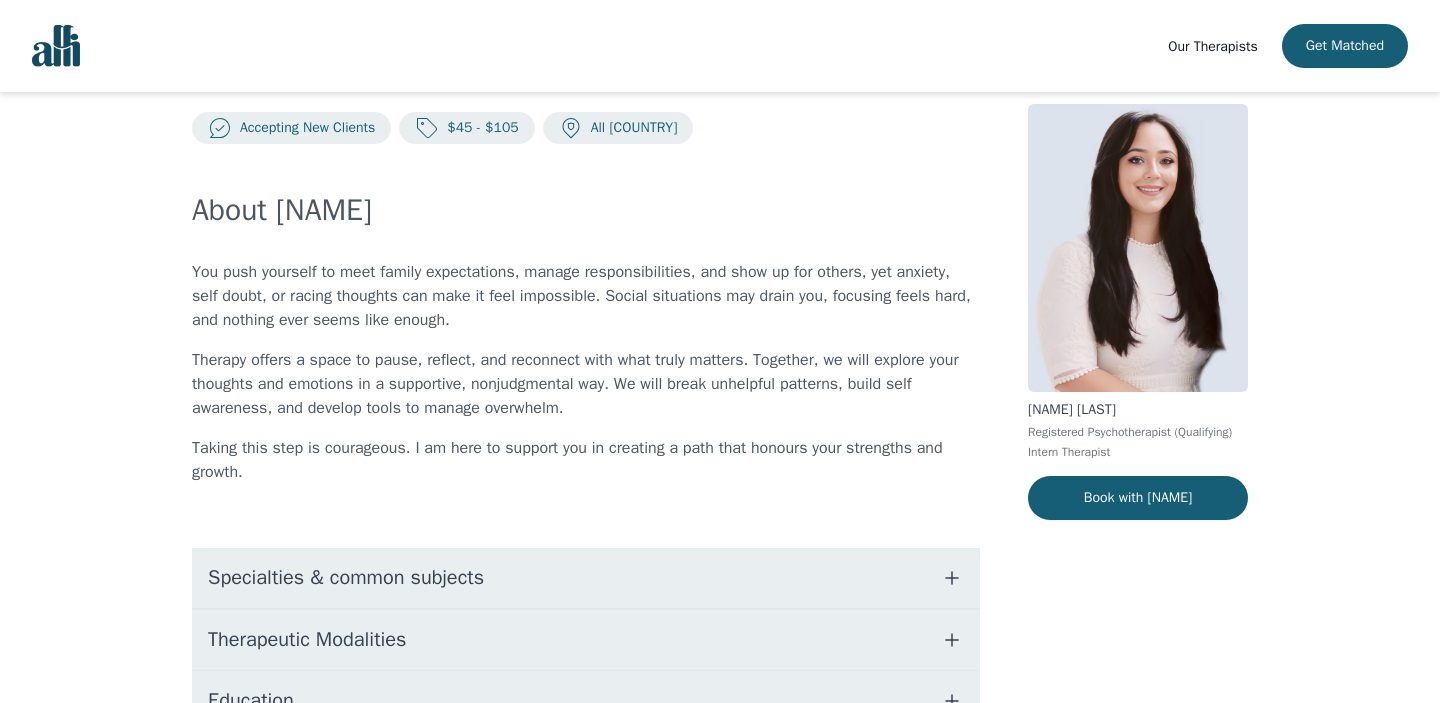 scroll, scrollTop: 0, scrollLeft: 0, axis: both 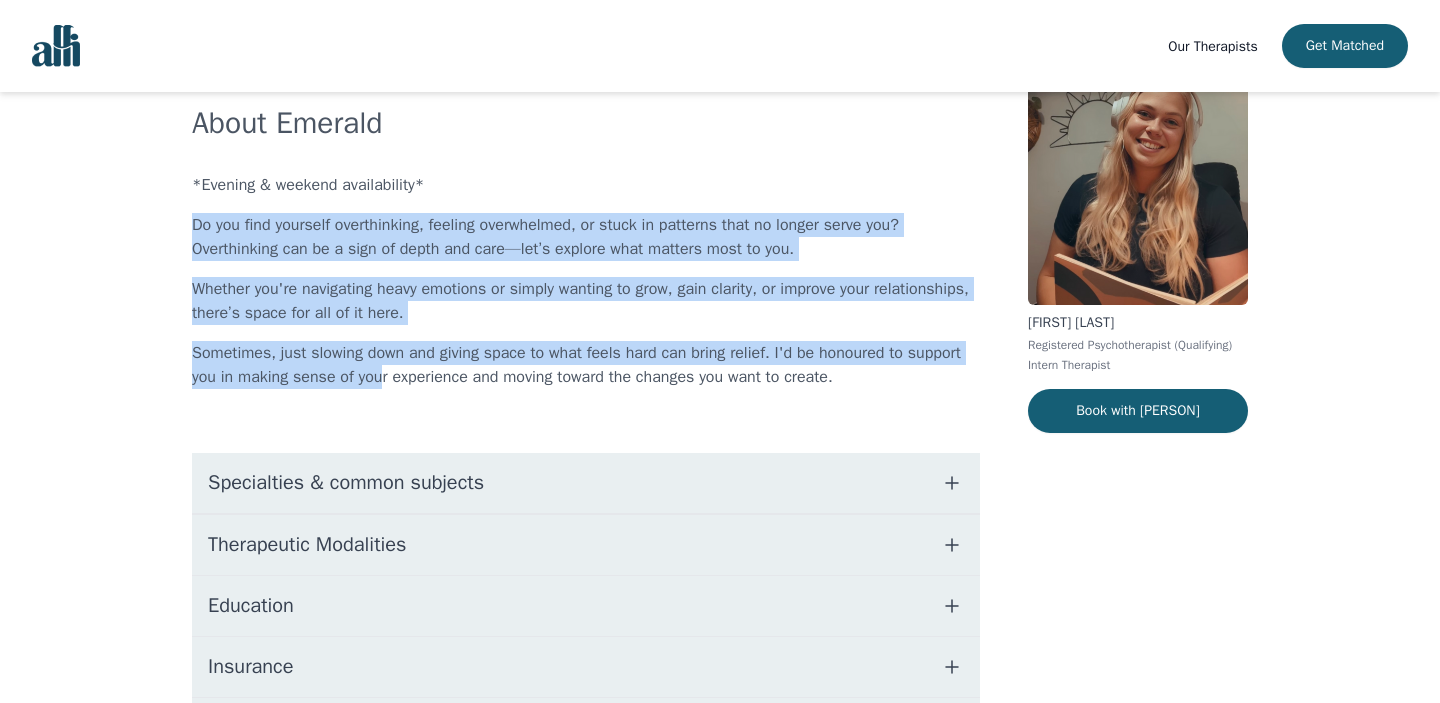 drag, startPoint x: 193, startPoint y: 231, endPoint x: 450, endPoint y: 382, distance: 298.07718 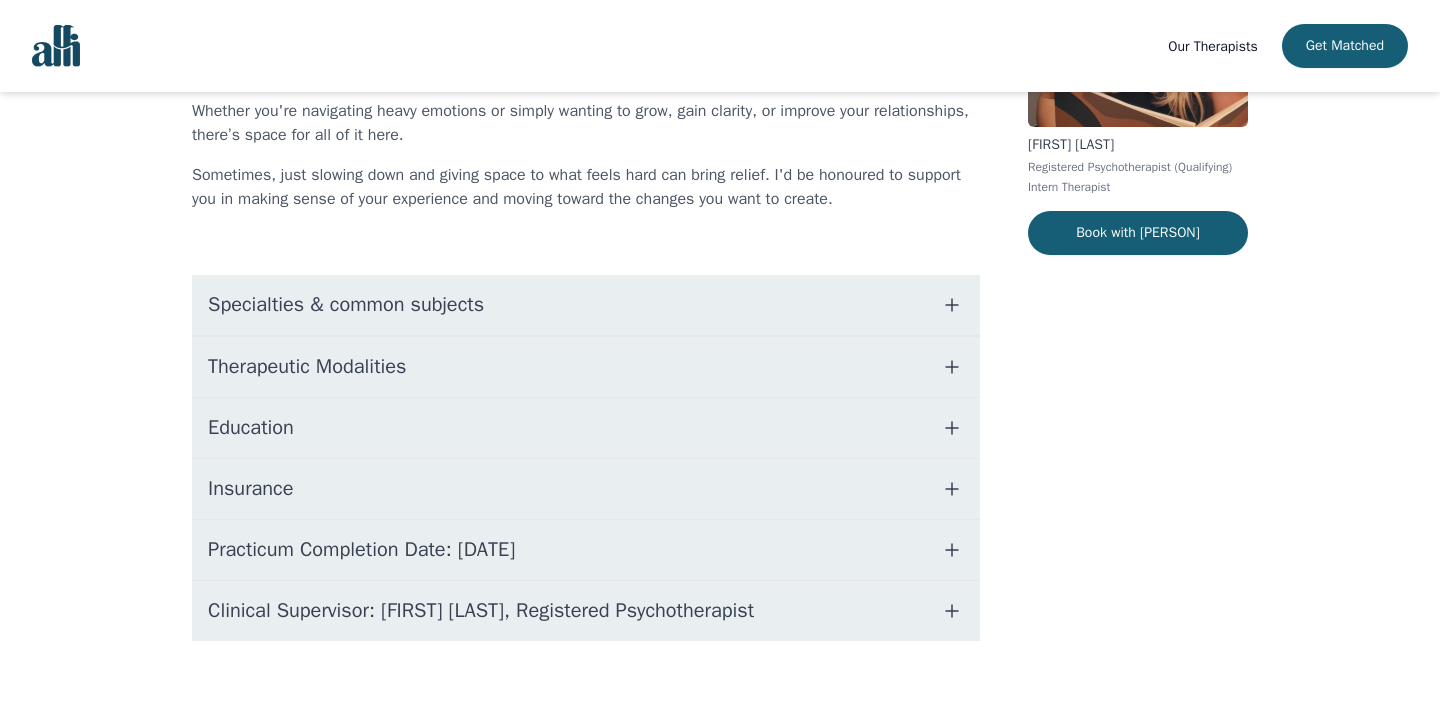 scroll, scrollTop: 303, scrollLeft: 0, axis: vertical 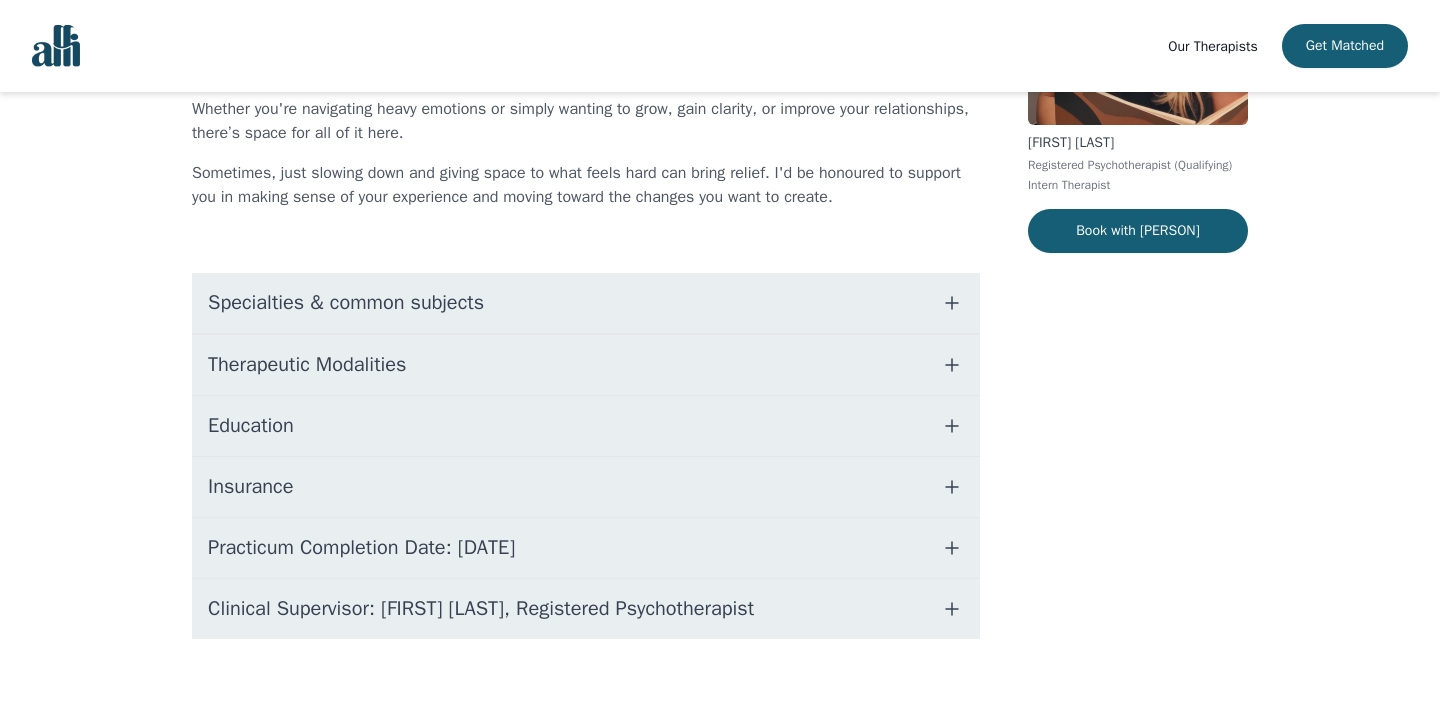 click on "Therapeutic Modalities" at bounding box center (586, 365) 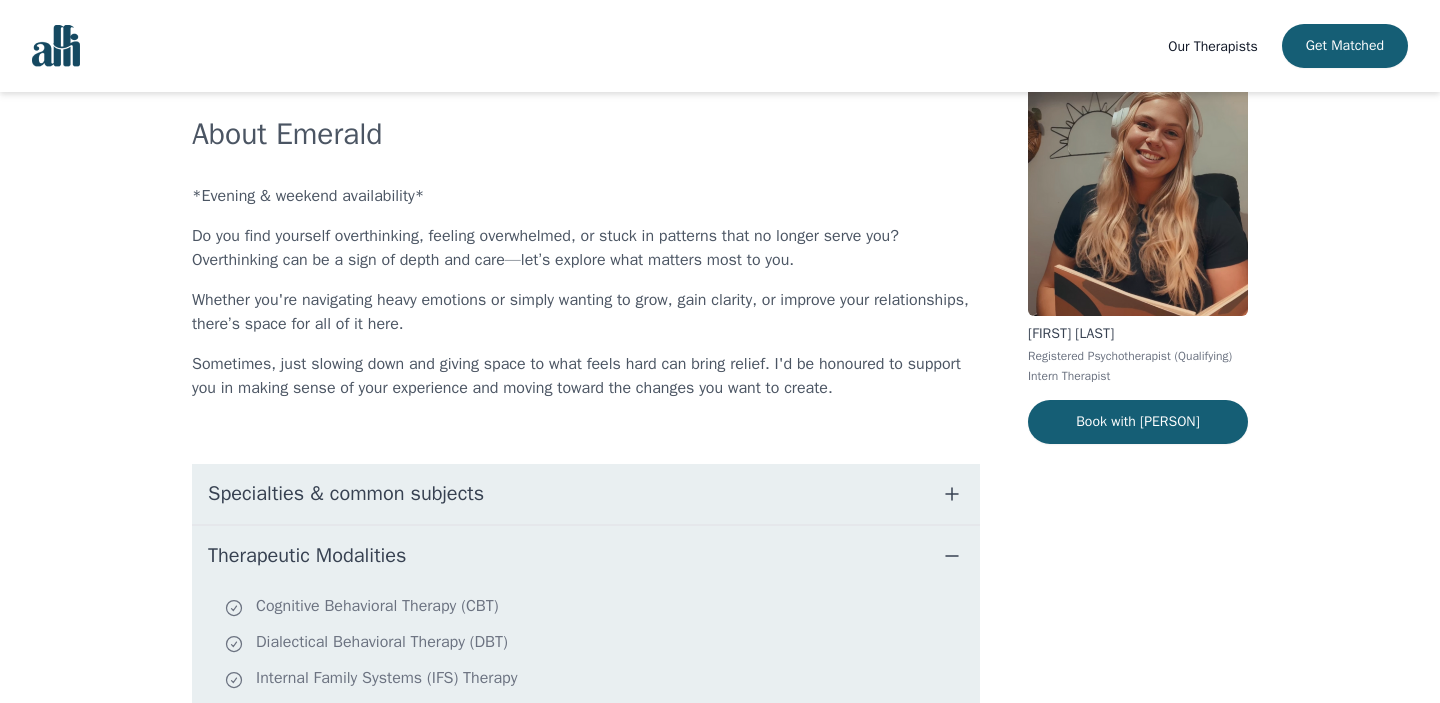 scroll, scrollTop: 45, scrollLeft: 0, axis: vertical 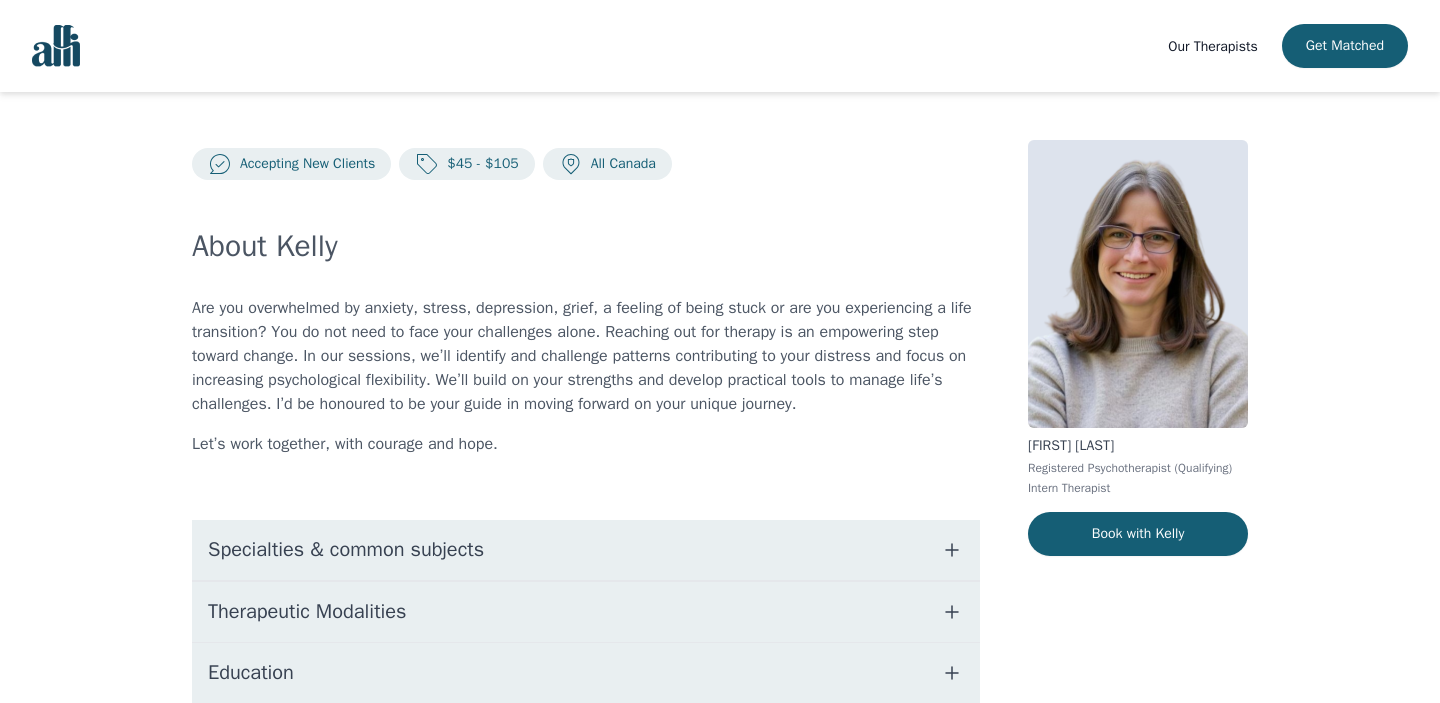 click on "Are you overwhelmed by anxiety, stress, depression, grief, a feeling of being stuck or are you experiencing a life transition? You do not need to face your challenges alone. Reaching out for therapy is an empowering step toward change. In our sessions, we’ll identify and challenge patterns contributing to your distress and focus on increasing psychological flexibility. We’ll build on your strengths and develop practical tools to manage life’s challenges. I’d be honoured to be your guide in moving forward on your unique journey." at bounding box center [586, 356] 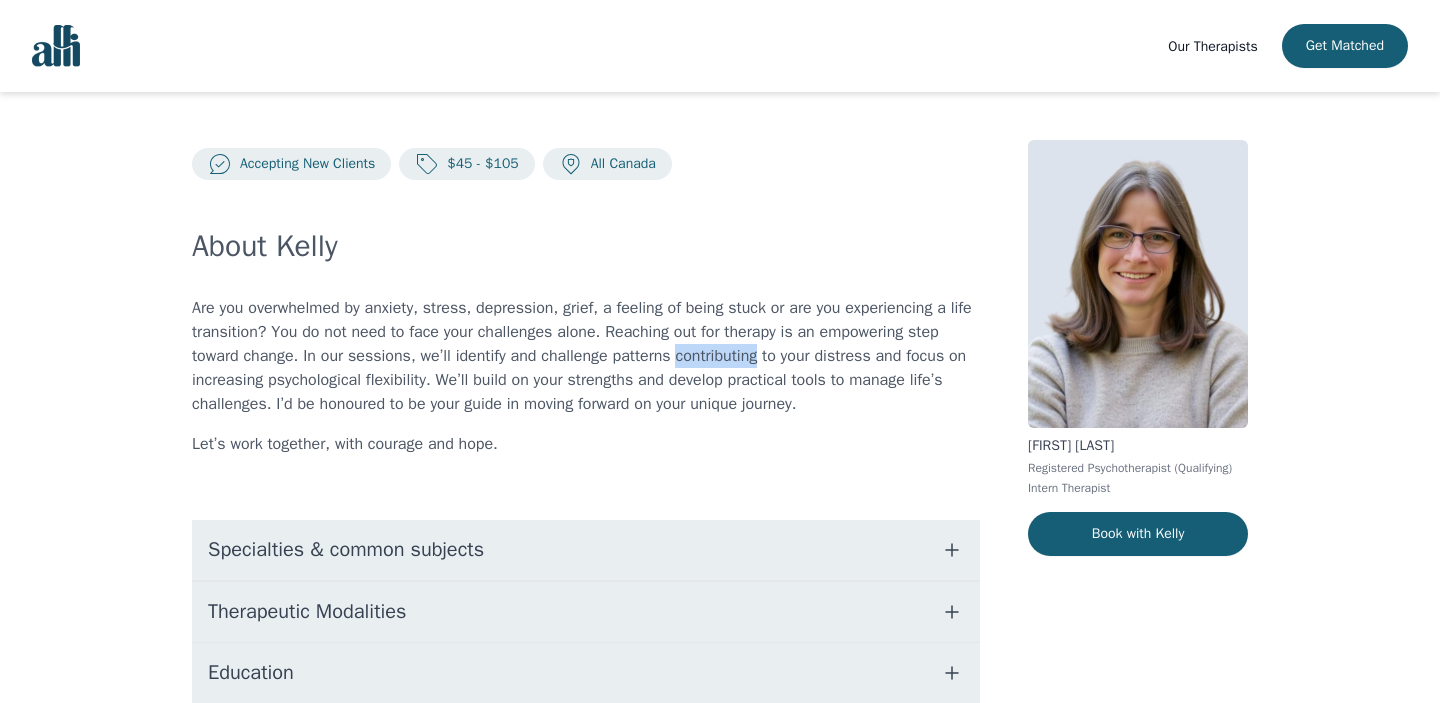 click on "Are you overwhelmed by anxiety, stress, depression, grief, a feeling of being stuck or are you experiencing a life transition? You do not need to face your challenges alone. Reaching out for therapy is an empowering step toward change. In our sessions, we’ll identify and challenge patterns contributing to your distress and focus on increasing psychological flexibility. We’ll build on your strengths and develop practical tools to manage life’s challenges. I’d be honoured to be your guide in moving forward on your unique journey." at bounding box center (586, 356) 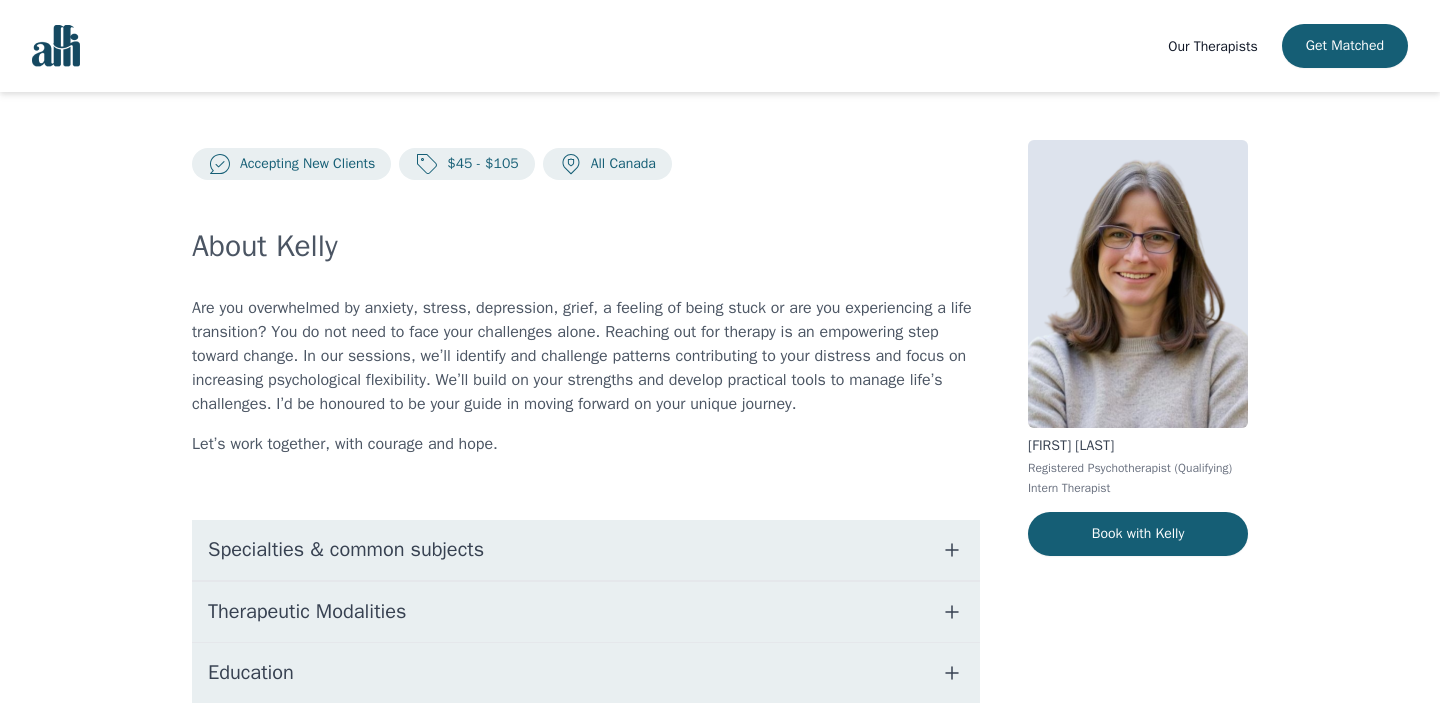 click on "Are you overwhelmed by anxiety, stress, depression, grief, a feeling of being stuck or are you experiencing a life transition? You do not need to face your challenges alone. Reaching out for therapy is an empowering step toward change. In our sessions, we’ll identify and challenge patterns contributing to your distress and focus on increasing psychological flexibility. We’ll build on your strengths and develop practical tools to manage life’s challenges. I’d be honoured to be your guide in moving forward on your unique journey." at bounding box center (586, 356) 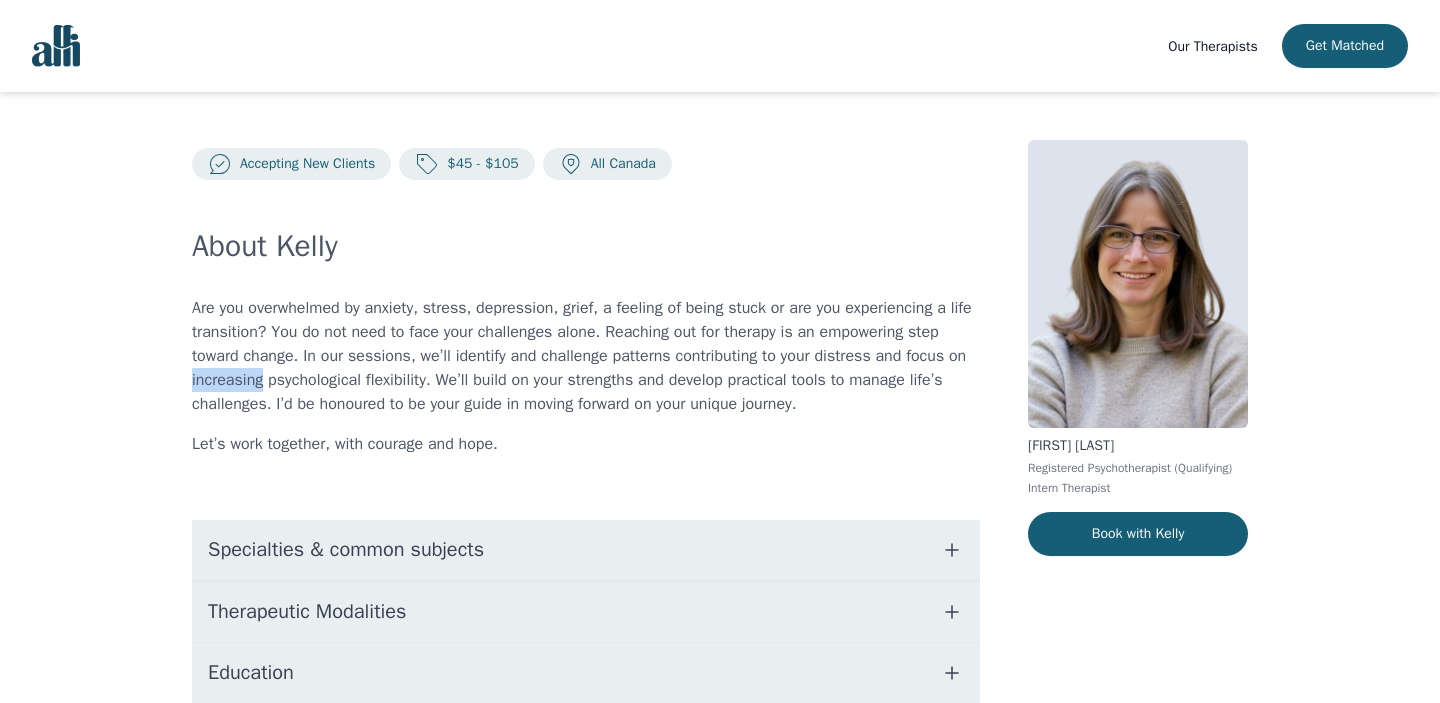 click on "Are you overwhelmed by anxiety, stress, depression, grief, a feeling of being stuck or are you experiencing a life transition? You do not need to face your challenges alone. Reaching out for therapy is an empowering step toward change. In our sessions, we’ll identify and challenge patterns contributing to your distress and focus on increasing psychological flexibility. We’ll build on your strengths and develop practical tools to manage life’s challenges. I’d be honoured to be your guide in moving forward on your unique journey." at bounding box center [586, 356] 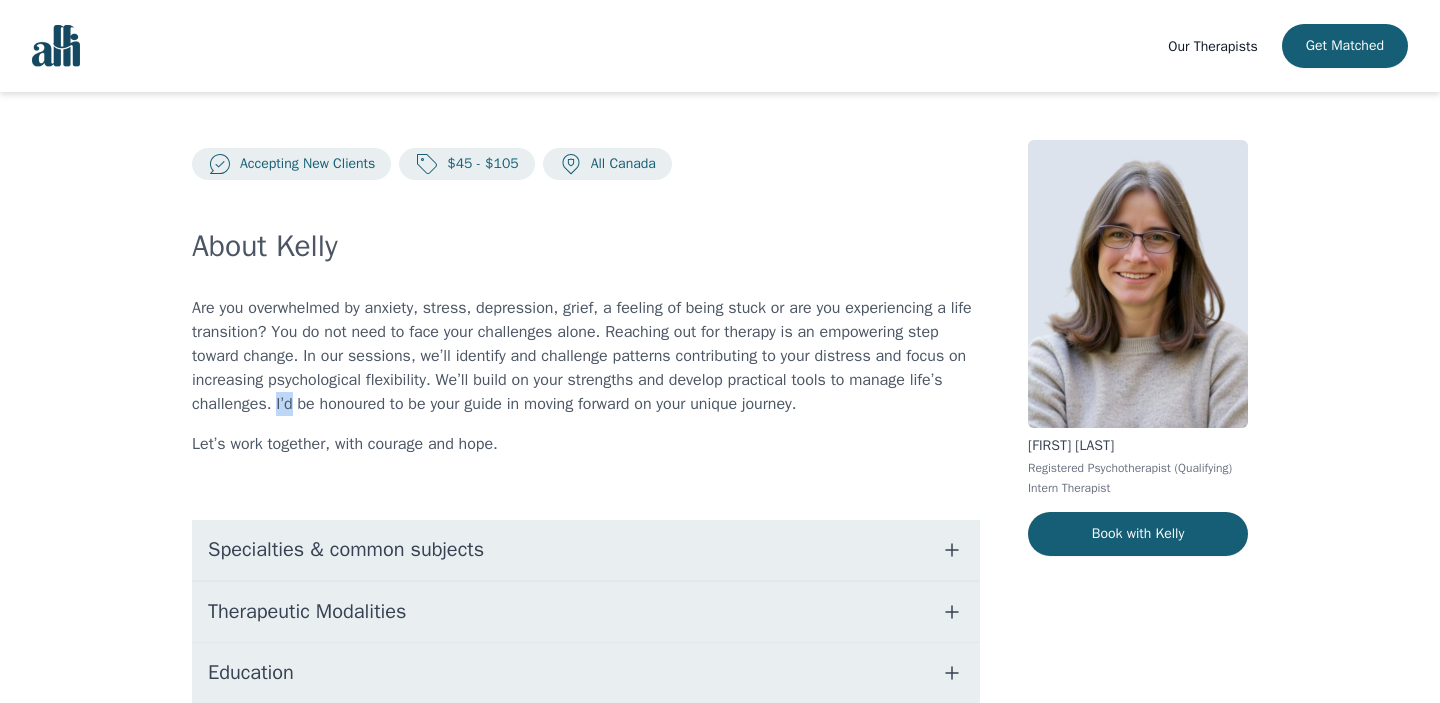 click on "Are you overwhelmed by anxiety, stress, depression, grief, a feeling of being stuck or are you experiencing a life transition? You do not need to face your challenges alone. Reaching out for therapy is an empowering step toward change. In our sessions, we’ll identify and challenge patterns contributing to your distress and focus on increasing psychological flexibility. We’ll build on your strengths and develop practical tools to manage life’s challenges. I’d be honoured to be your guide in moving forward on your unique journey." at bounding box center (586, 356) 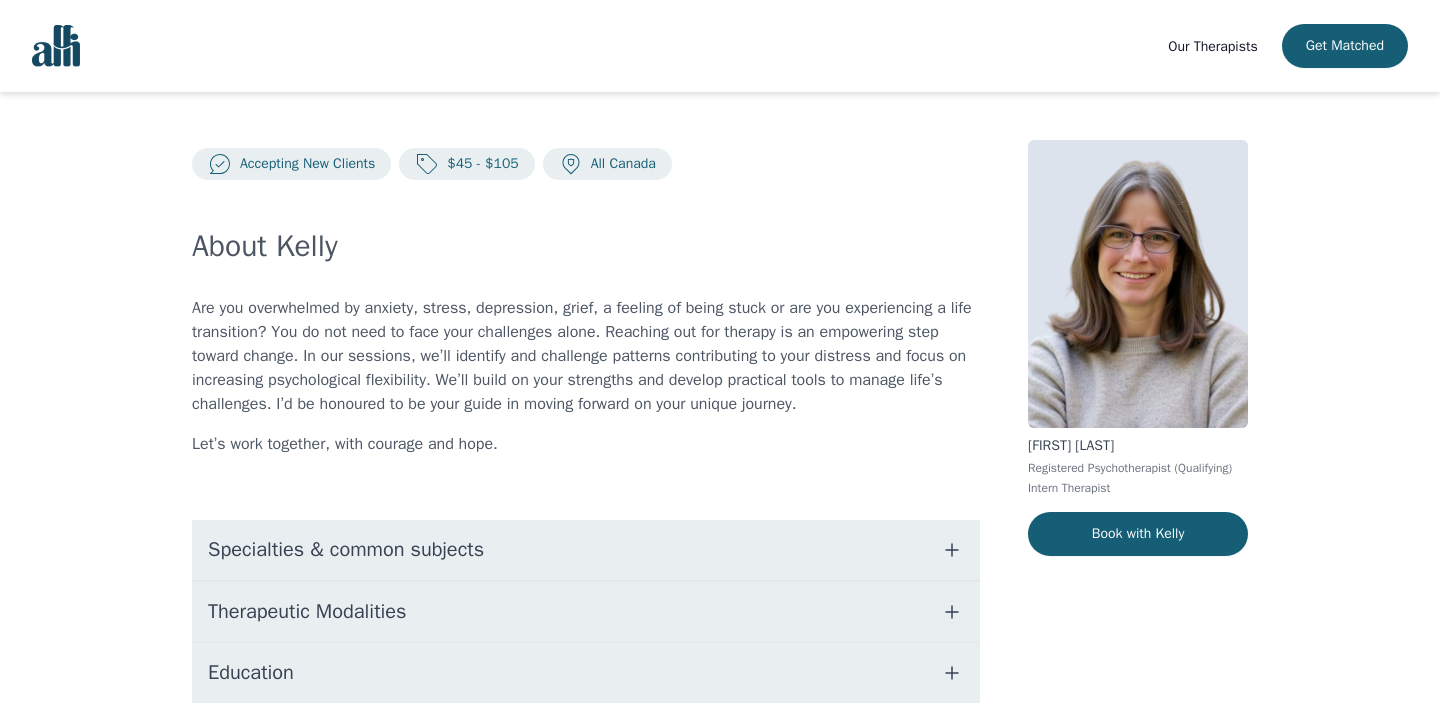 click on "Are you overwhelmed by anxiety, stress, depression, grief, a feeling of being stuck or are you experiencing a life transition? You do not need to face your challenges alone. Reaching out for therapy is an empowering step toward change. In our sessions, we’ll identify and challenge patterns contributing to your distress and focus on increasing psychological flexibility. We’ll build on your strengths and develop practical tools to manage life’s challenges. I’d be honoured to be your guide in moving forward on your unique journey." at bounding box center (586, 356) 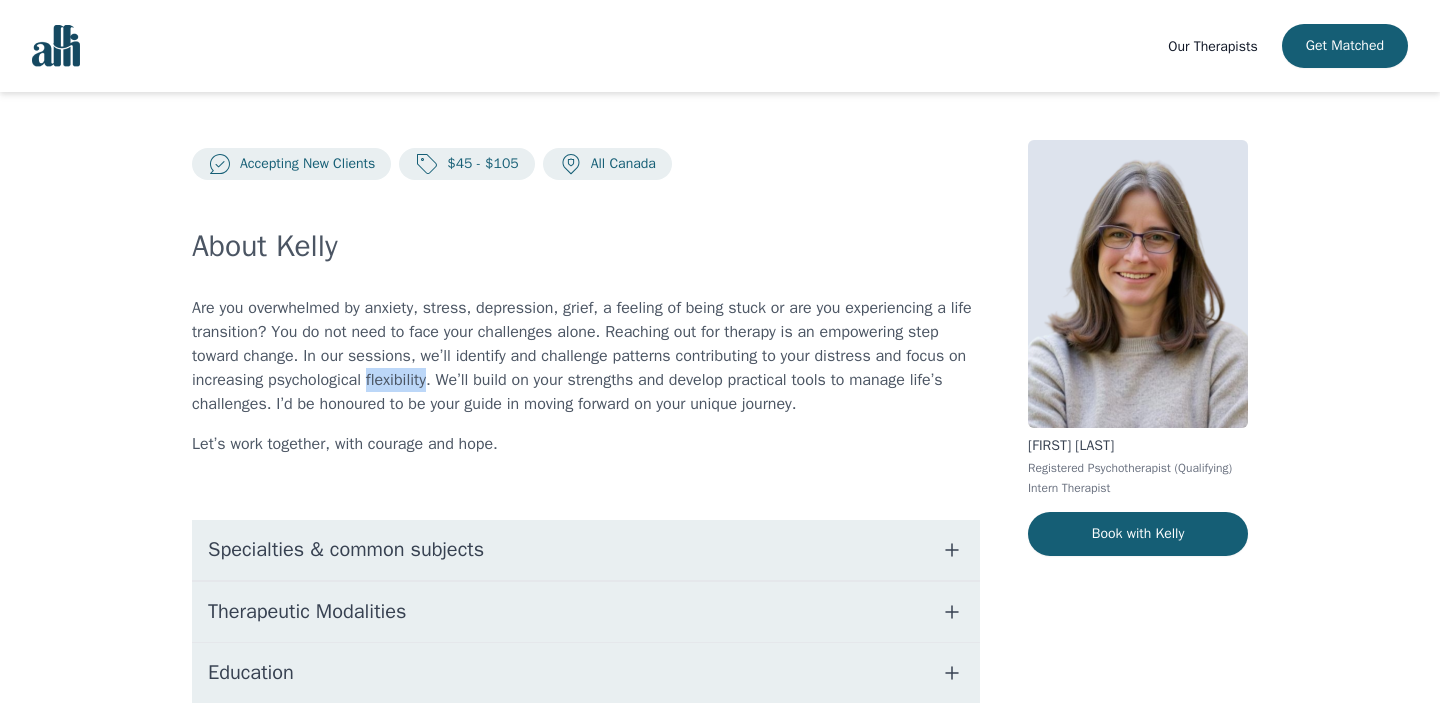 click on "Are you overwhelmed by anxiety, stress, depression, grief, a feeling of being stuck or are you experiencing a life transition? You do not need to face your challenges alone. Reaching out for therapy is an empowering step toward change. In our sessions, we’ll identify and challenge patterns contributing to your distress and focus on increasing psychological flexibility. We’ll build on your strengths and develop practical tools to manage life’s challenges. I’d be honoured to be your guide in moving forward on your unique journey." at bounding box center (586, 356) 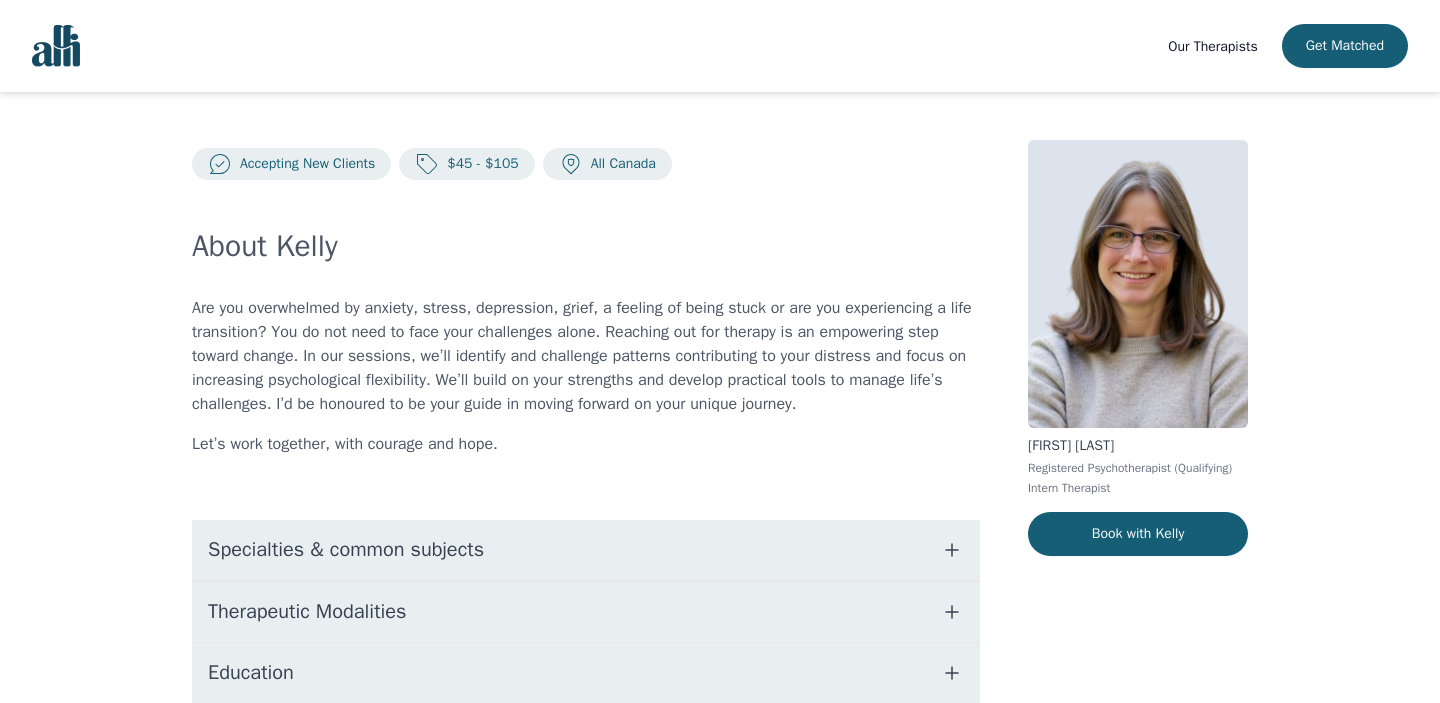click on "Are you overwhelmed by anxiety, stress, depression, grief, a feeling of being stuck or are you experiencing a life transition? You do not need to face your challenges alone. Reaching out for therapy is an empowering step toward change. In our sessions, we’ll identify and challenge patterns contributing to your distress and focus on increasing psychological flexibility. We’ll build on your strengths and develop practical tools to manage life’s challenges. I’d be honoured to be your guide in moving forward on your unique journey." at bounding box center [586, 356] 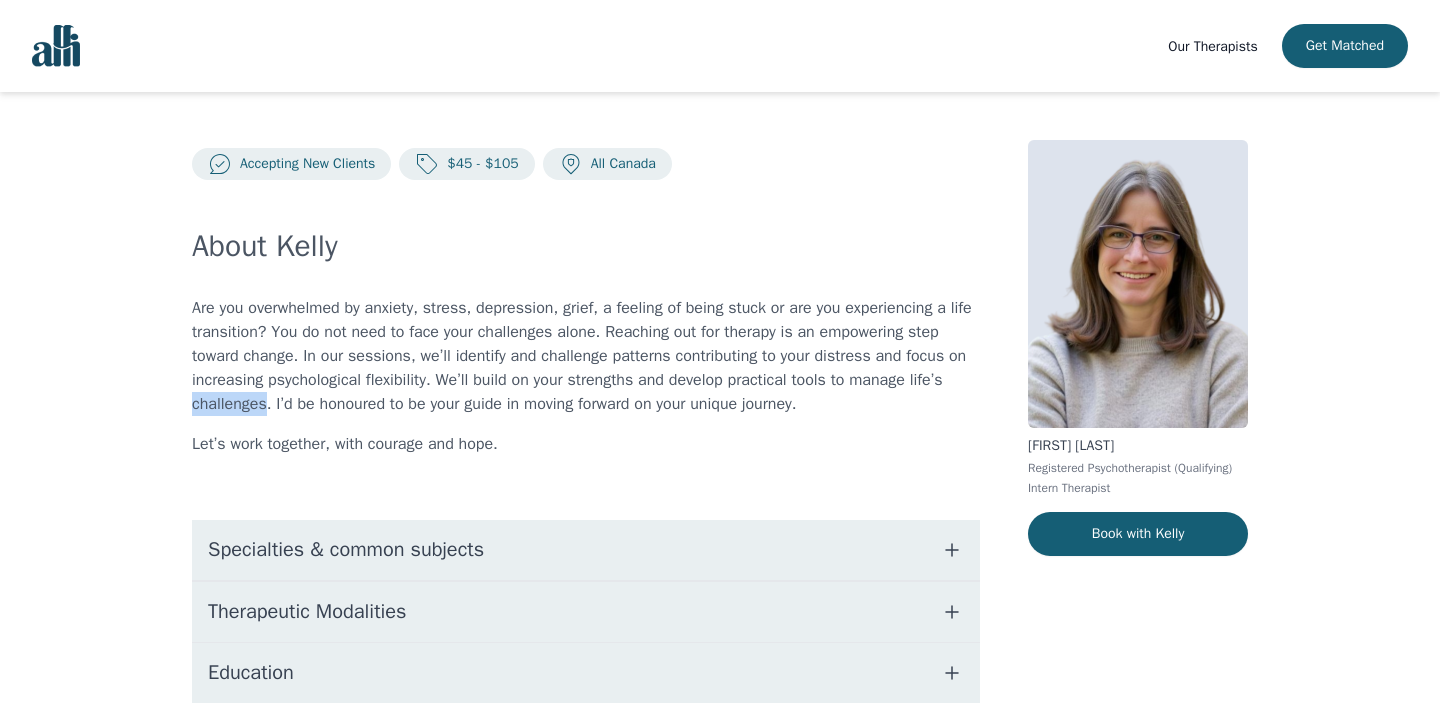 click on "Are you overwhelmed by anxiety, stress, depression, grief, a feeling of being stuck or are you experiencing a life transition? You do not need to face your challenges alone. Reaching out for therapy is an empowering step toward change. In our sessions, we’ll identify and challenge patterns contributing to your distress and focus on increasing psychological flexibility. We’ll build on your strengths and develop practical tools to manage life’s challenges. I’d be honoured to be your guide in moving forward on your unique journey." at bounding box center [586, 356] 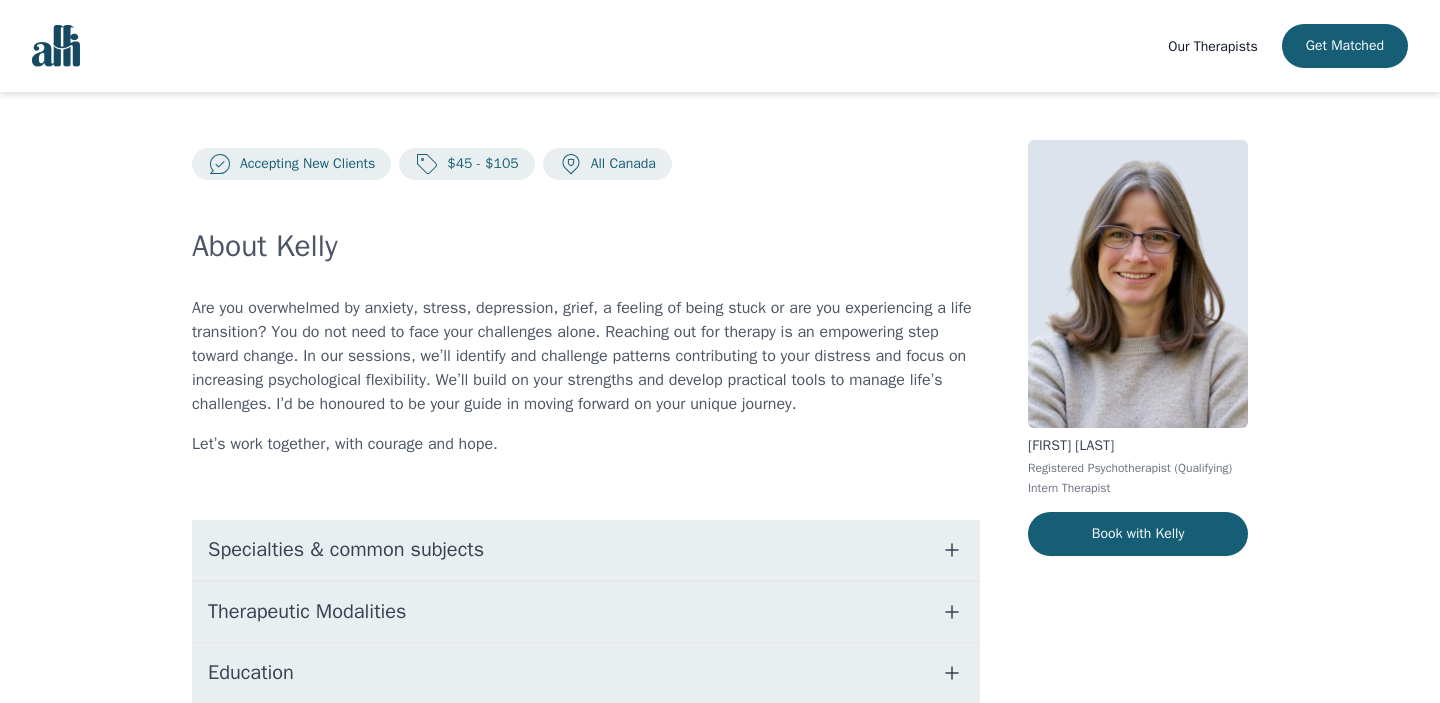 click on "Are you overwhelmed by anxiety, stress, depression, grief, a feeling of being stuck or are you experiencing a life transition? You do not need to face your challenges alone. Reaching out for therapy is an empowering step toward change. In our sessions, we’ll identify and challenge patterns contributing to your distress and focus on increasing psychological flexibility. We’ll build on your strengths and develop practical tools to manage life’s challenges. I’d be honoured to be your guide in moving forward on your unique journey." at bounding box center [586, 356] 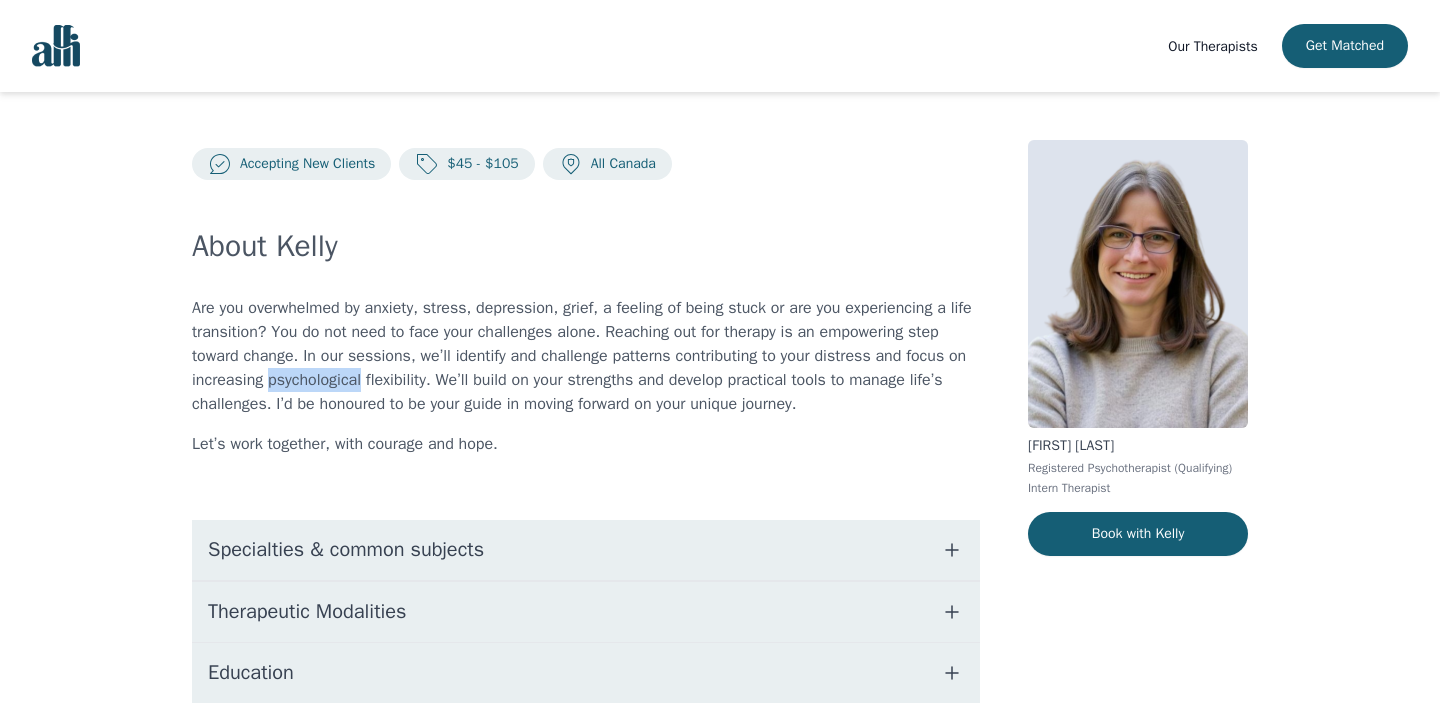 click on "Are you overwhelmed by anxiety, stress, depression, grief, a feeling of being stuck or are you experiencing a life transition? You do not need to face your challenges alone. Reaching out for therapy is an empowering step toward change. In our sessions, we’ll identify and challenge patterns contributing to your distress and focus on increasing psychological flexibility. We’ll build on your strengths and develop practical tools to manage life’s challenges. I’d be honoured to be your guide in moving forward on your unique journey." at bounding box center [586, 356] 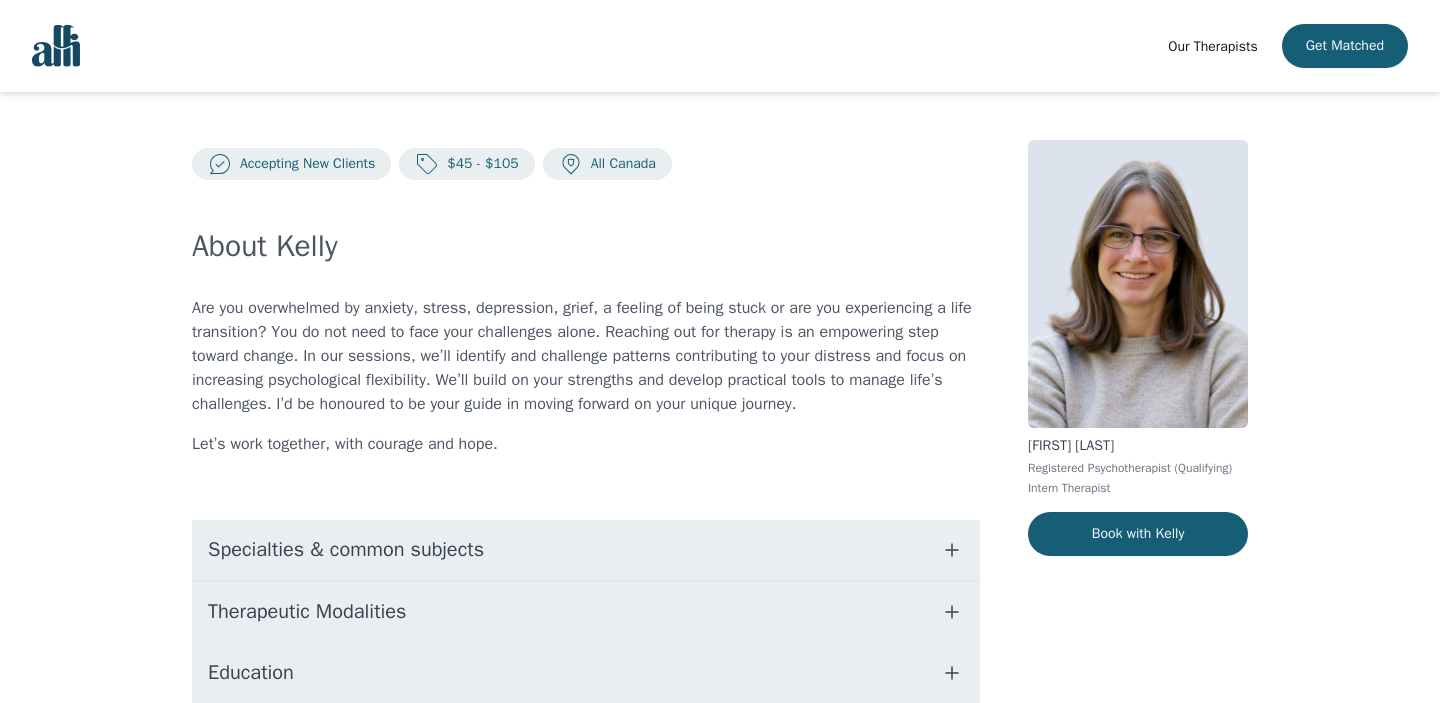 click on "Are you overwhelmed by anxiety, stress, depression, grief, a feeling of being stuck or are you experiencing a life transition? You do not need to face your challenges alone. Reaching out for therapy is an empowering step toward change. In our sessions, we’ll identify and challenge patterns contributing to your distress and focus on increasing psychological flexibility. We’ll build on your strengths and develop practical tools to manage life’s challenges. I’d be honoured to be your guide in moving forward on your unique journey." at bounding box center [586, 356] 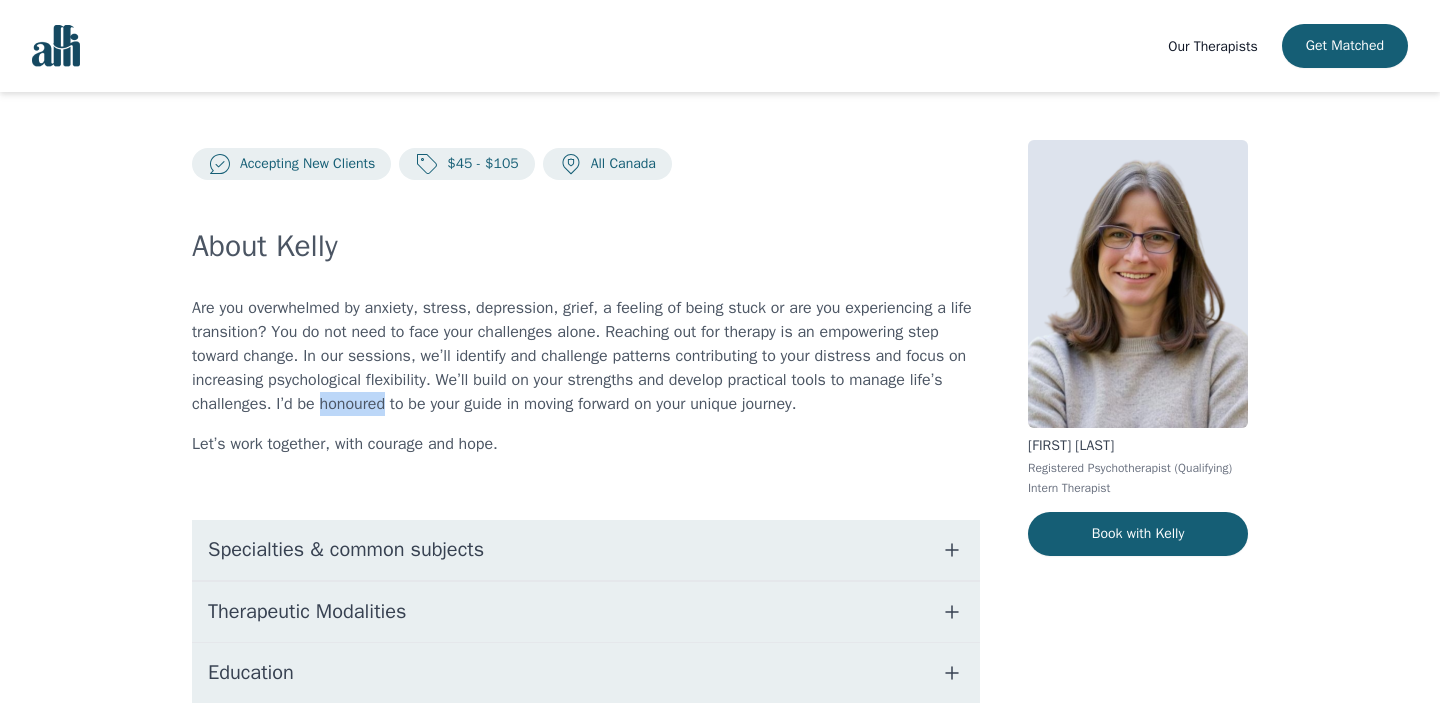 click on "Are you overwhelmed by anxiety, stress, depression, grief, a feeling of being stuck or are you experiencing a life transition? You do not need to face your challenges alone. Reaching out for therapy is an empowering step toward change. In our sessions, we’ll identify and challenge patterns contributing to your distress and focus on increasing psychological flexibility. We’ll build on your strengths and develop practical tools to manage life’s challenges. I’d be honoured to be your guide in moving forward on your unique journey." at bounding box center [586, 356] 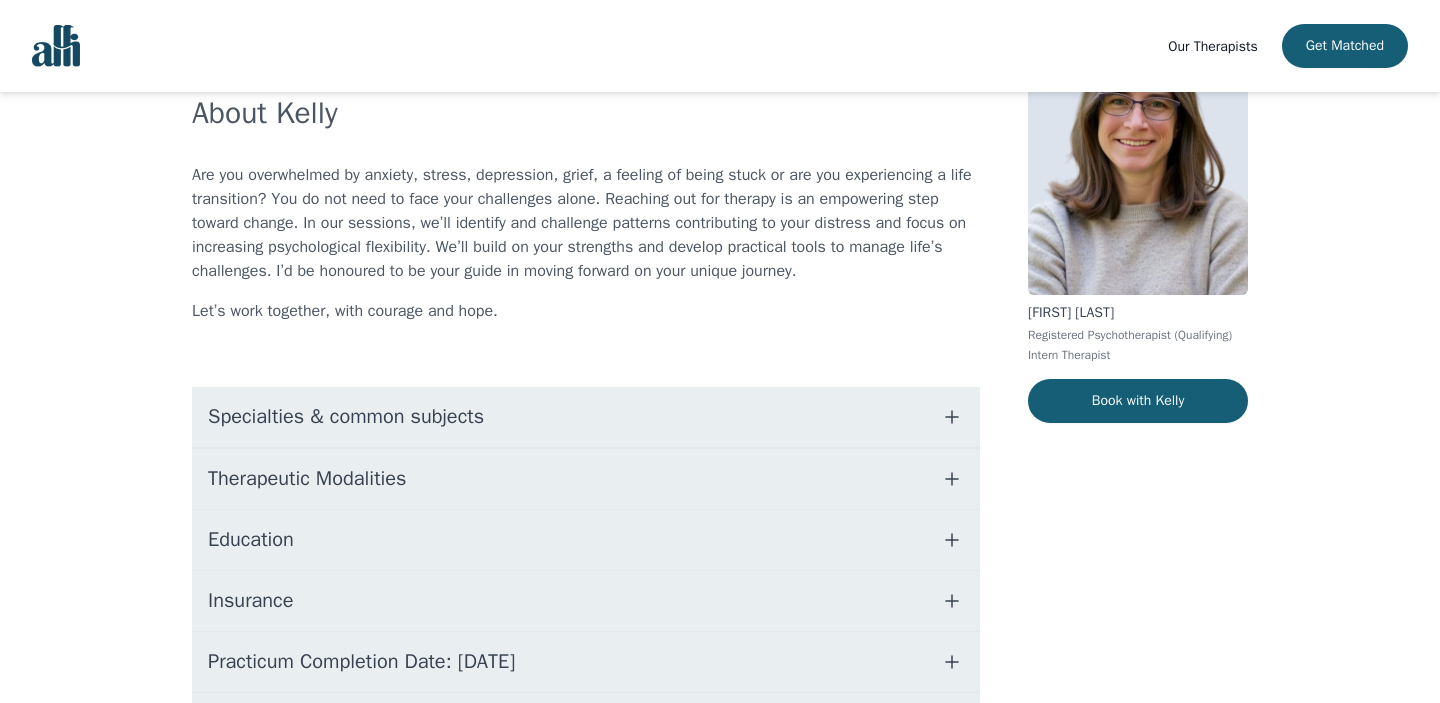 scroll, scrollTop: 142, scrollLeft: 0, axis: vertical 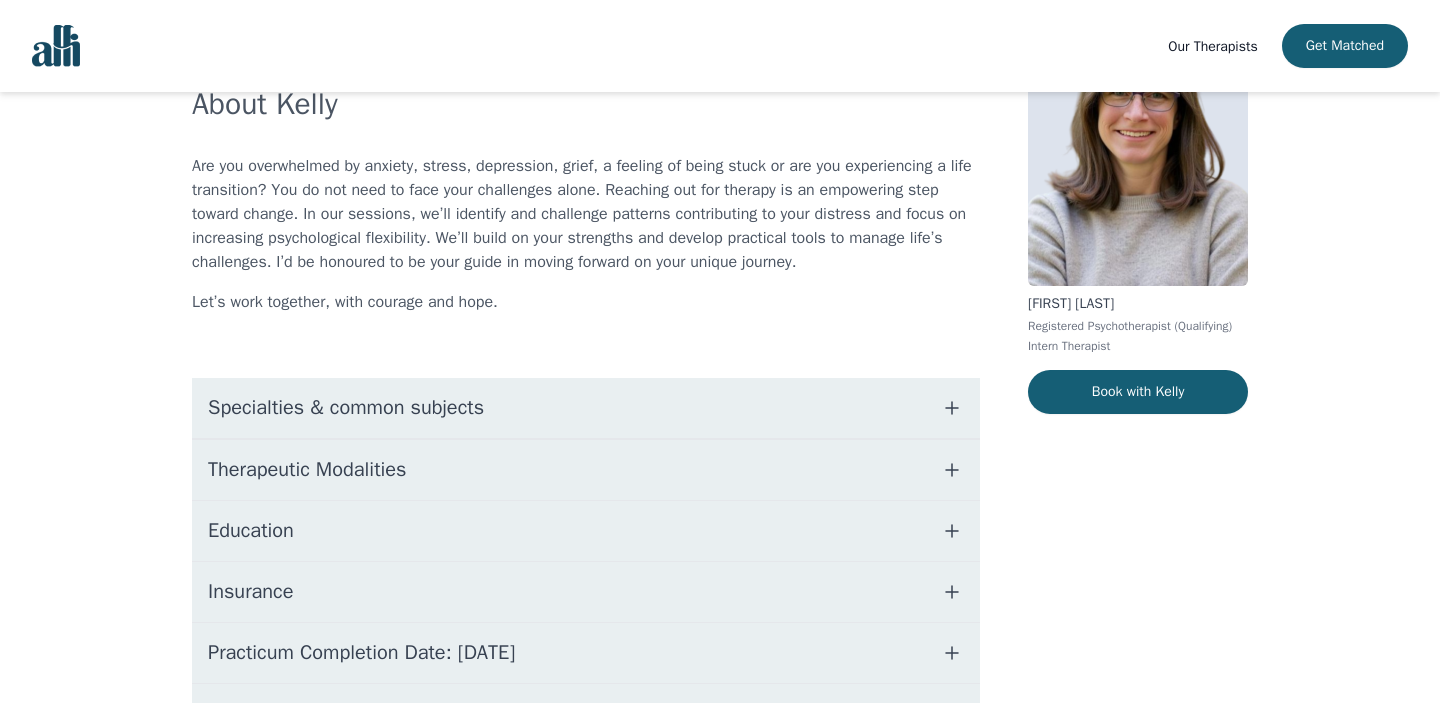 click on "Specialties & common subjects" at bounding box center (346, 408) 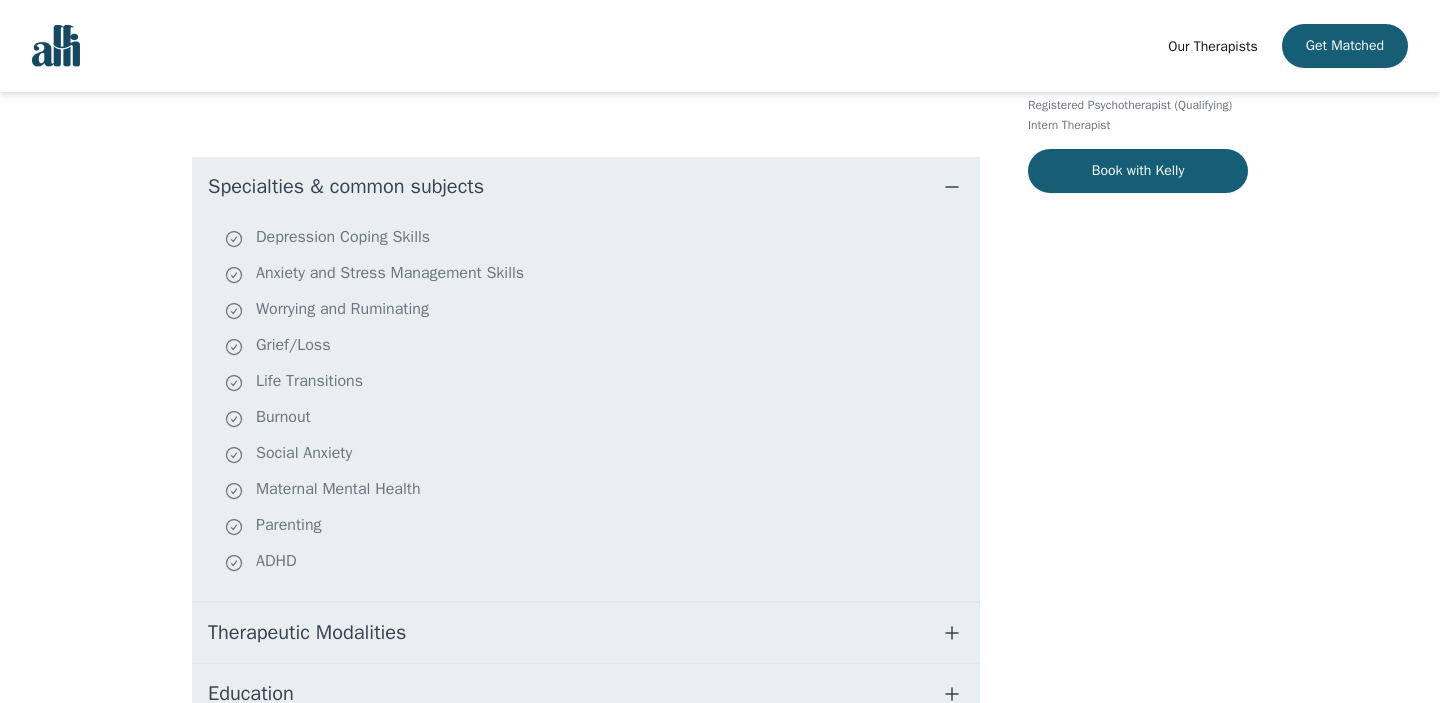 scroll, scrollTop: 365, scrollLeft: 0, axis: vertical 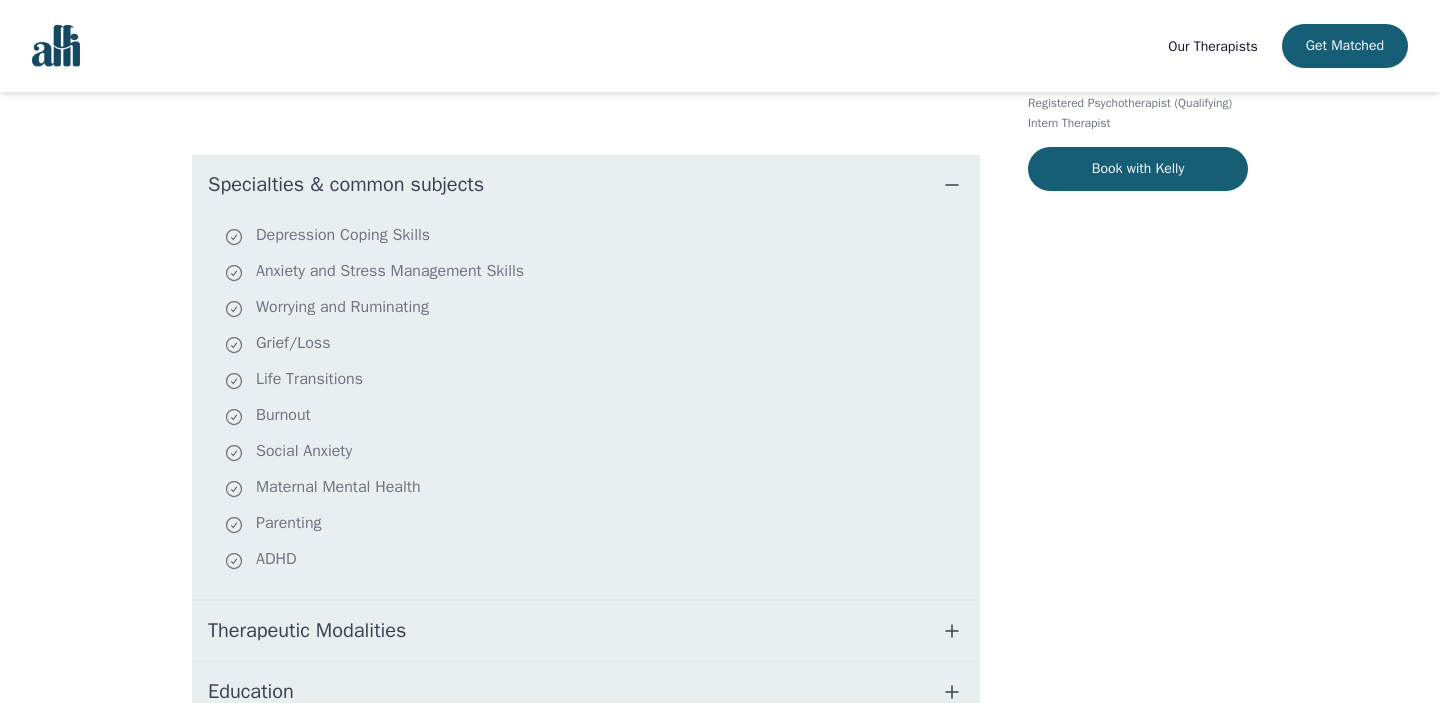 click on "Specialties & common subjects" at bounding box center [586, 185] 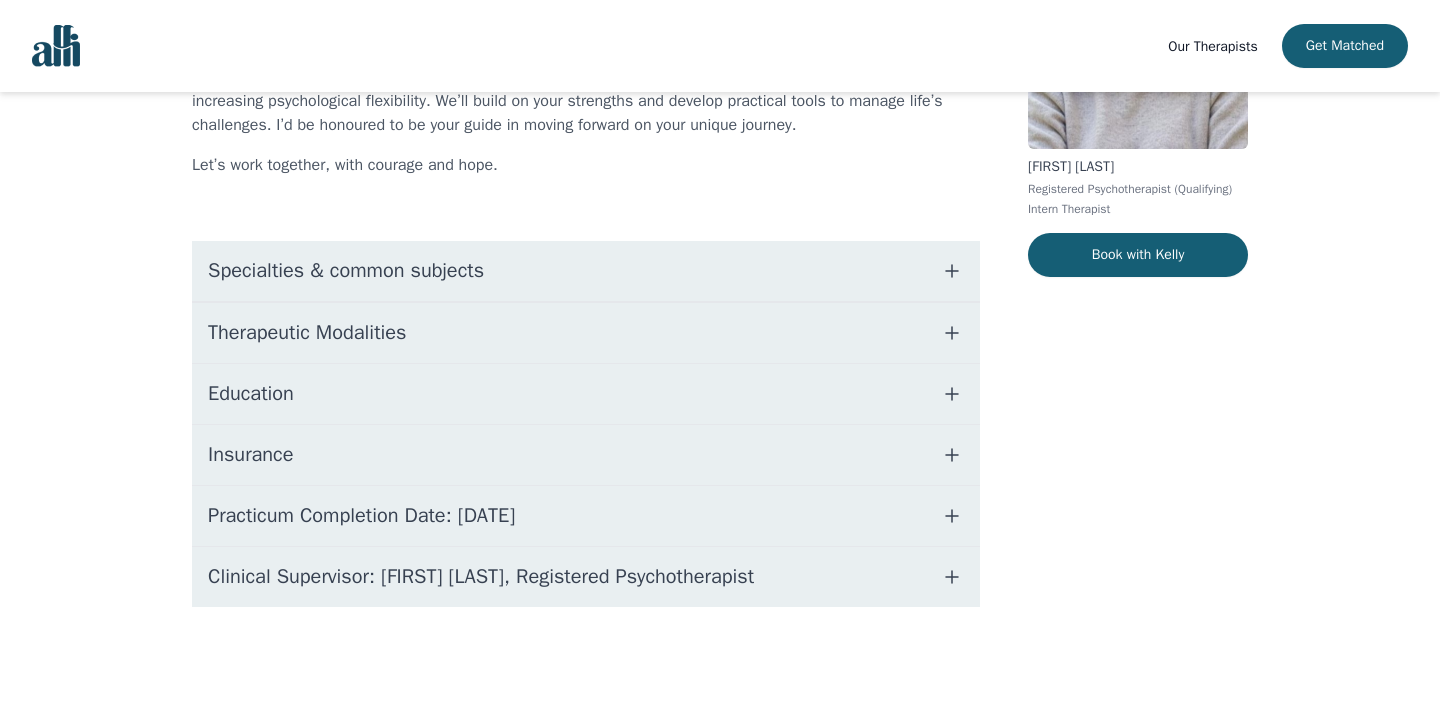 click on "Therapeutic Modalities" at bounding box center [586, 333] 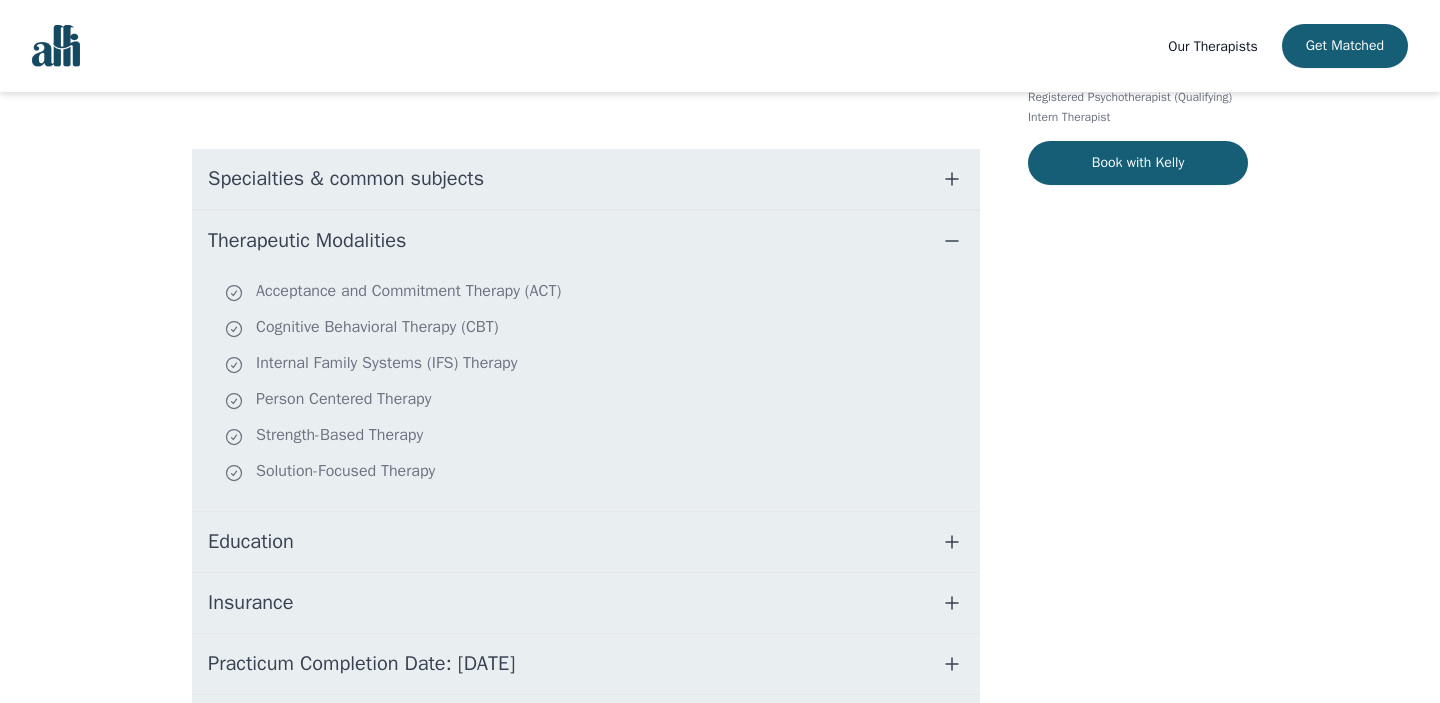 scroll, scrollTop: 375, scrollLeft: 0, axis: vertical 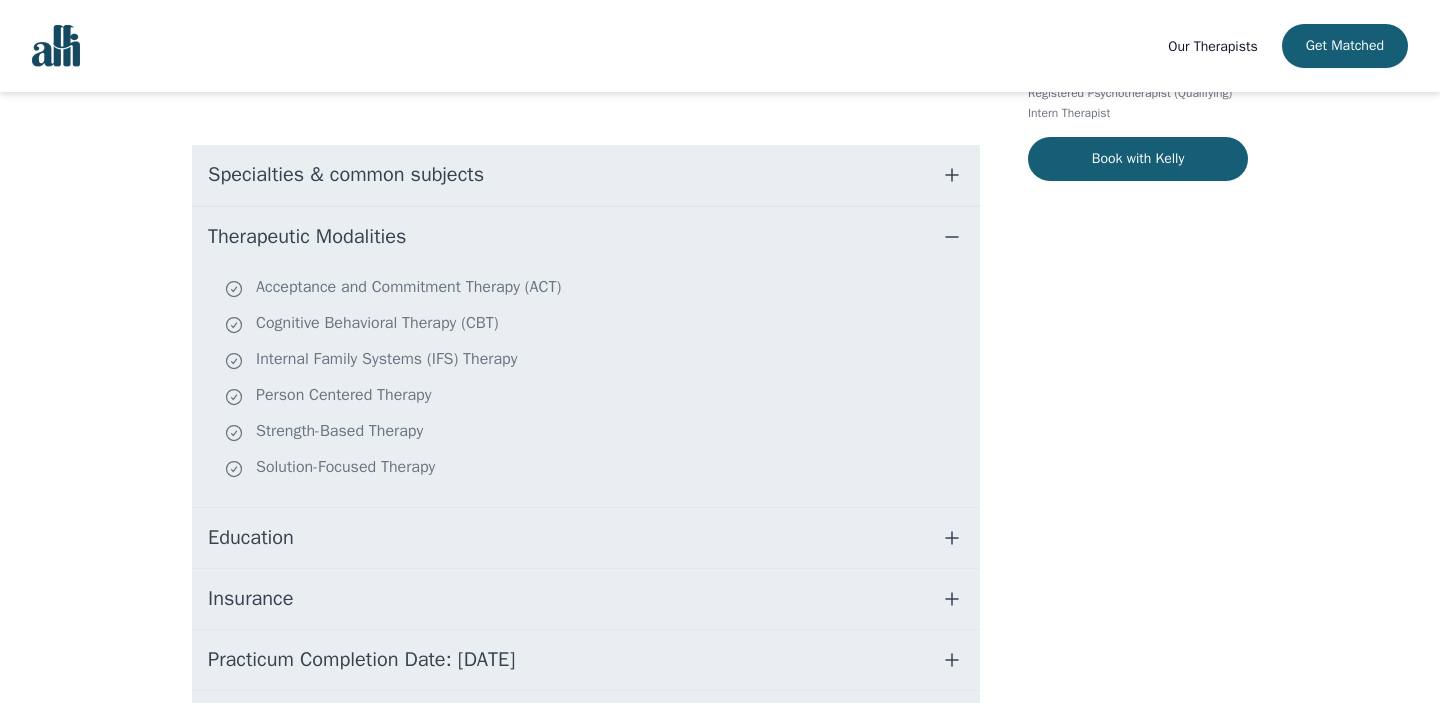 click on "Education" at bounding box center (586, 538) 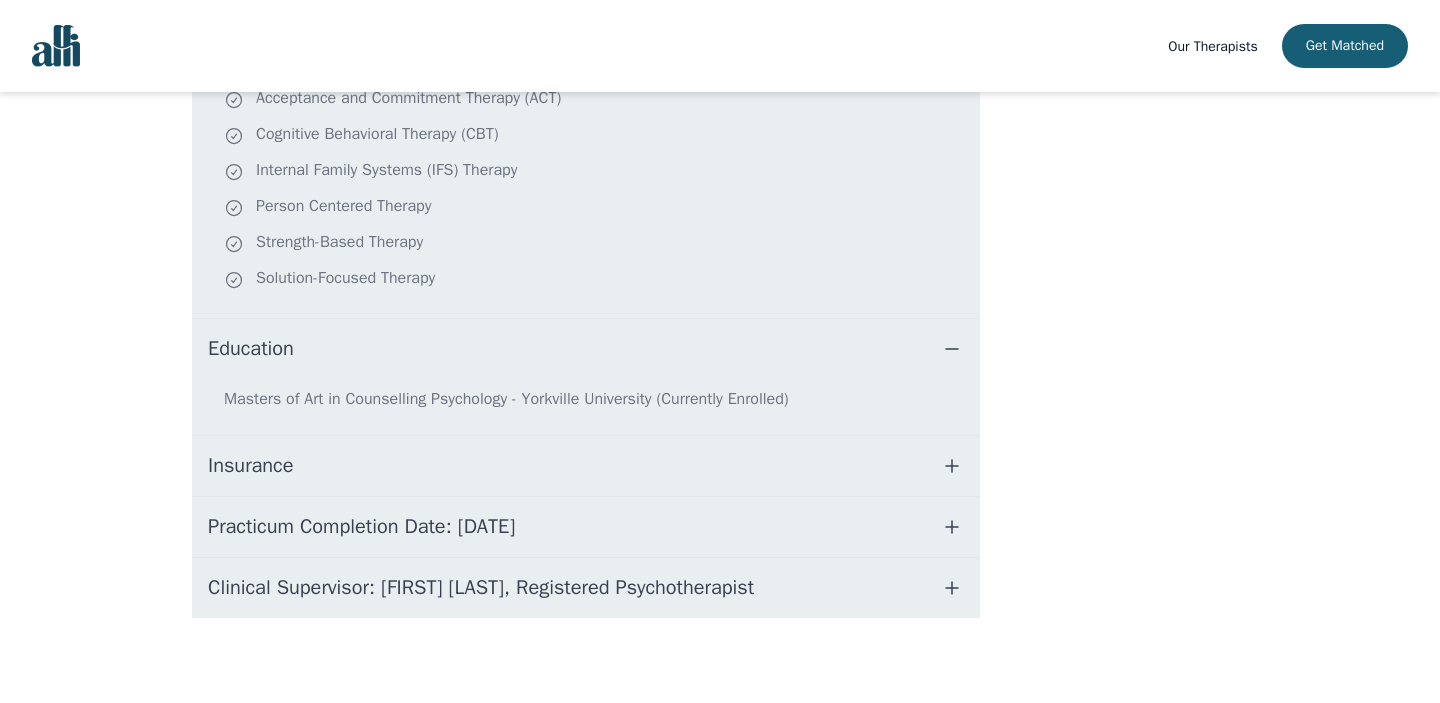 scroll, scrollTop: 575, scrollLeft: 0, axis: vertical 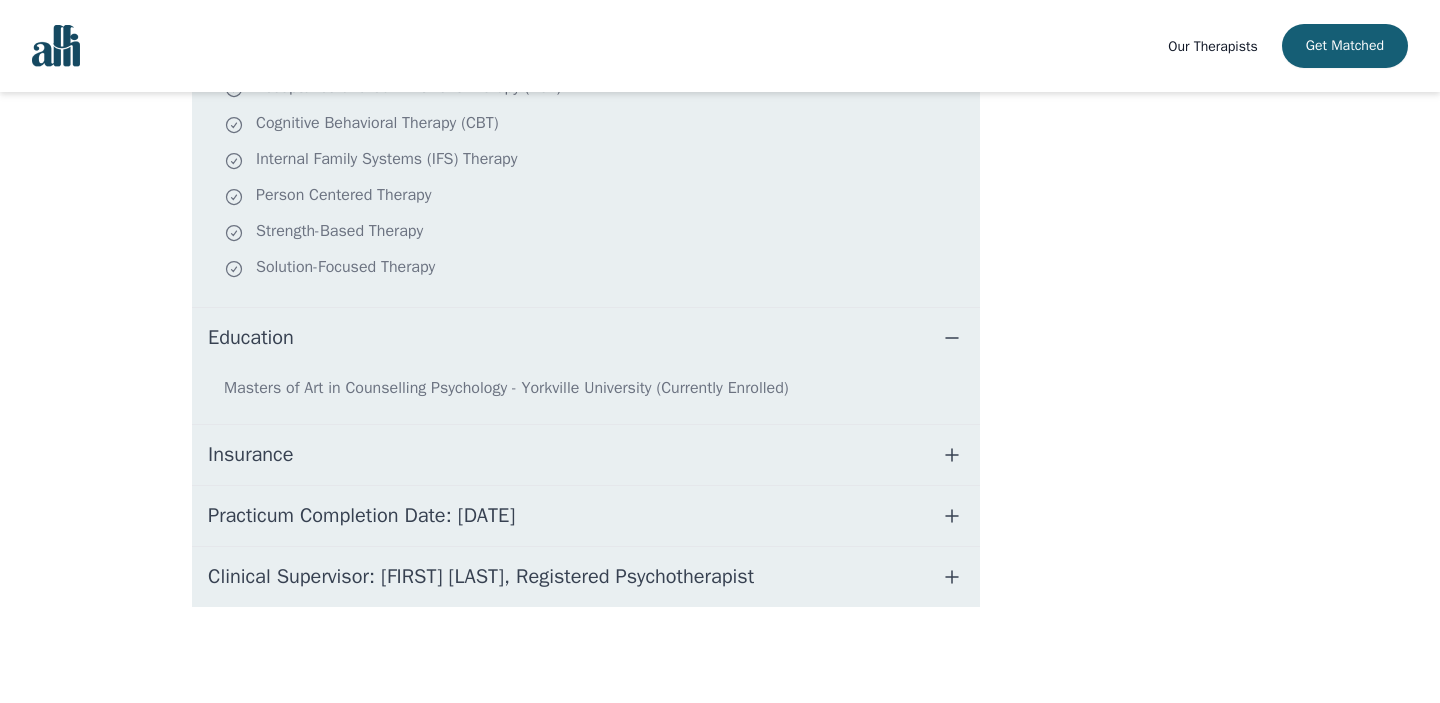 click on "Insurance" at bounding box center [586, 455] 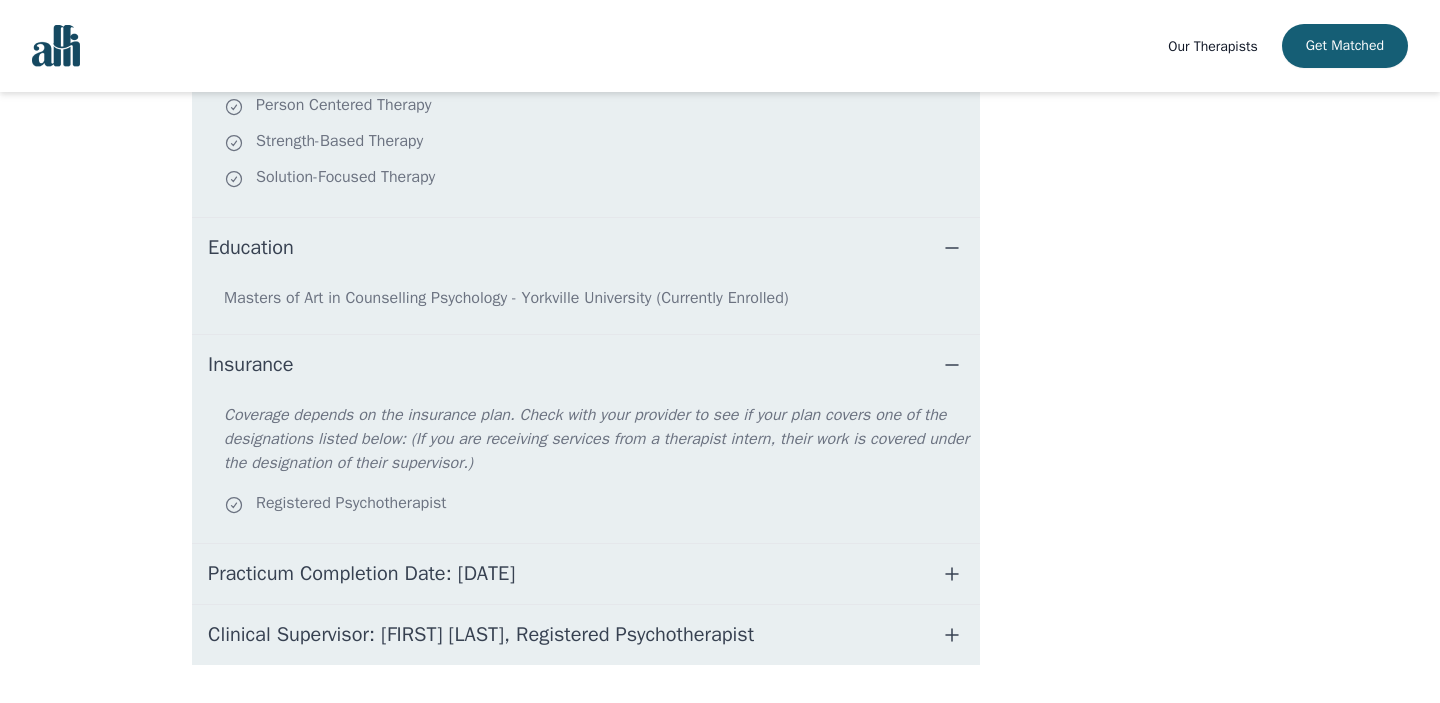 click on "Insurance" at bounding box center [586, 365] 